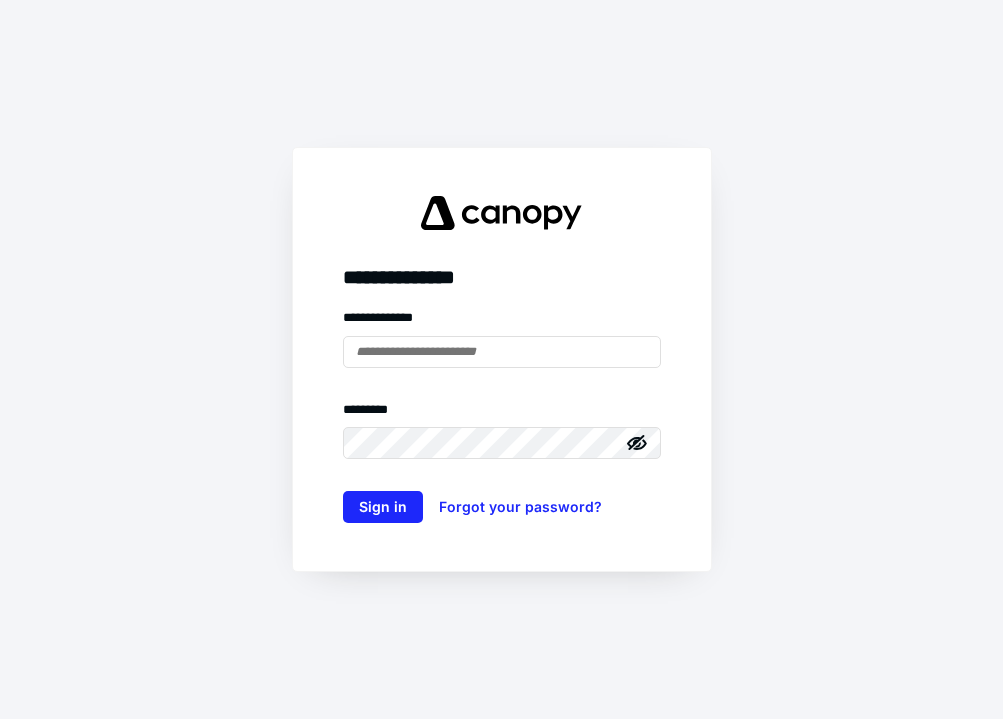scroll, scrollTop: 0, scrollLeft: 0, axis: both 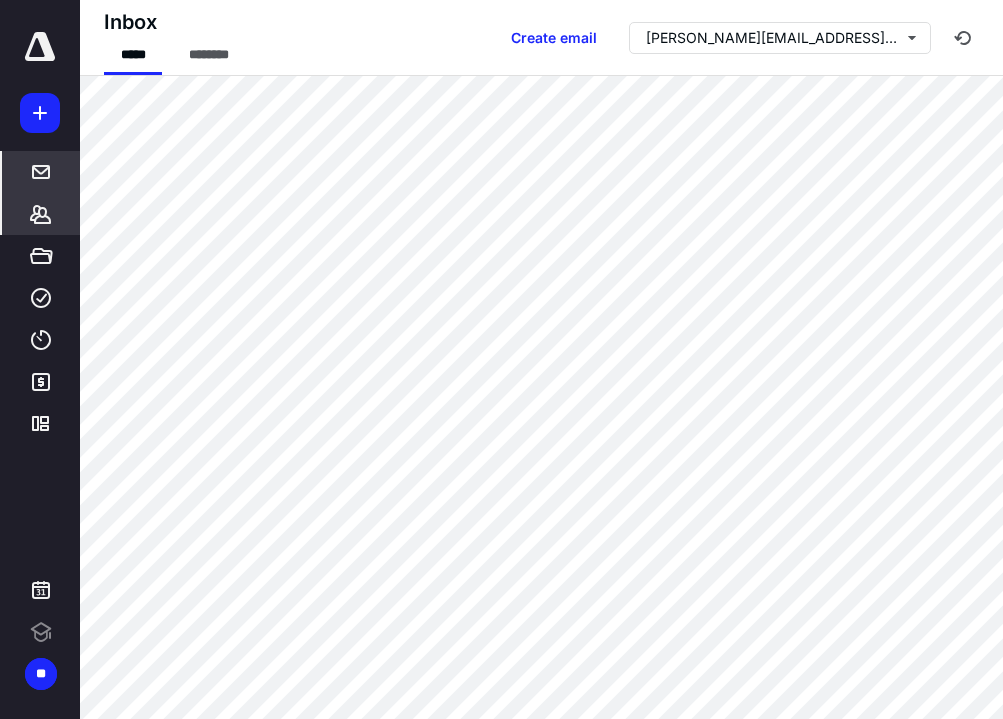 click 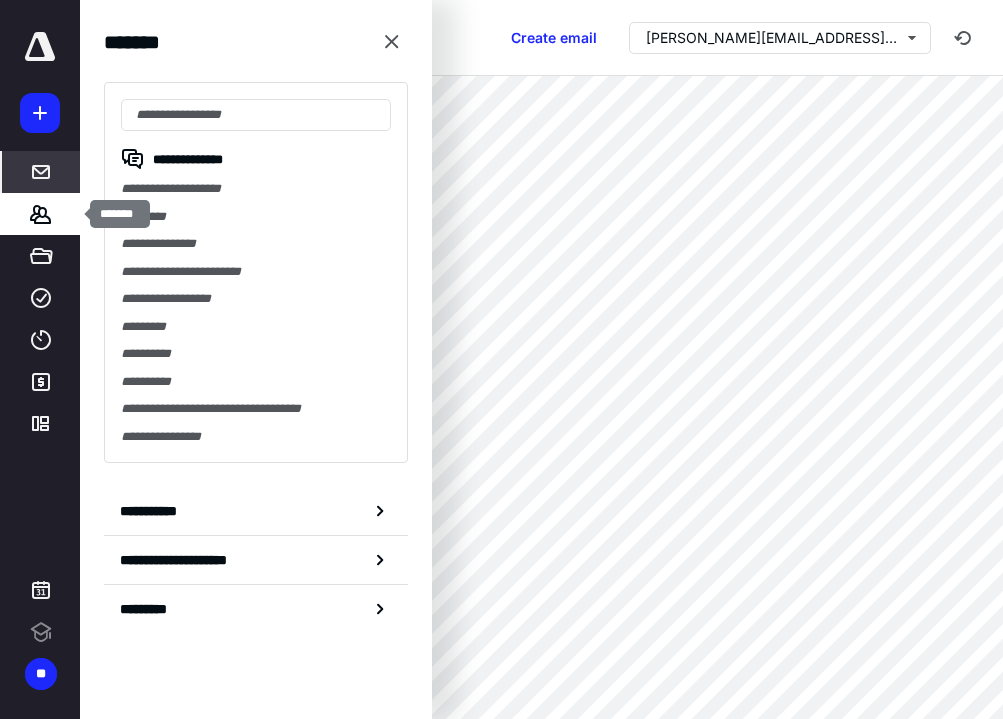 scroll, scrollTop: 0, scrollLeft: 0, axis: both 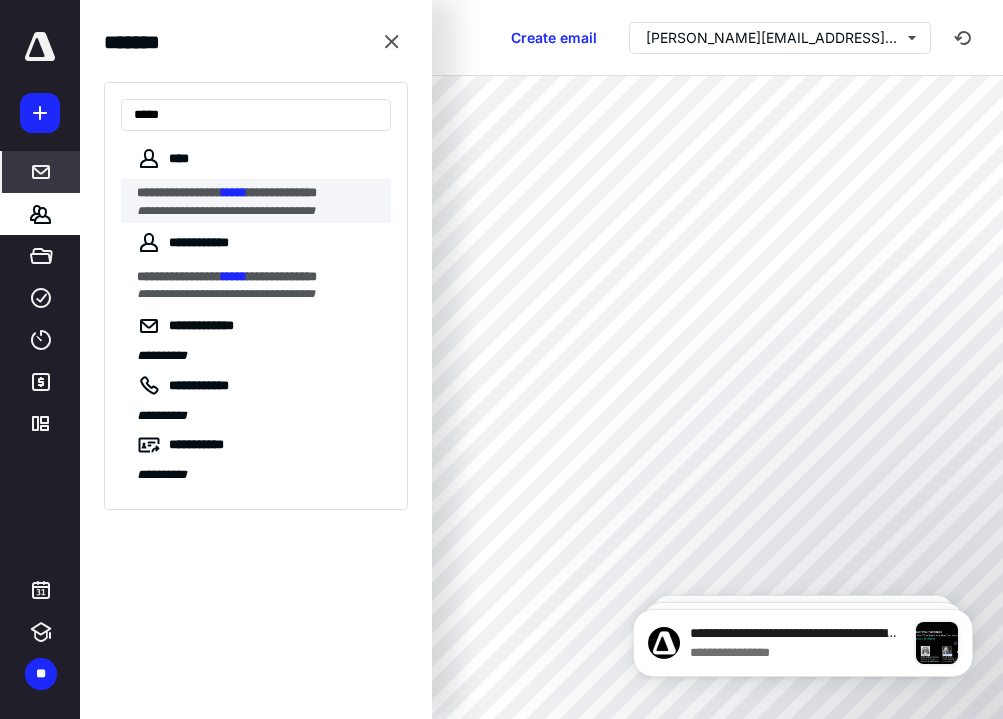 type on "*****" 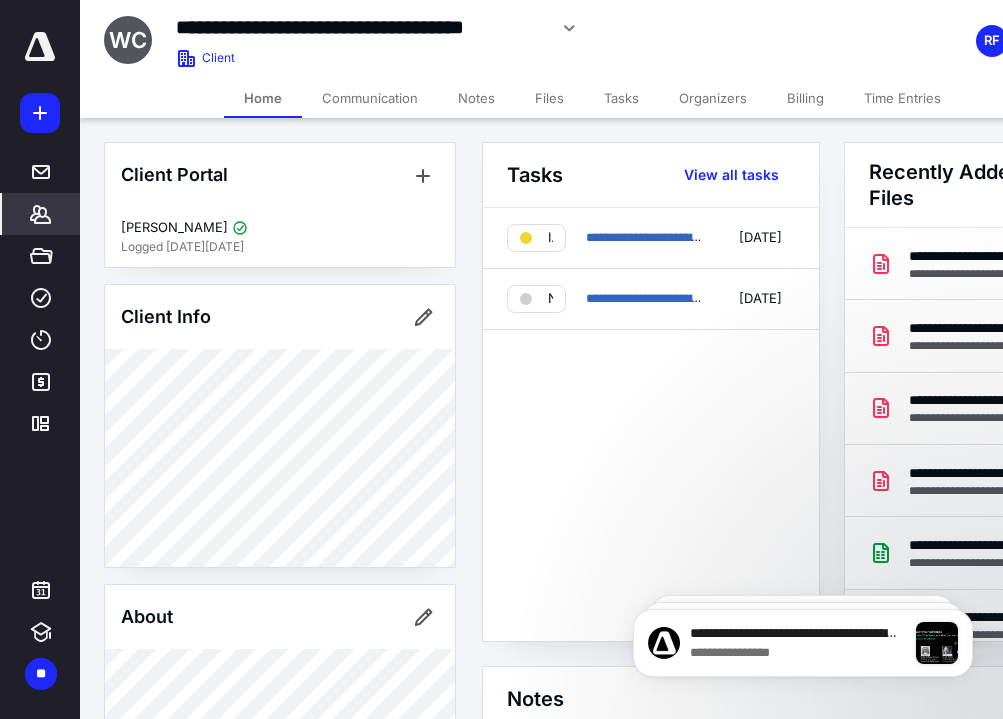 click on "Time Entries" at bounding box center (902, 98) 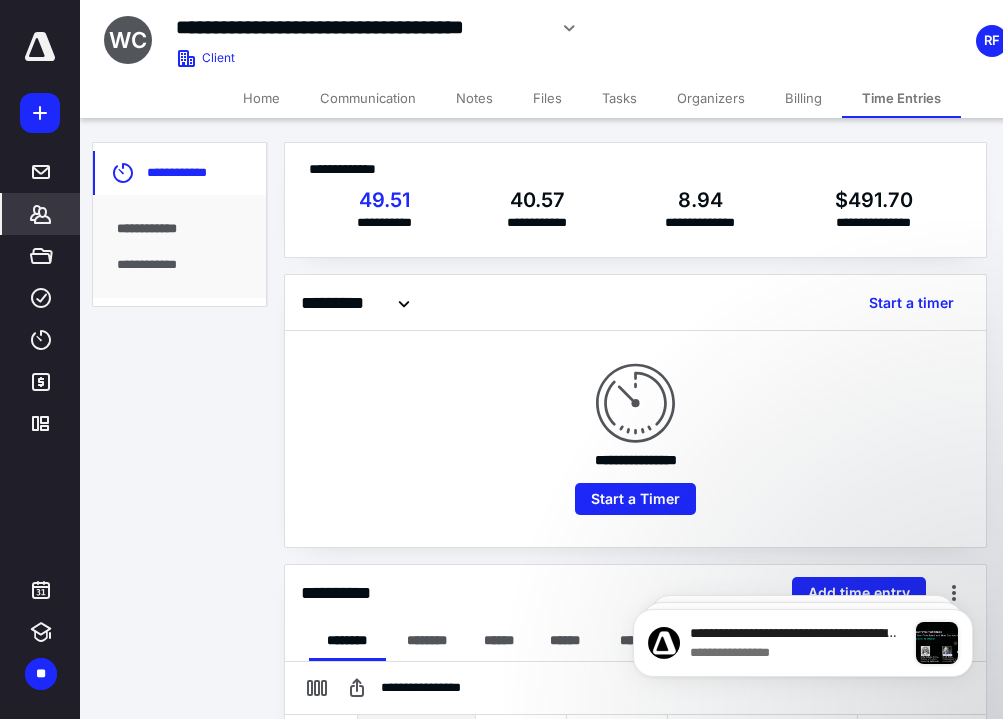 click on "**********" at bounding box center [179, 265] 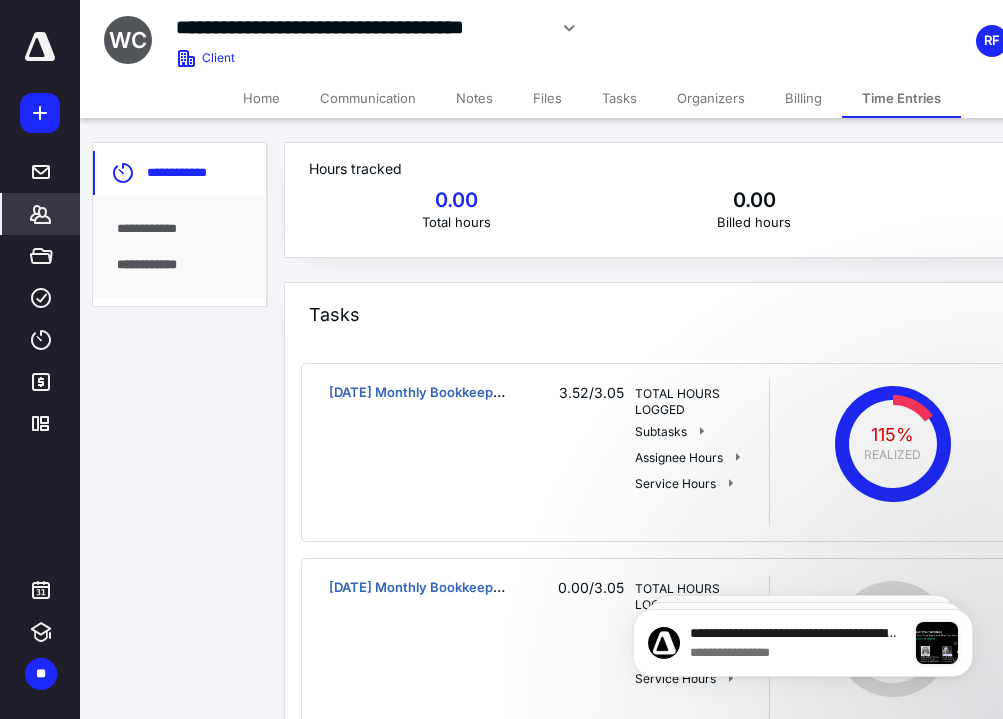 click on "**********" at bounding box center (179, 229) 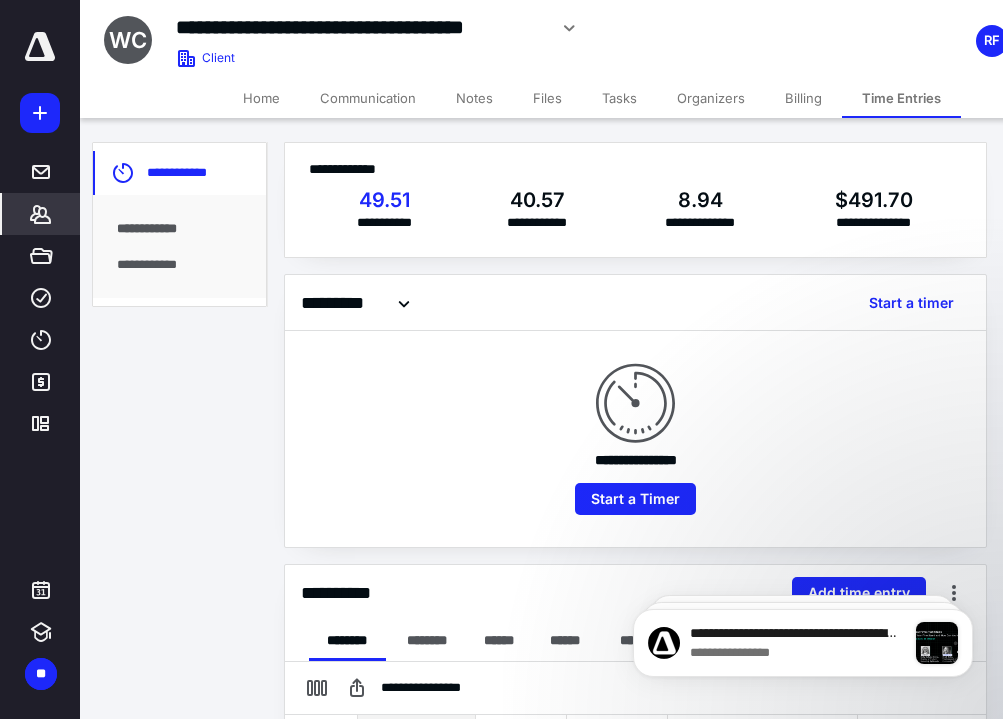 click on "Files" at bounding box center (547, 98) 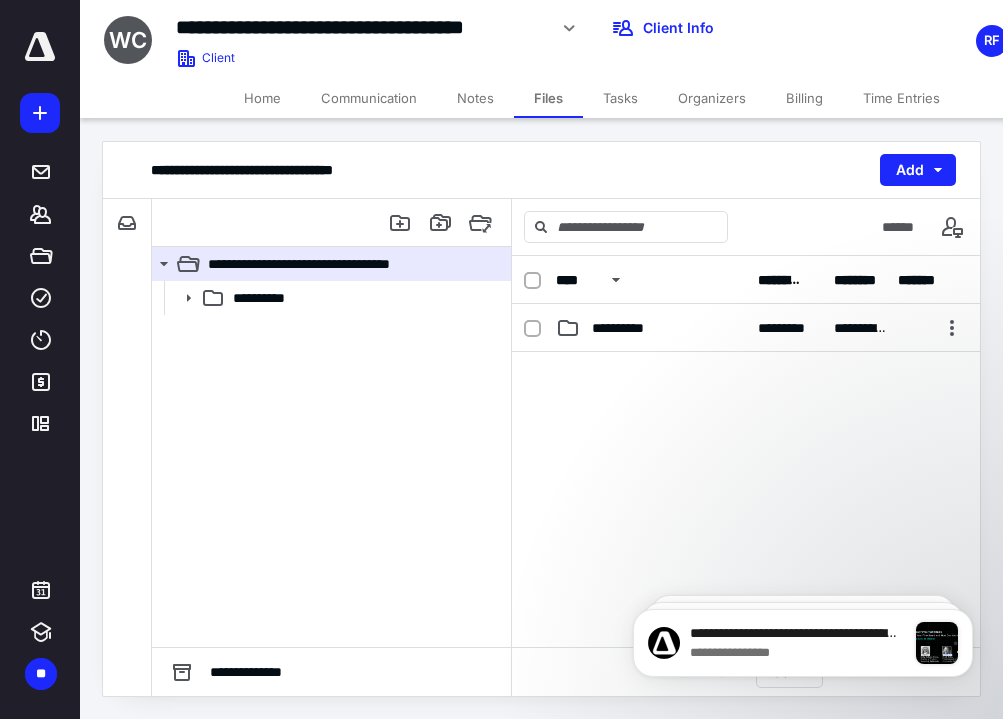 click on "Tasks" at bounding box center (620, 98) 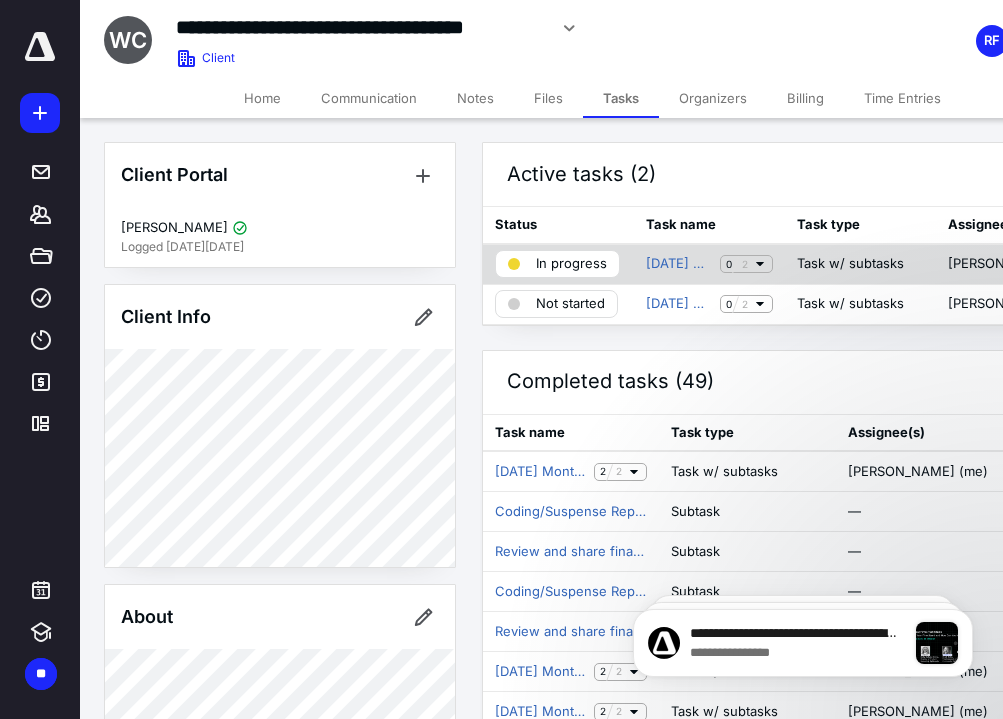 click on "In progress" at bounding box center (571, 264) 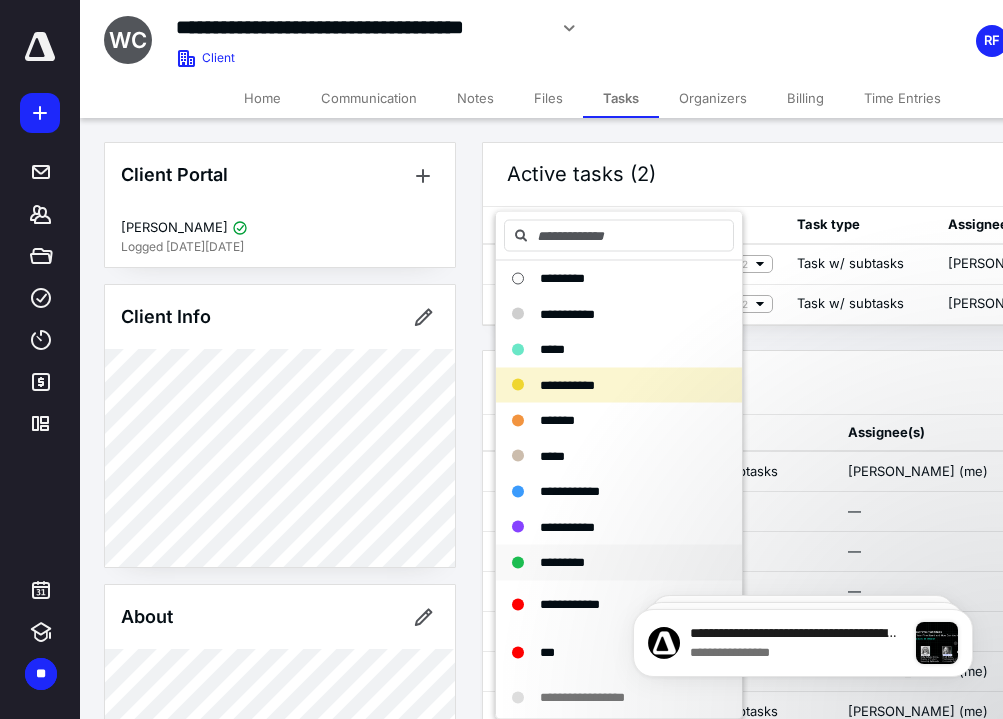 click on "*********" at bounding box center [562, 562] 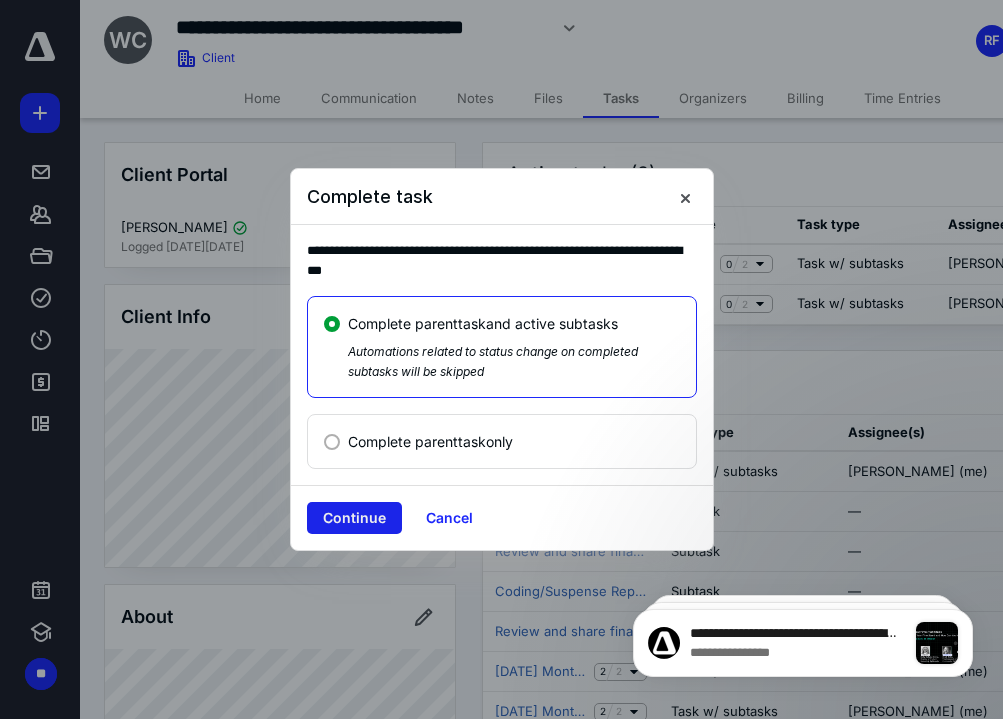 click on "Continue" at bounding box center [354, 518] 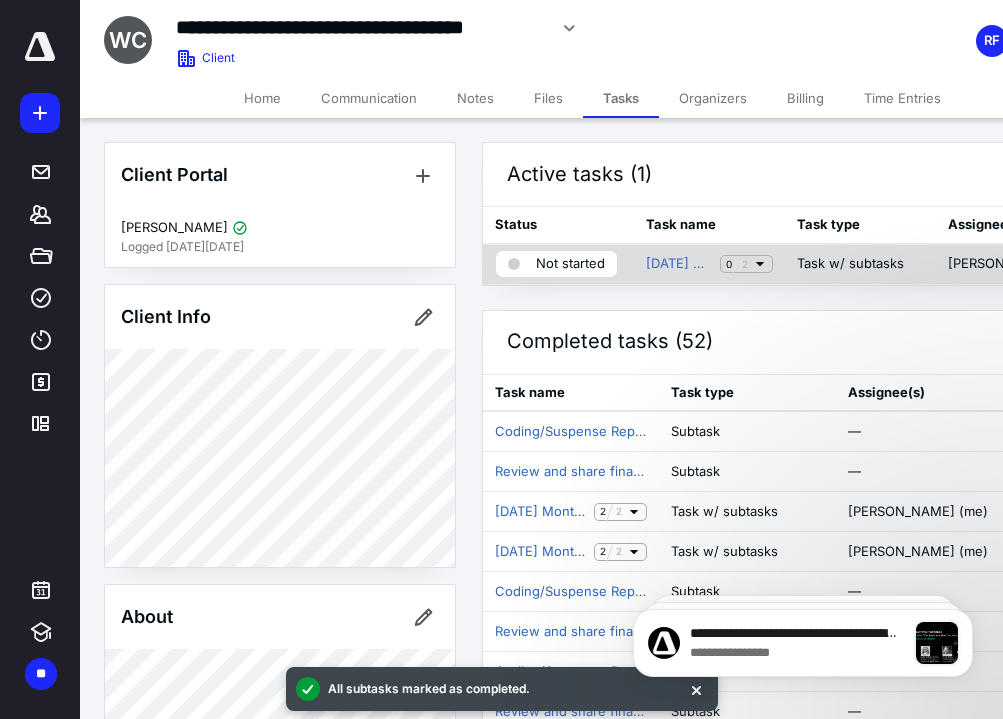 click on "Not started" at bounding box center (570, 264) 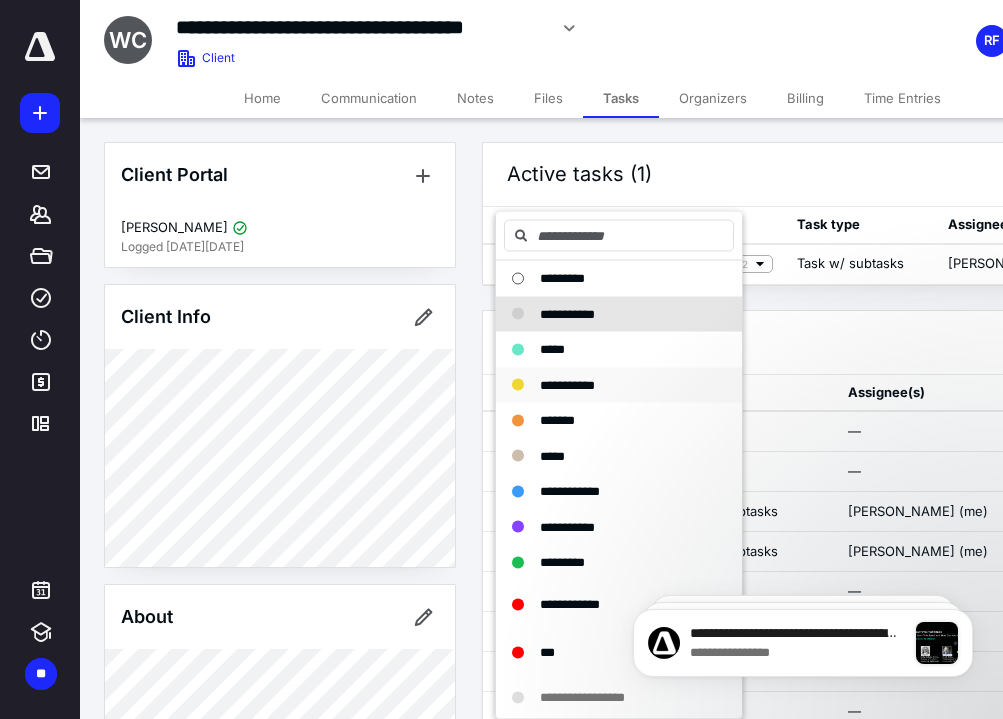 click on "**********" at bounding box center [567, 384] 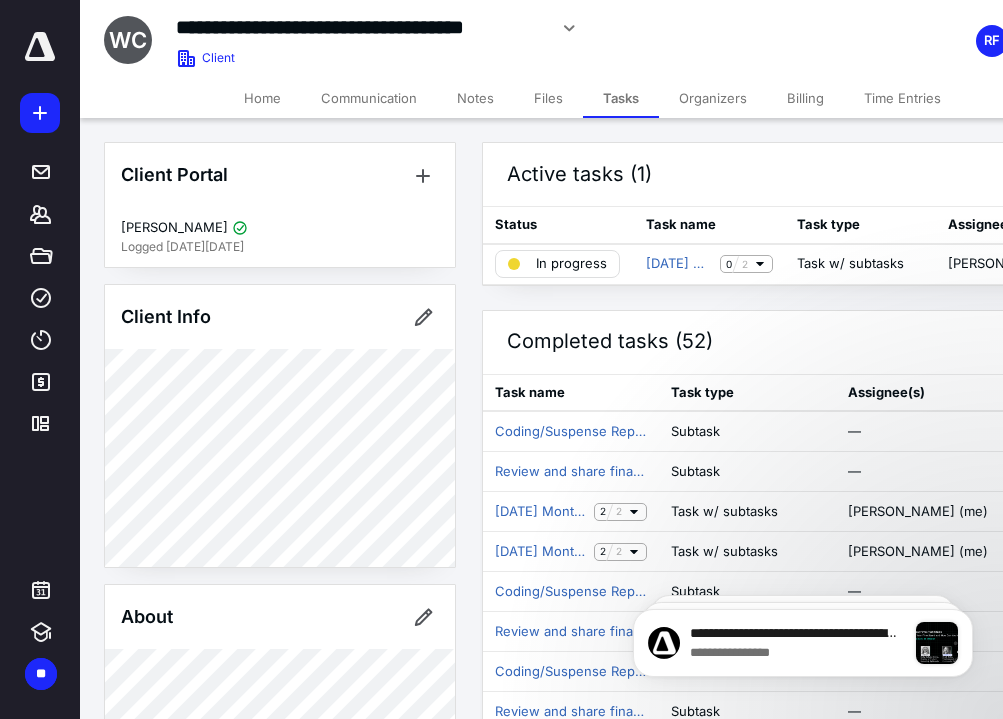 click on "Files" at bounding box center [548, 98] 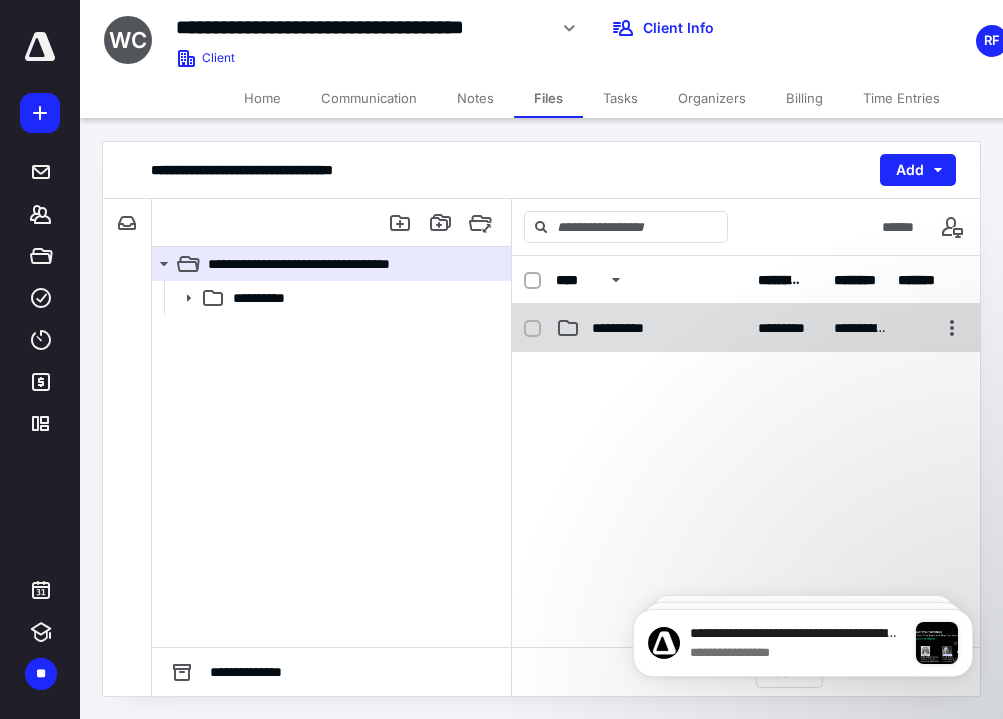 click on "**********" at bounding box center (625, 328) 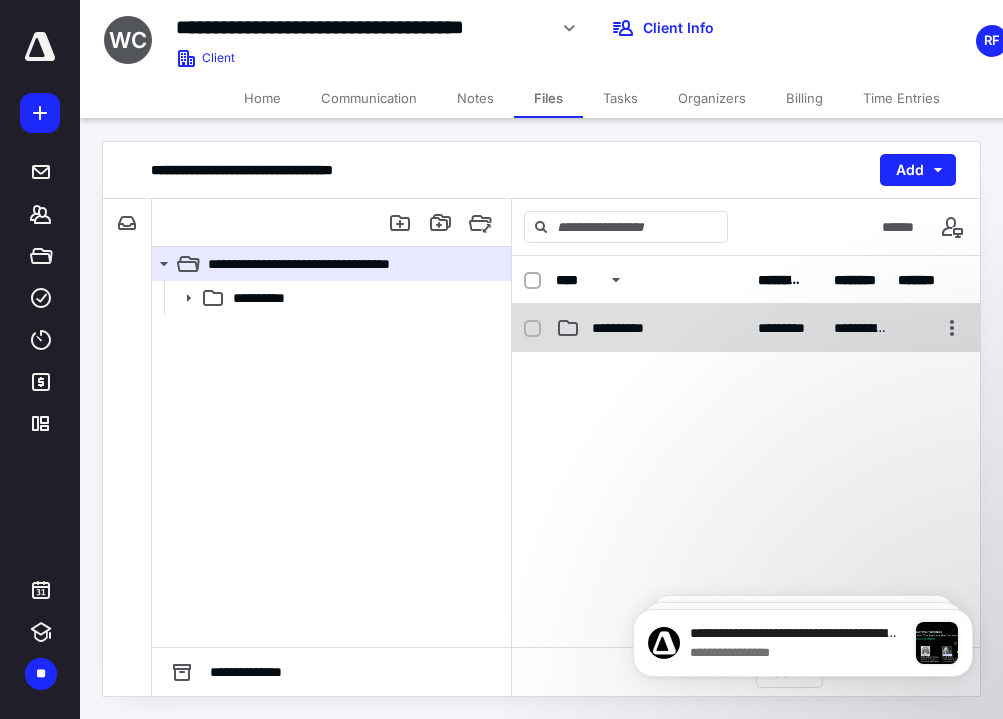 checkbox on "false" 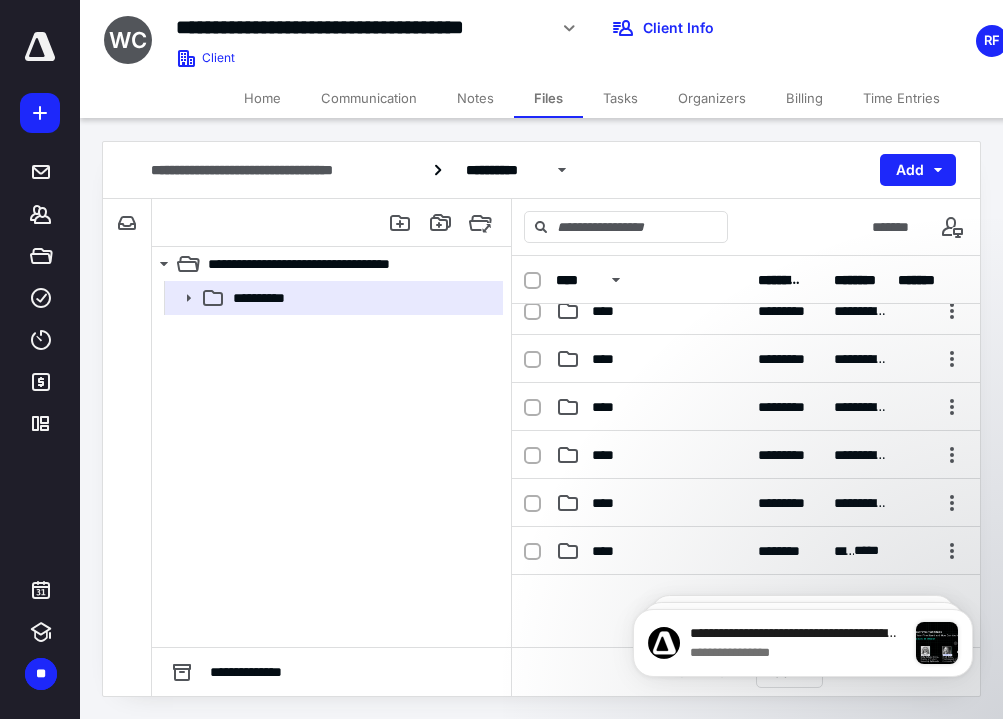 scroll, scrollTop: 172, scrollLeft: 0, axis: vertical 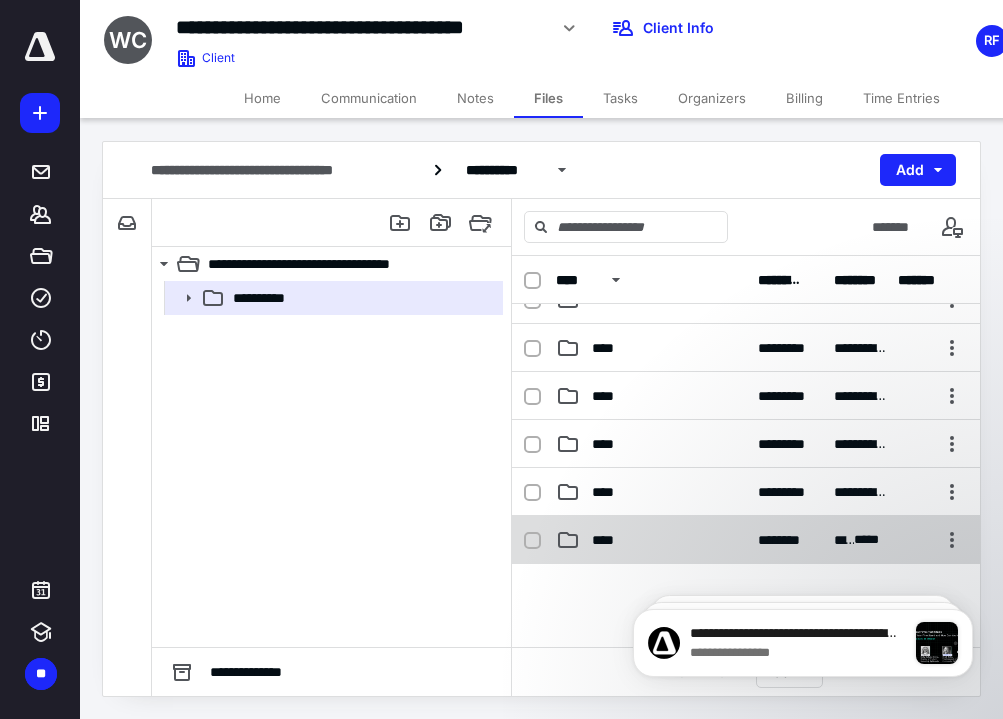 click on "****" at bounding box center [651, 540] 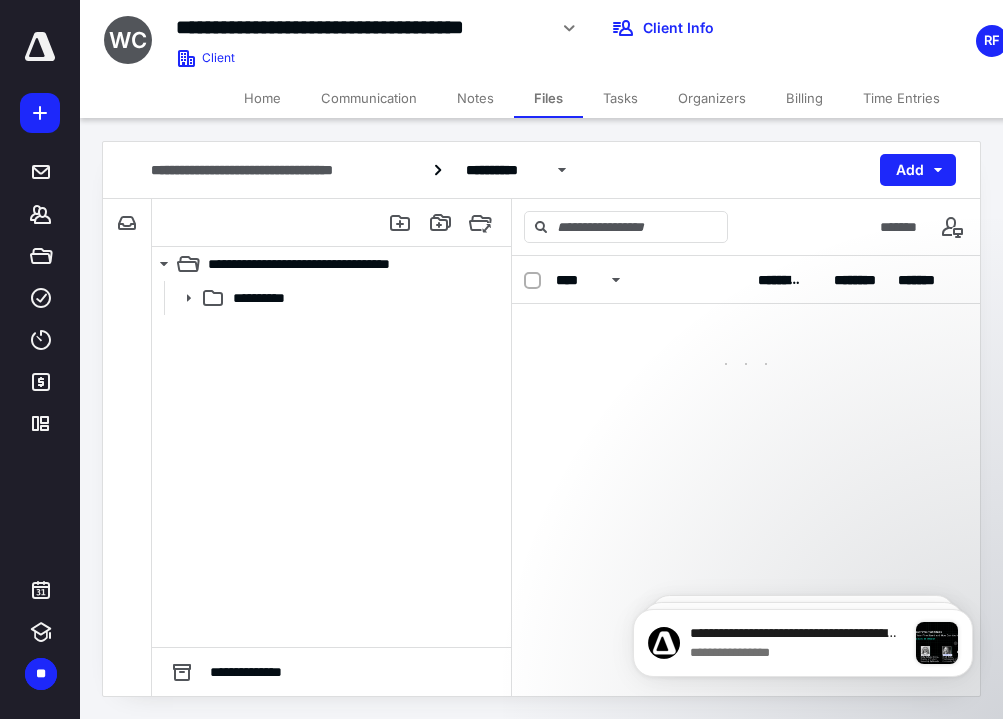 scroll, scrollTop: 0, scrollLeft: 0, axis: both 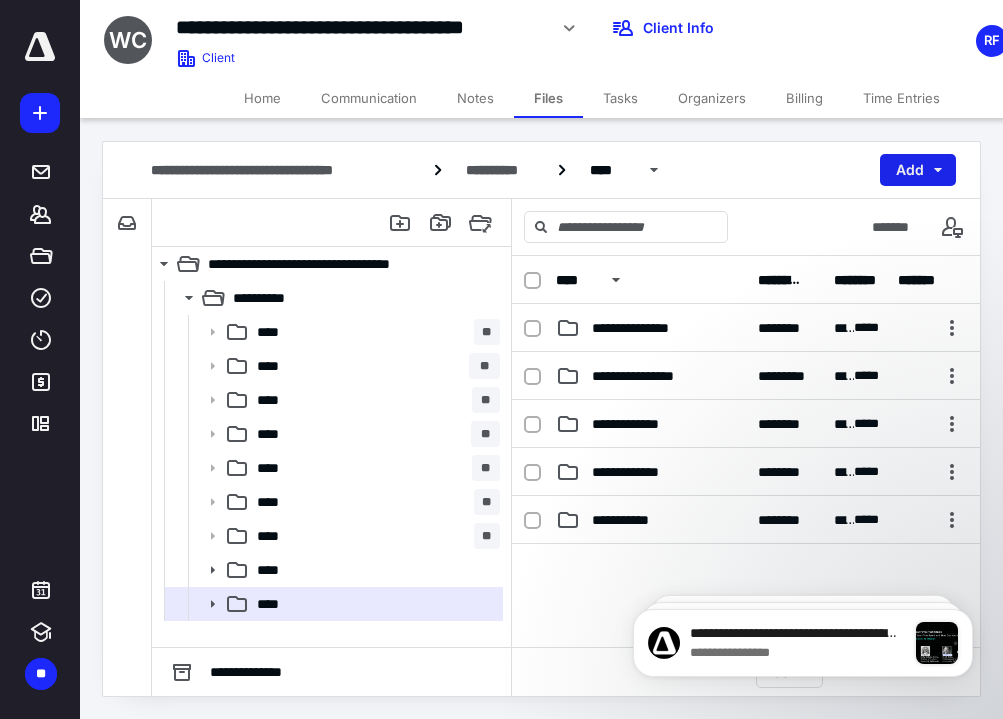 click on "Add" at bounding box center [918, 170] 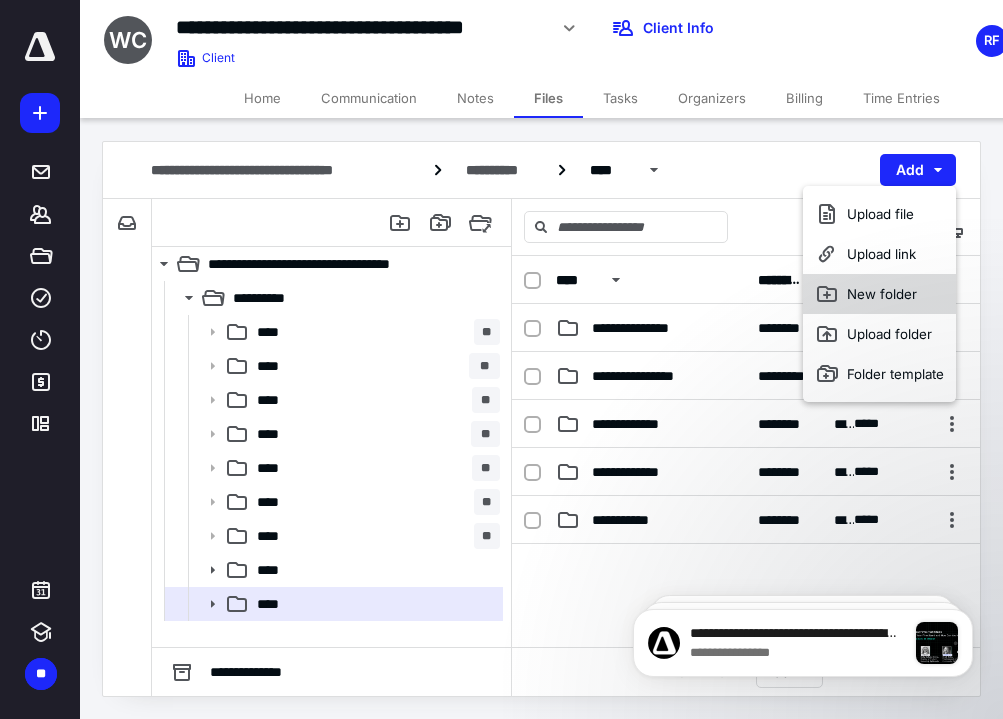 click on "New folder" at bounding box center (879, 294) 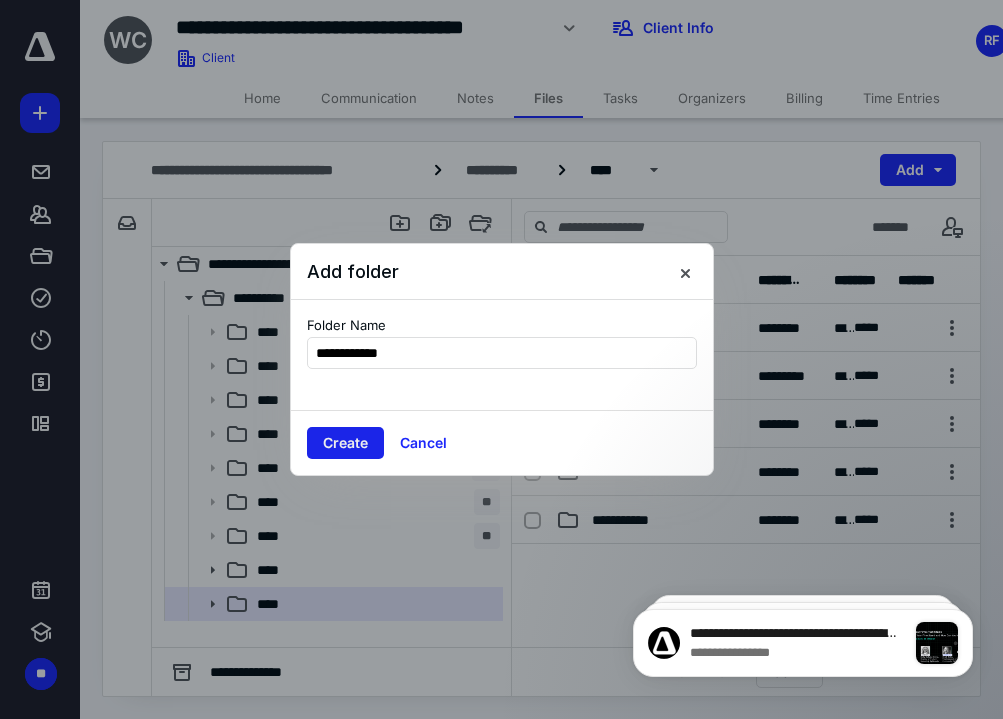 type on "**********" 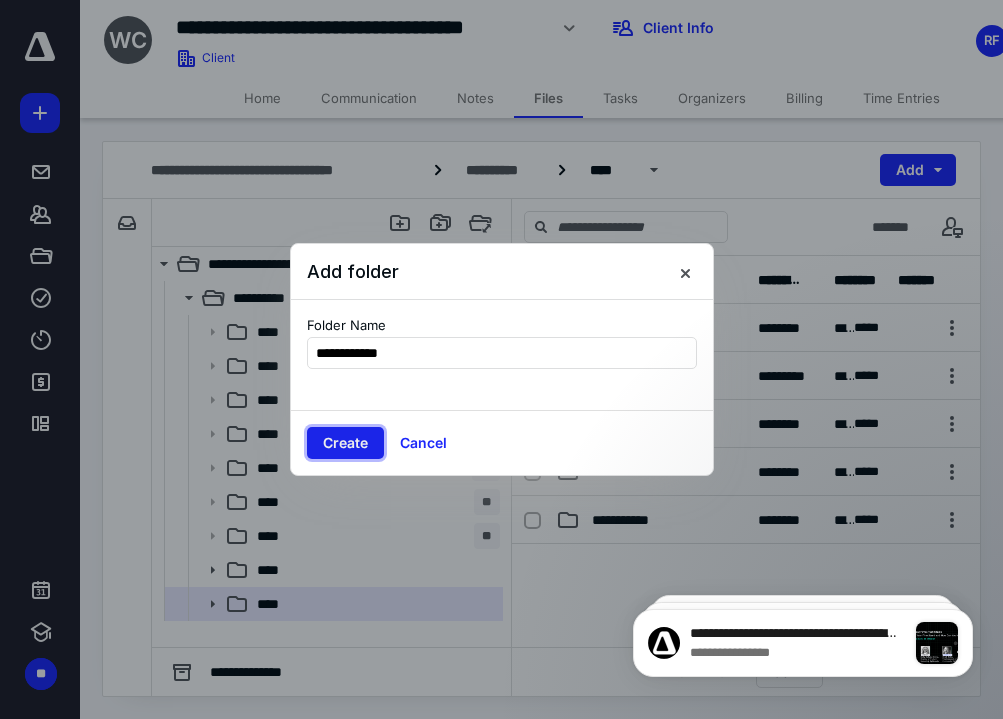 click on "Create" at bounding box center (345, 443) 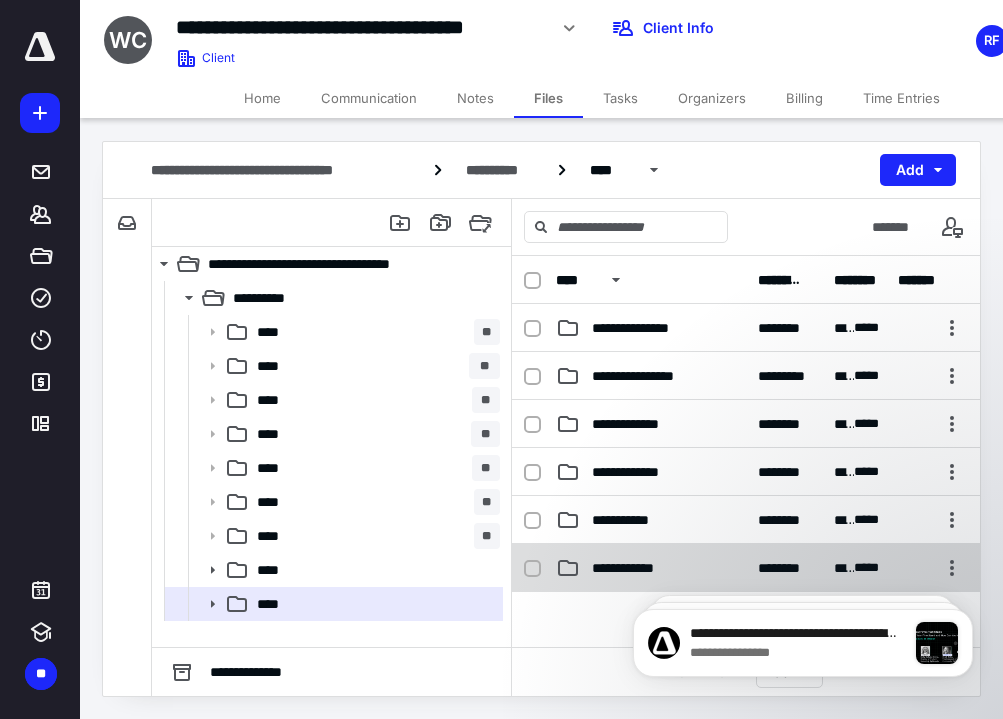 click on "**********" at bounding box center (638, 568) 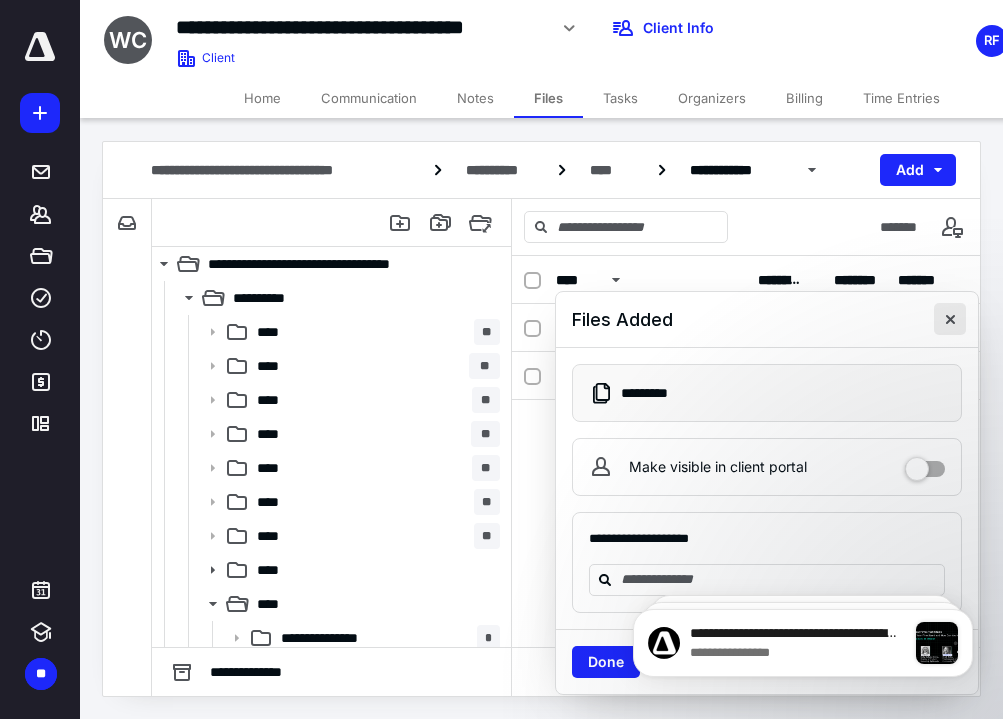 click at bounding box center [950, 319] 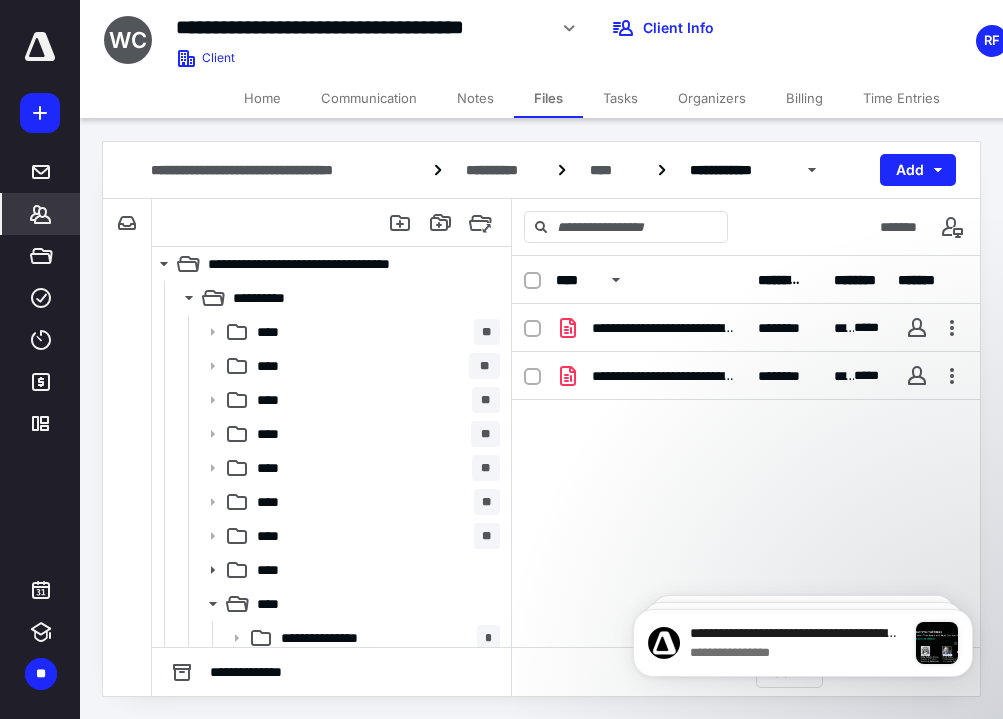 click 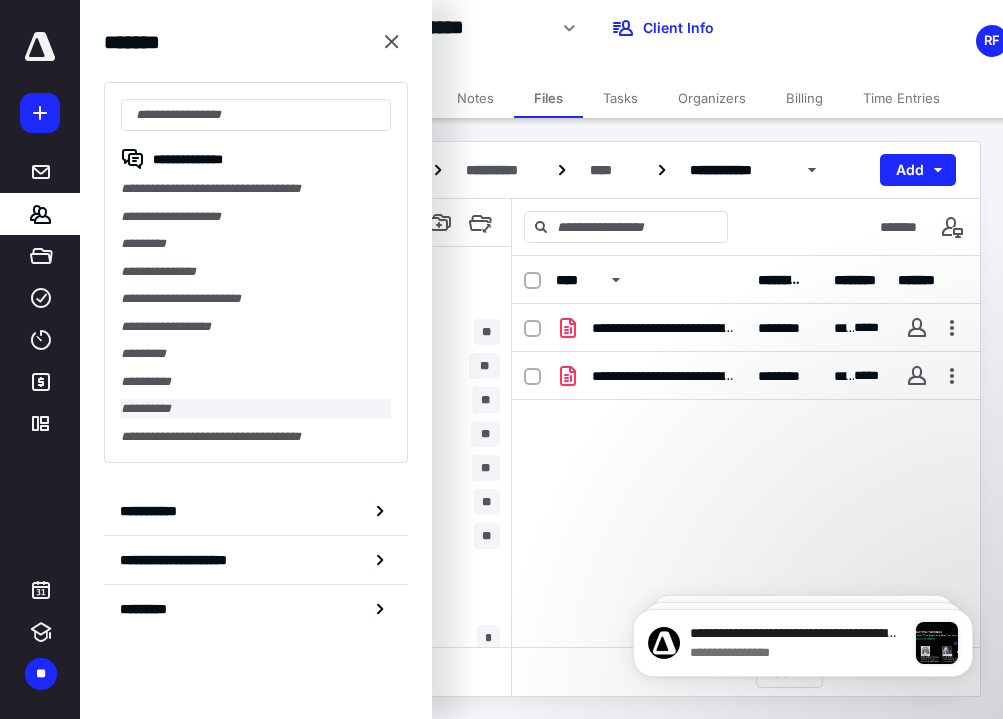 click on "**********" at bounding box center [256, 409] 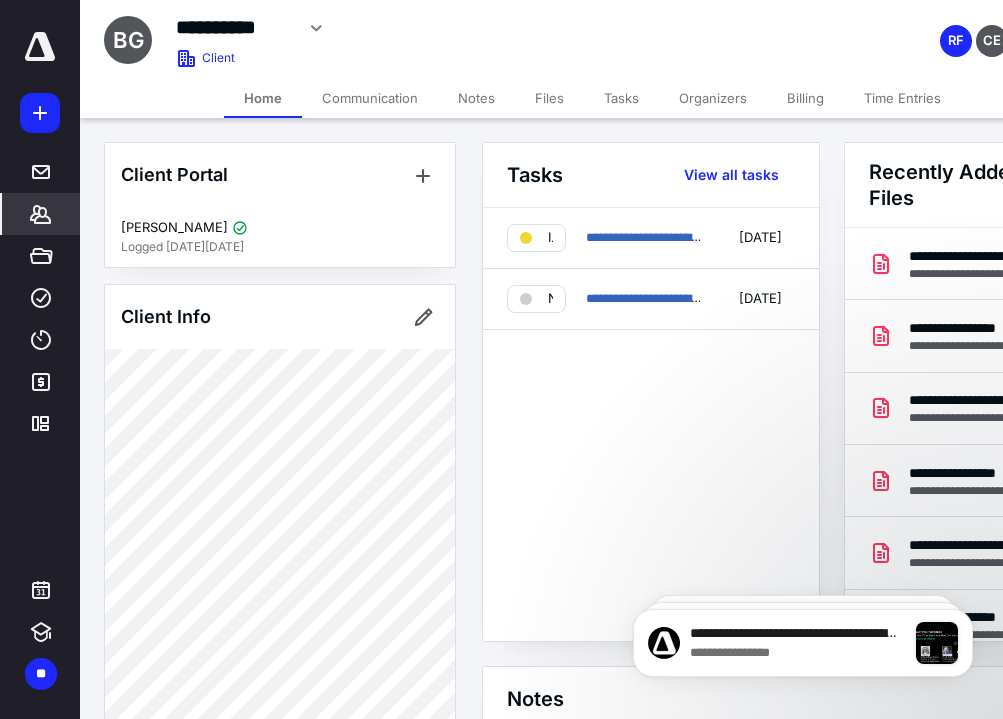 scroll, scrollTop: 44, scrollLeft: 0, axis: vertical 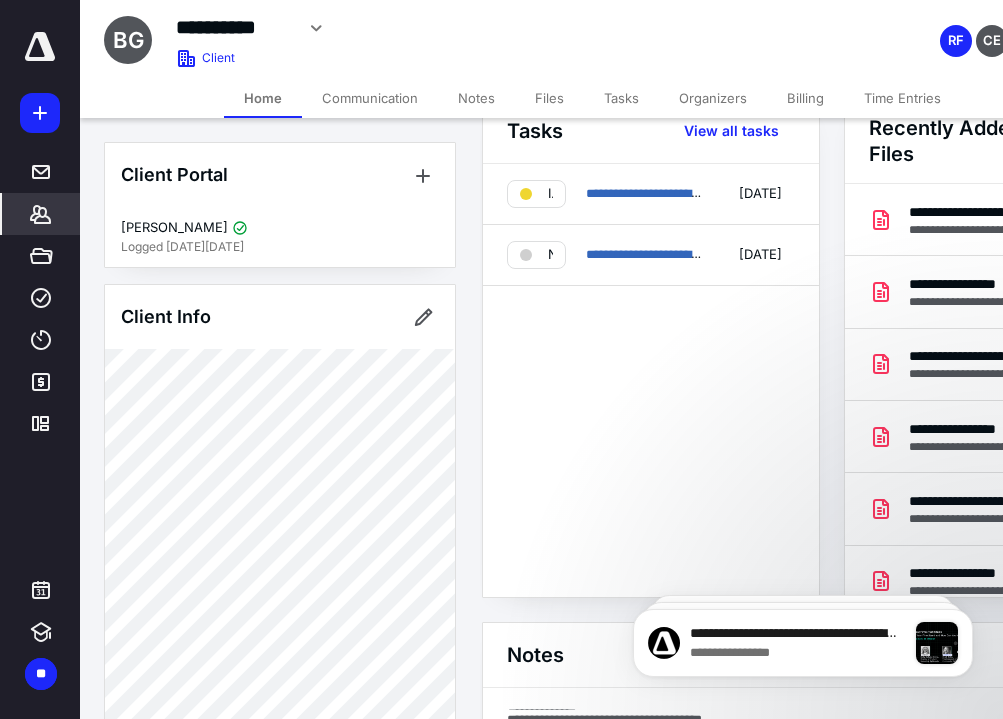 click on "Time Entries" at bounding box center (902, 98) 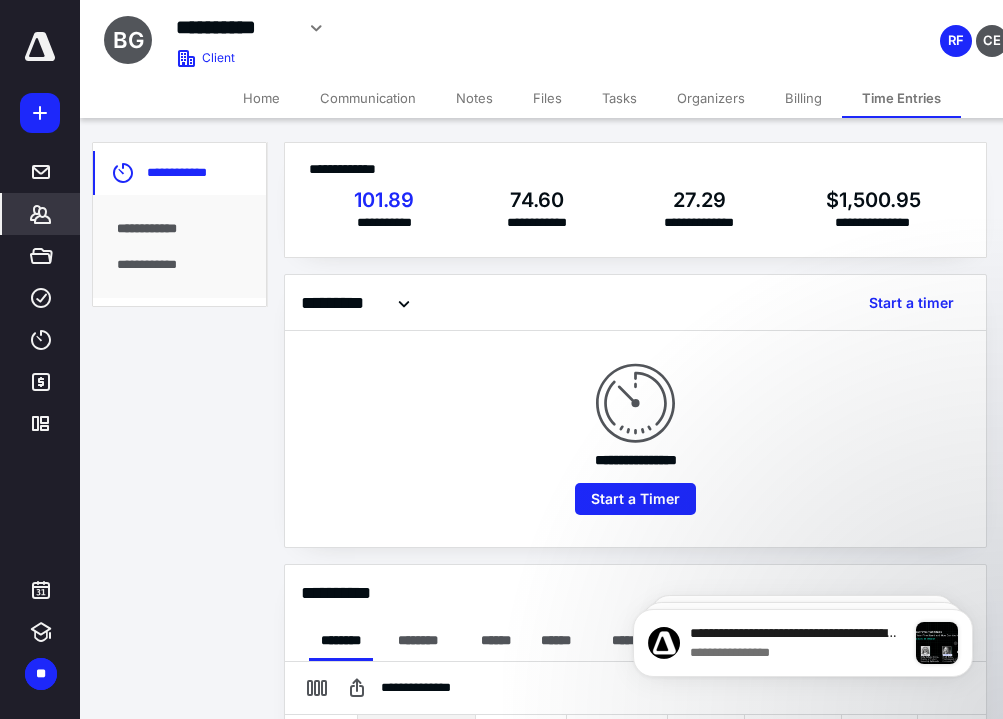 scroll, scrollTop: 0, scrollLeft: 0, axis: both 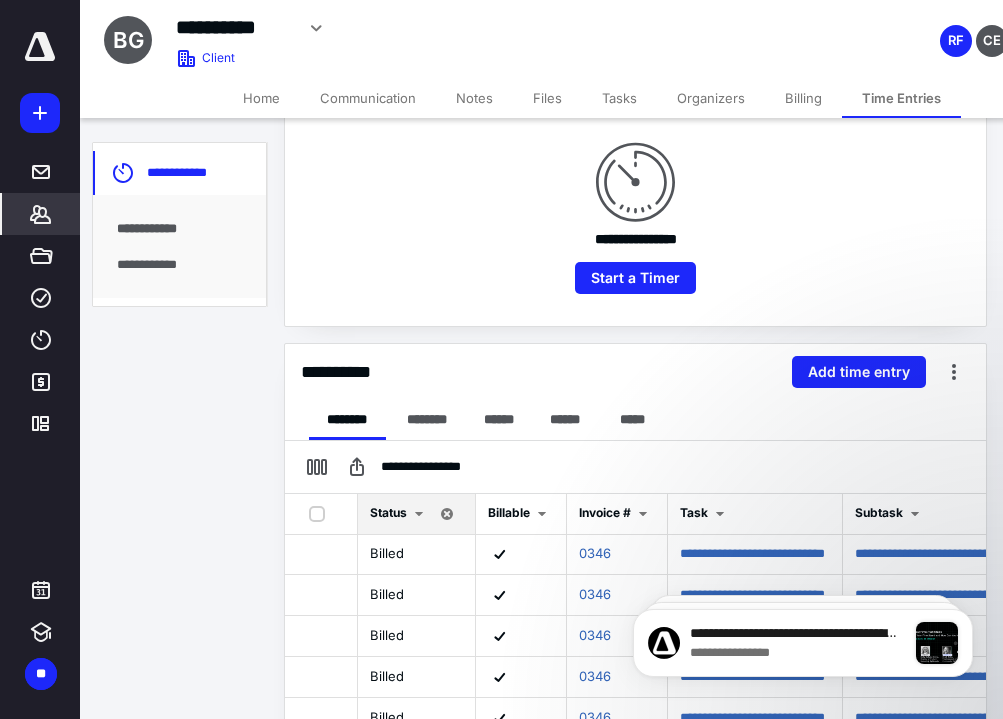 click on "**********" at bounding box center (179, 265) 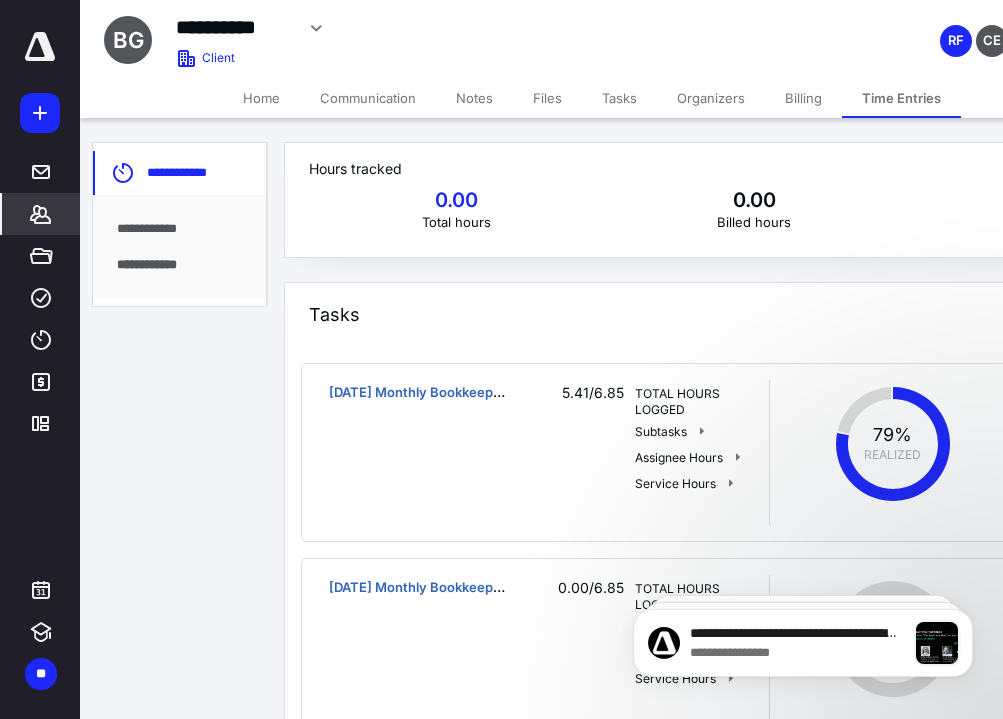 scroll, scrollTop: 59, scrollLeft: 0, axis: vertical 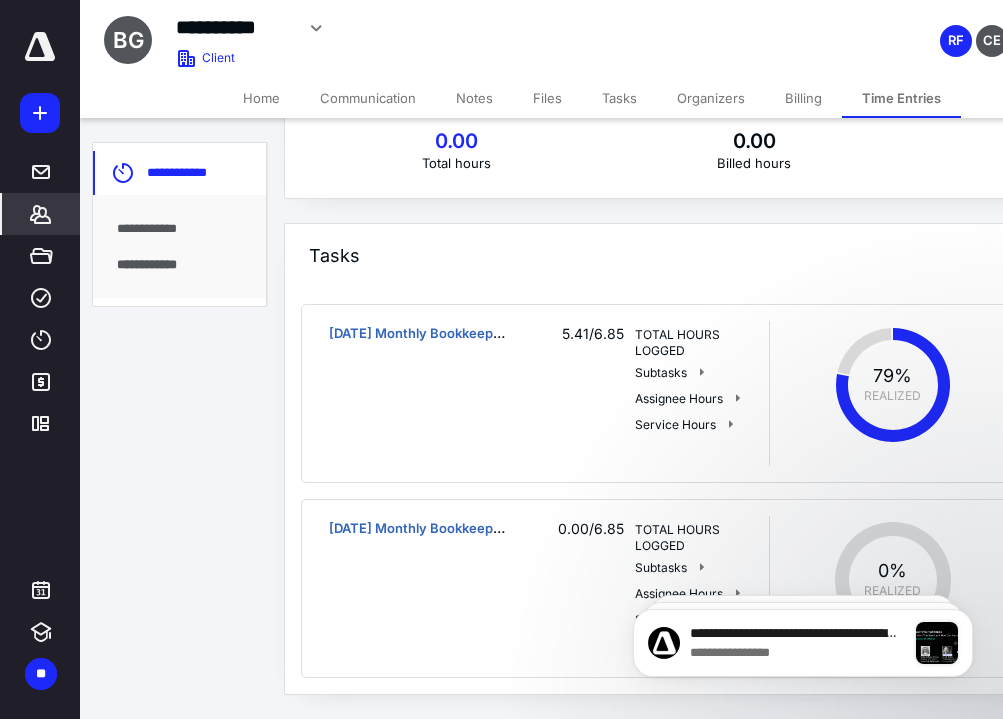 click on "**********" at bounding box center (179, 229) 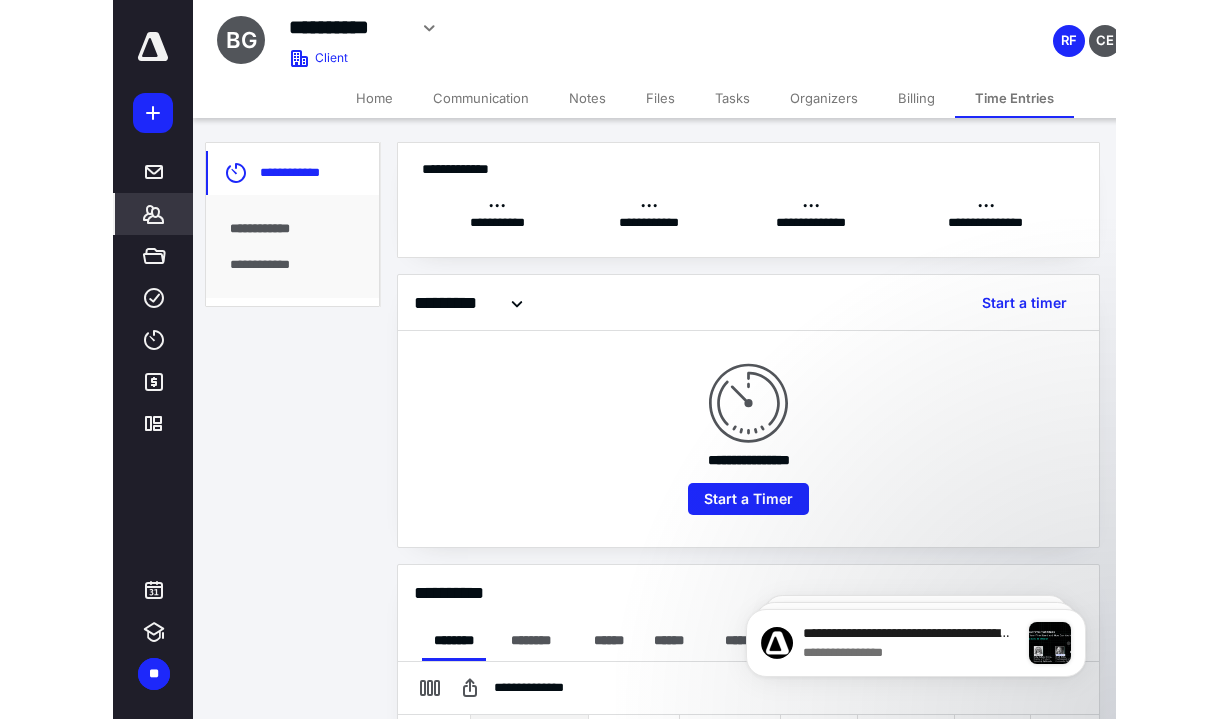 scroll, scrollTop: 0, scrollLeft: 0, axis: both 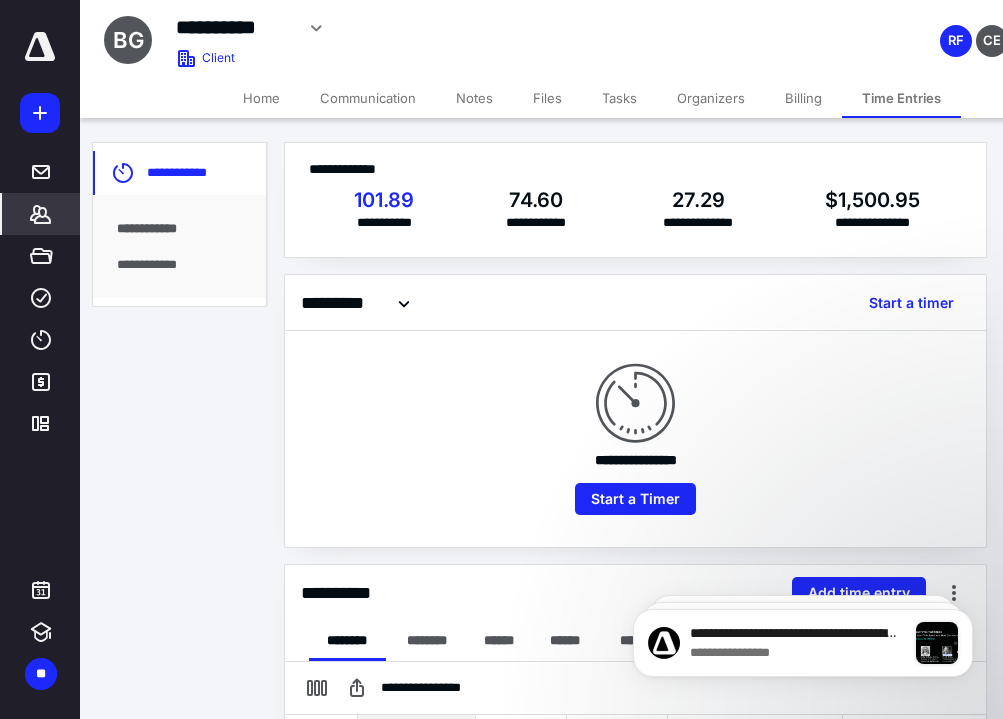 click on "Tasks" at bounding box center [619, 98] 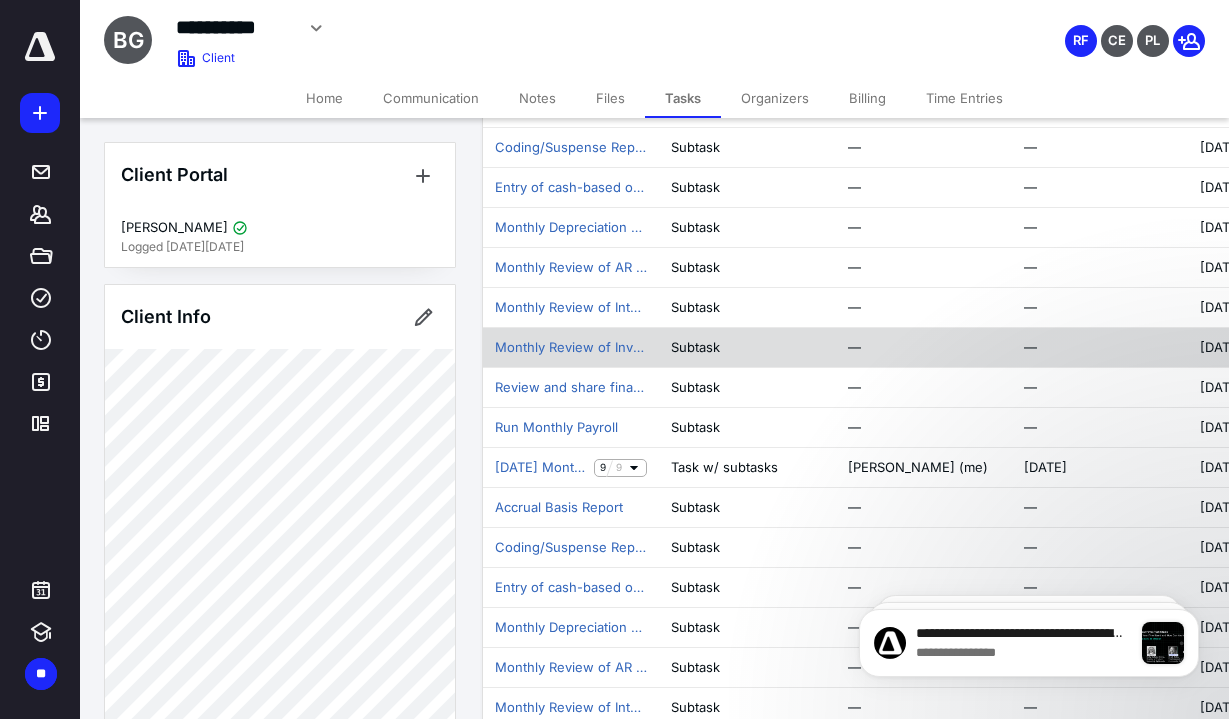 scroll, scrollTop: 585, scrollLeft: 0, axis: vertical 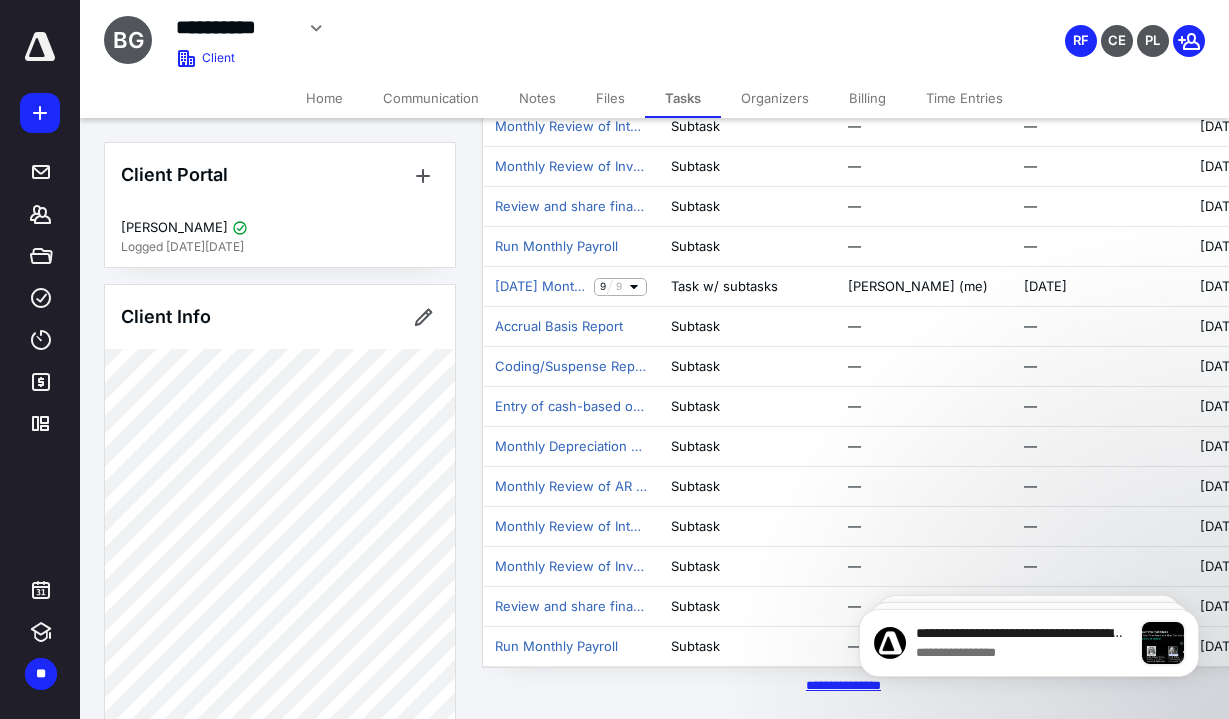 click on "********* *****" at bounding box center (843, 685) 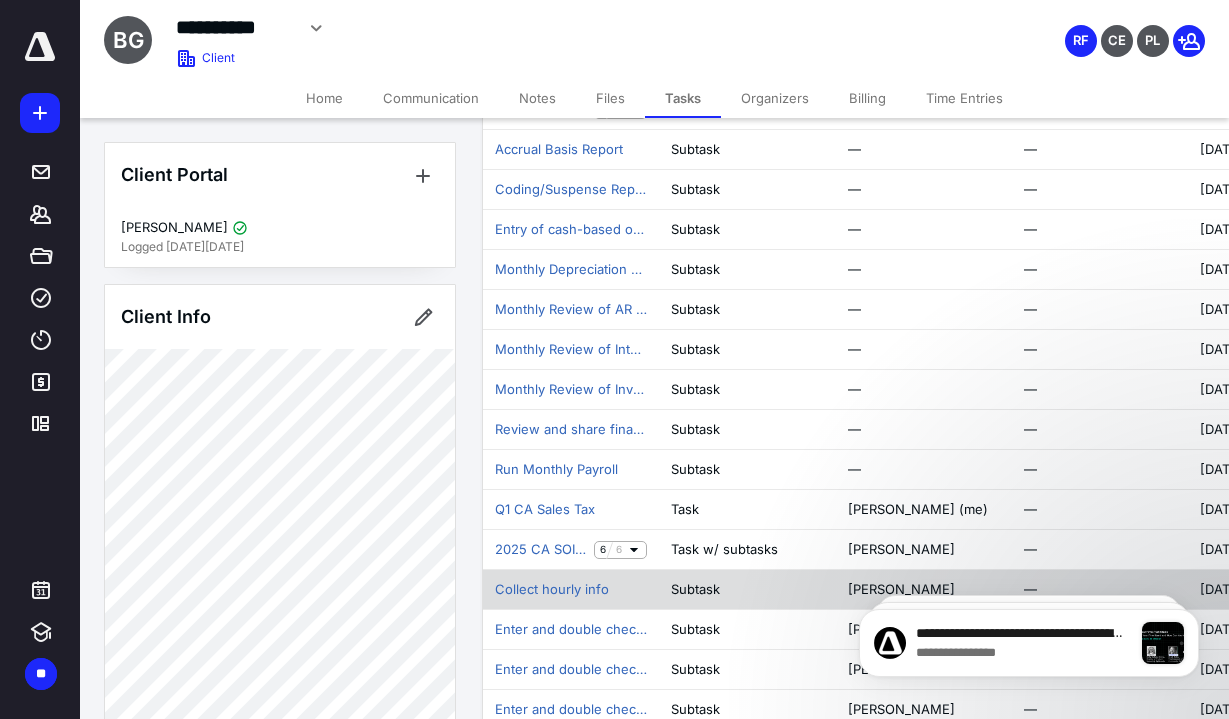 scroll, scrollTop: 797, scrollLeft: 0, axis: vertical 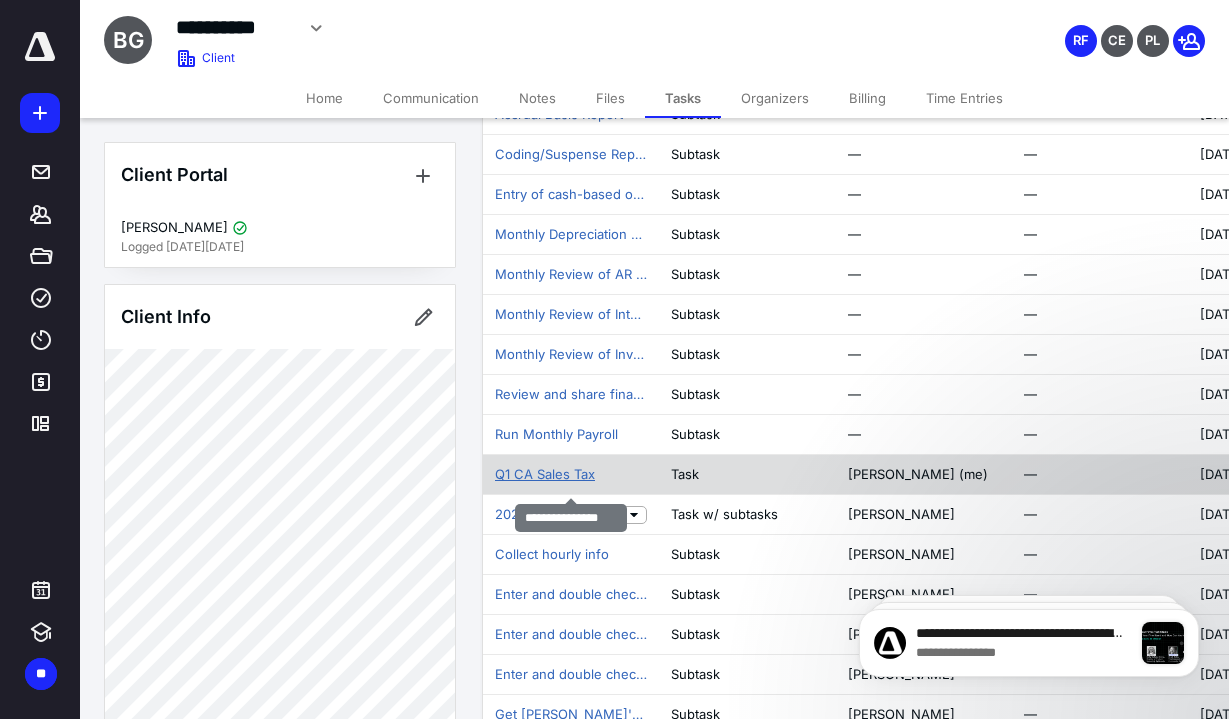 click on "Q1 CA Sales Tax" at bounding box center (545, 475) 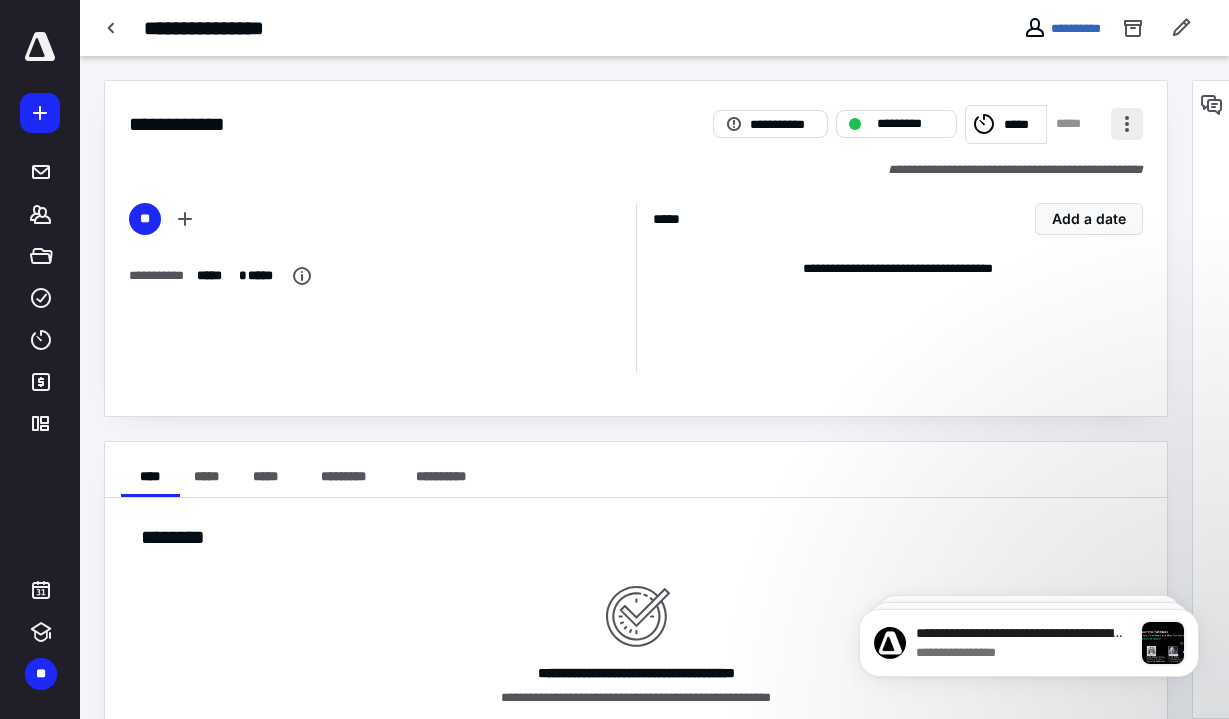 click at bounding box center [1127, 124] 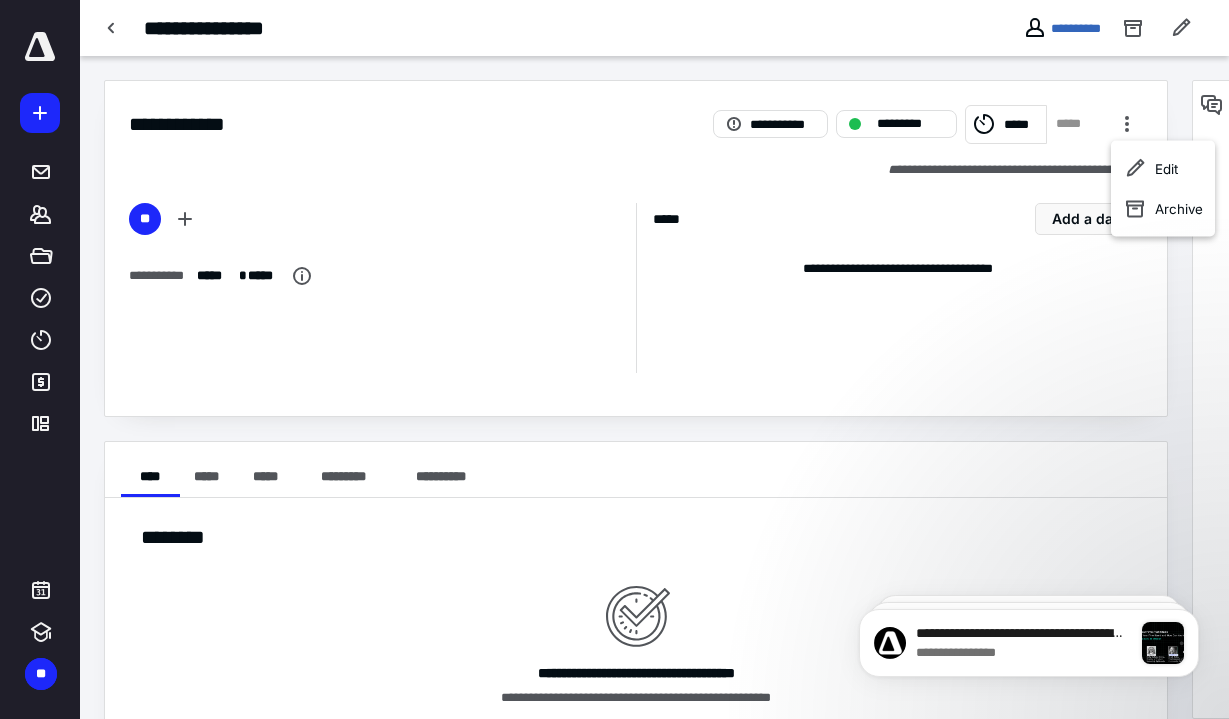 click on "***** Add a date" at bounding box center (898, 219) 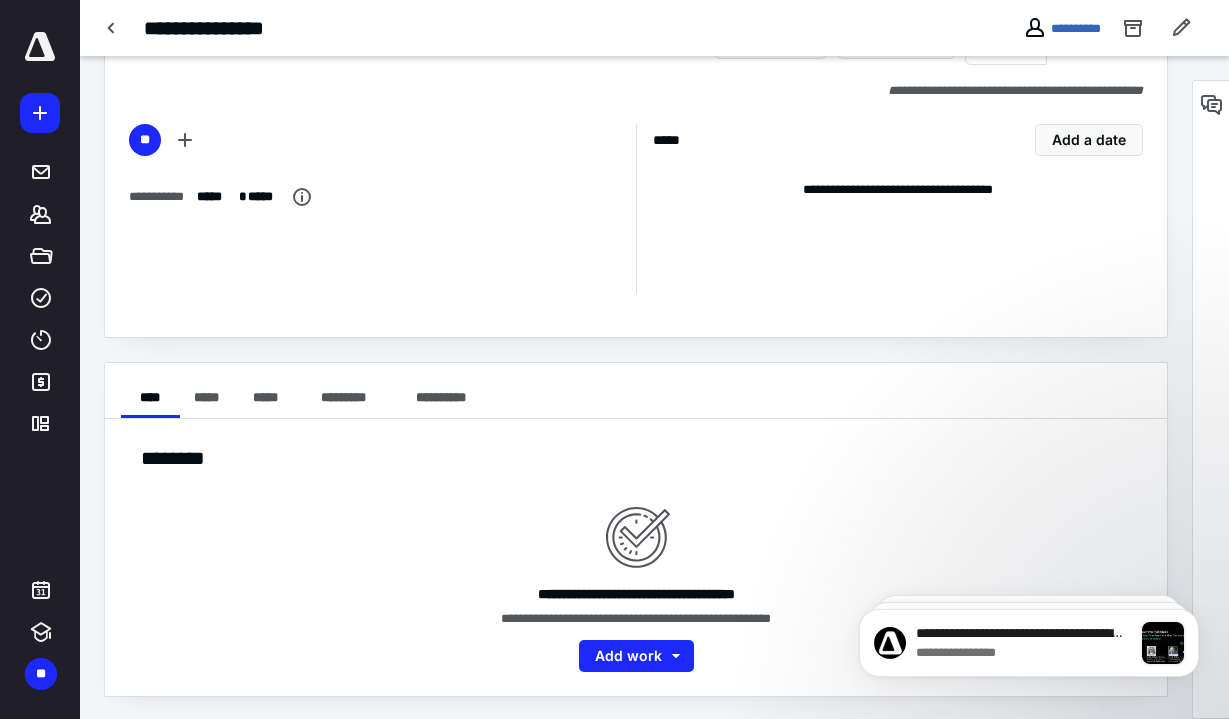 scroll, scrollTop: 0, scrollLeft: 0, axis: both 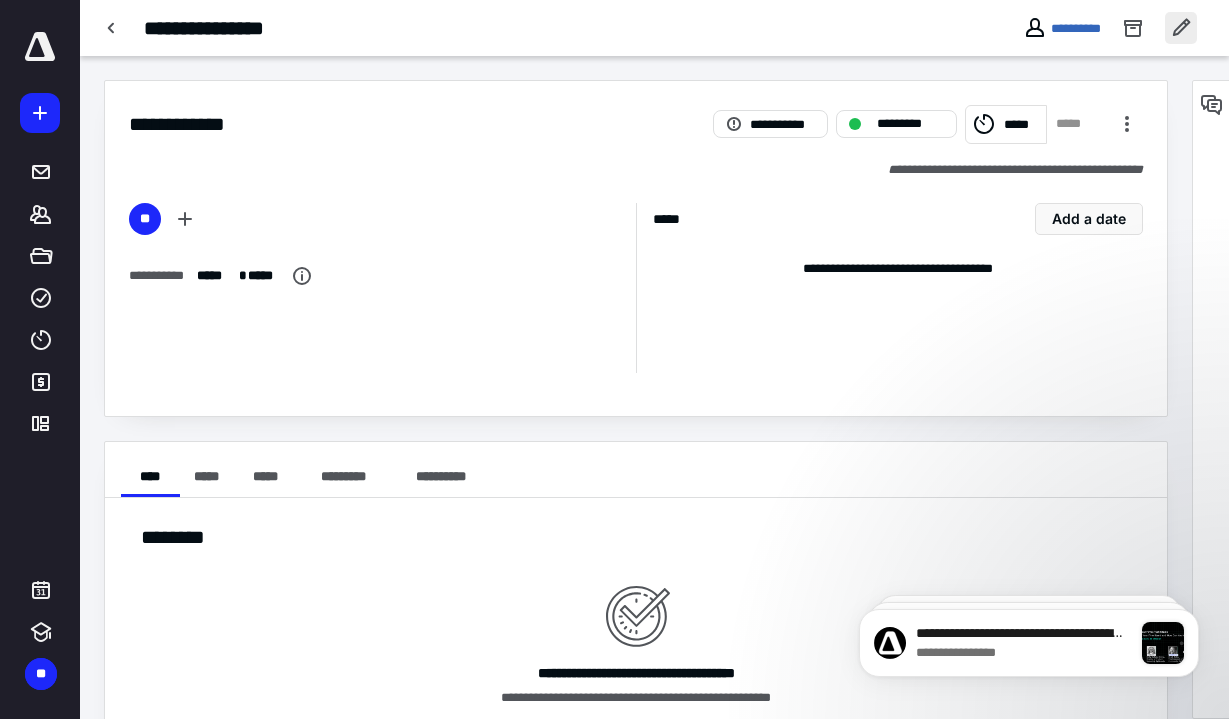 click at bounding box center [1181, 28] 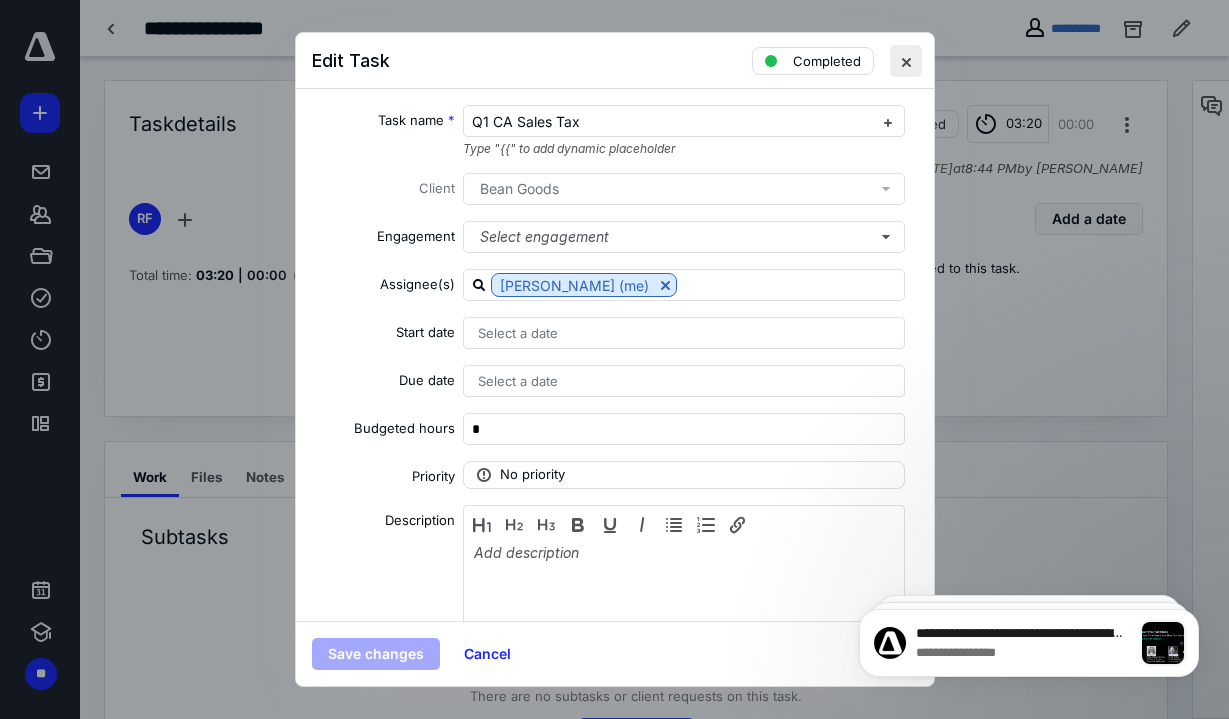 click at bounding box center (906, 61) 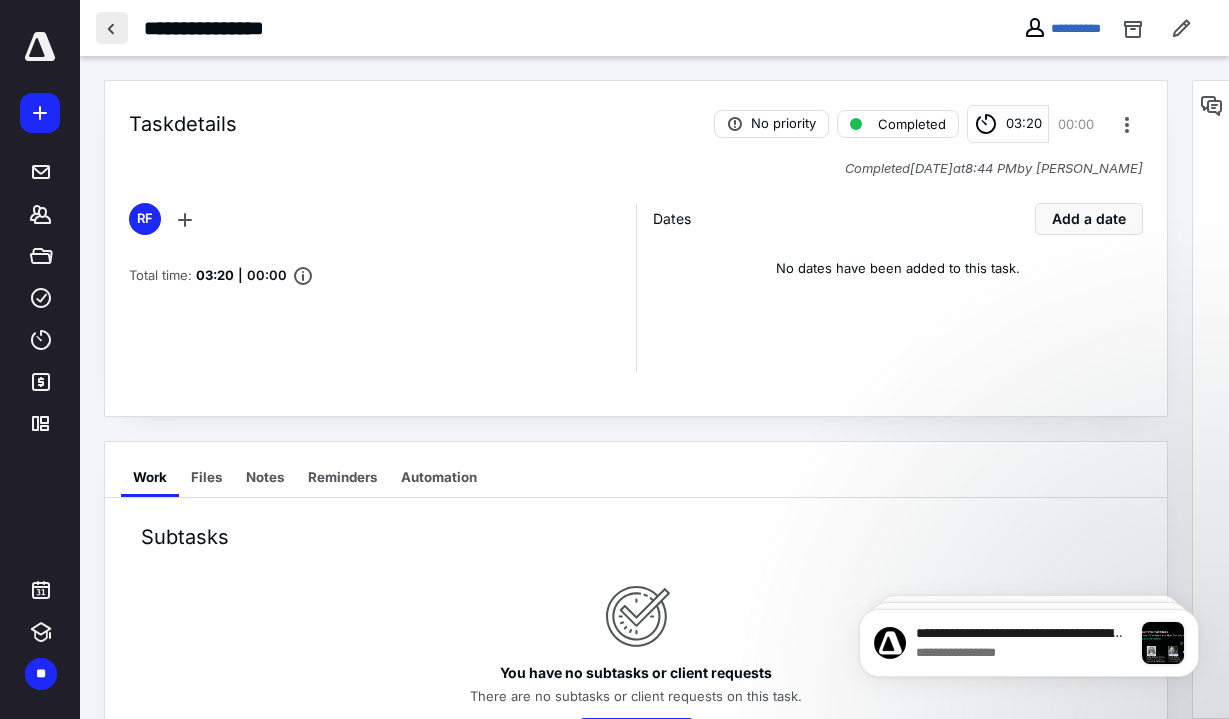 click at bounding box center (112, 28) 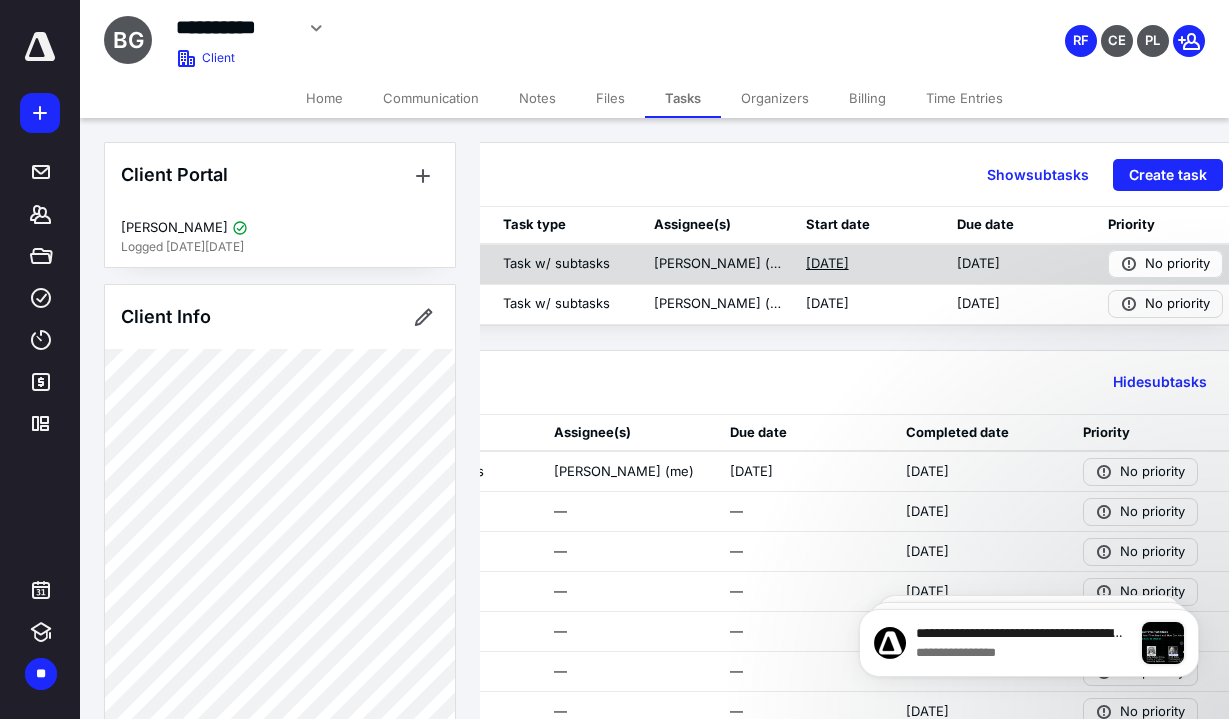 scroll, scrollTop: 0, scrollLeft: 313, axis: horizontal 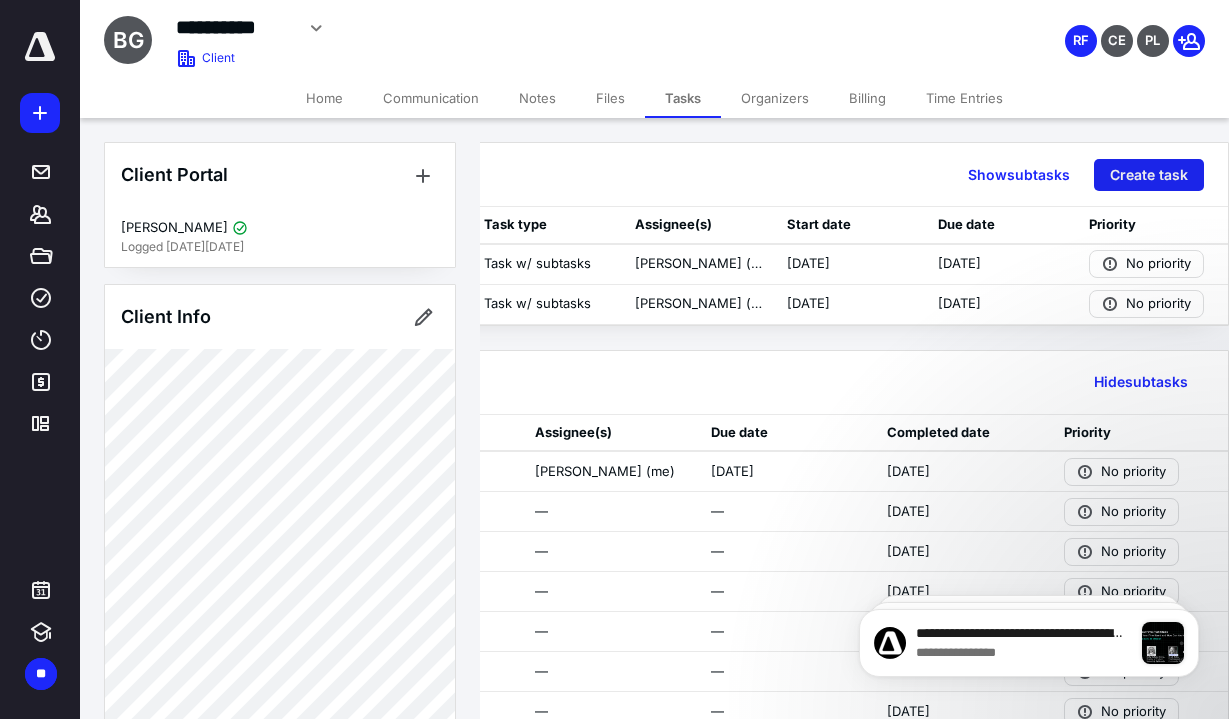 click on "Create task" at bounding box center [1149, 175] 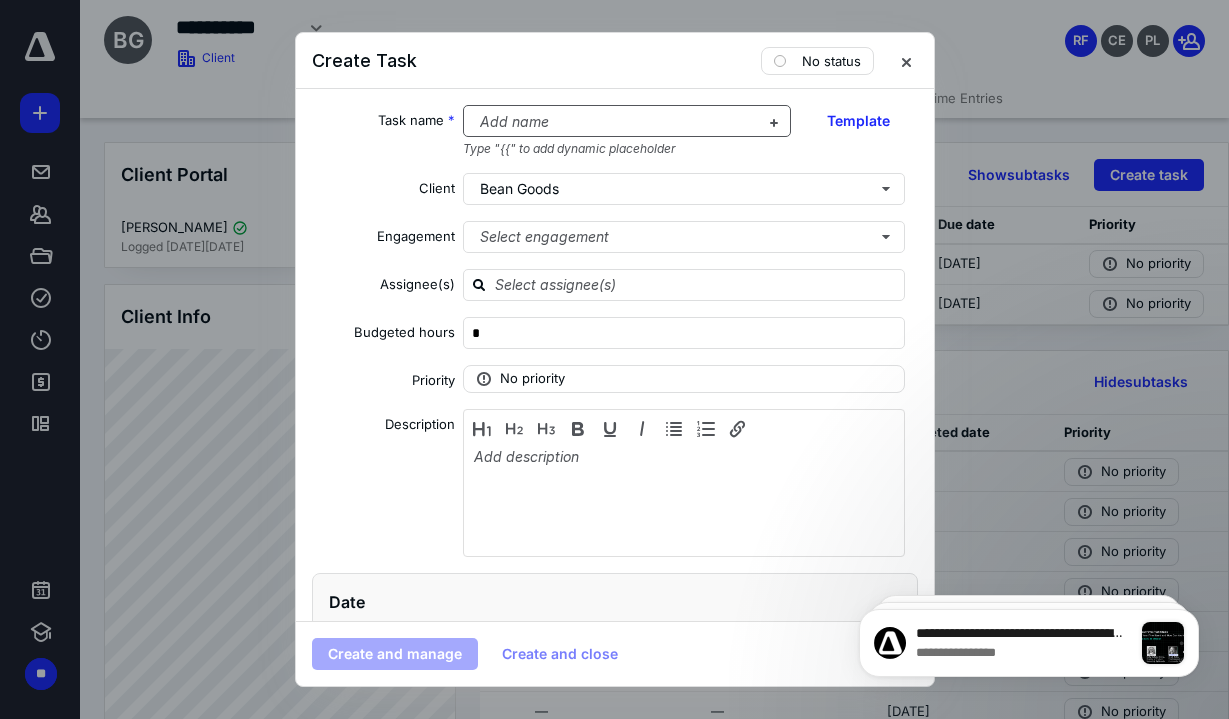 click at bounding box center [615, 122] 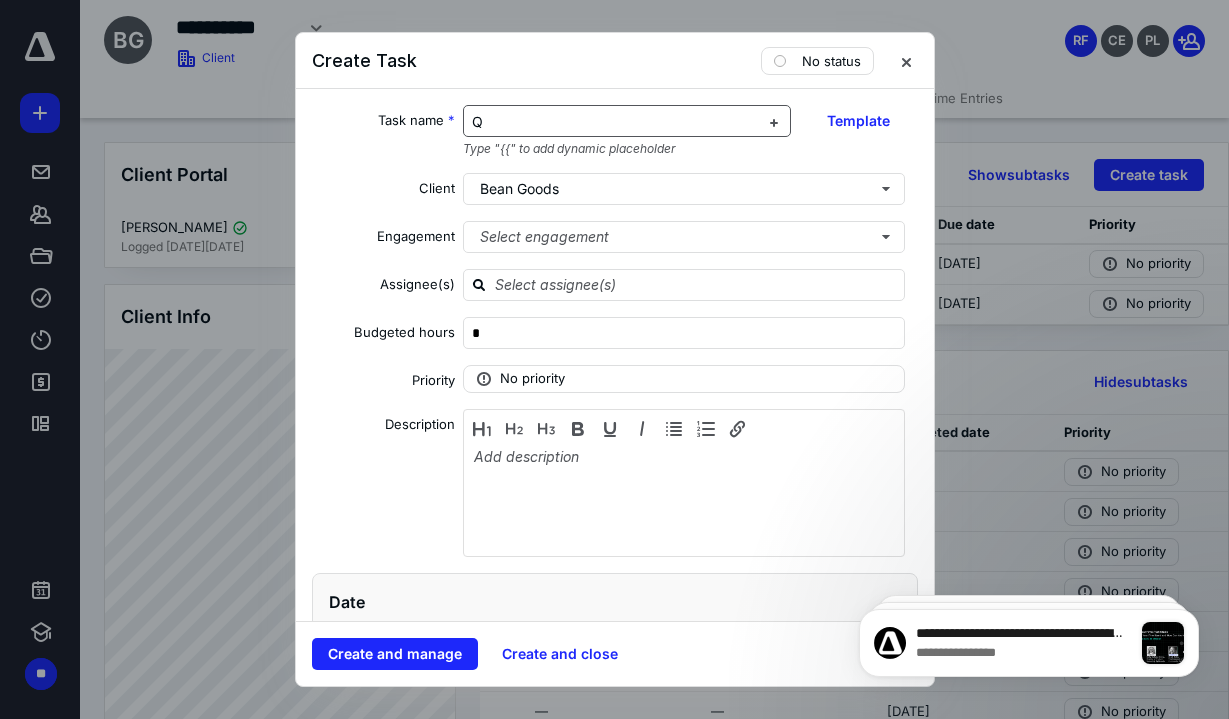 type 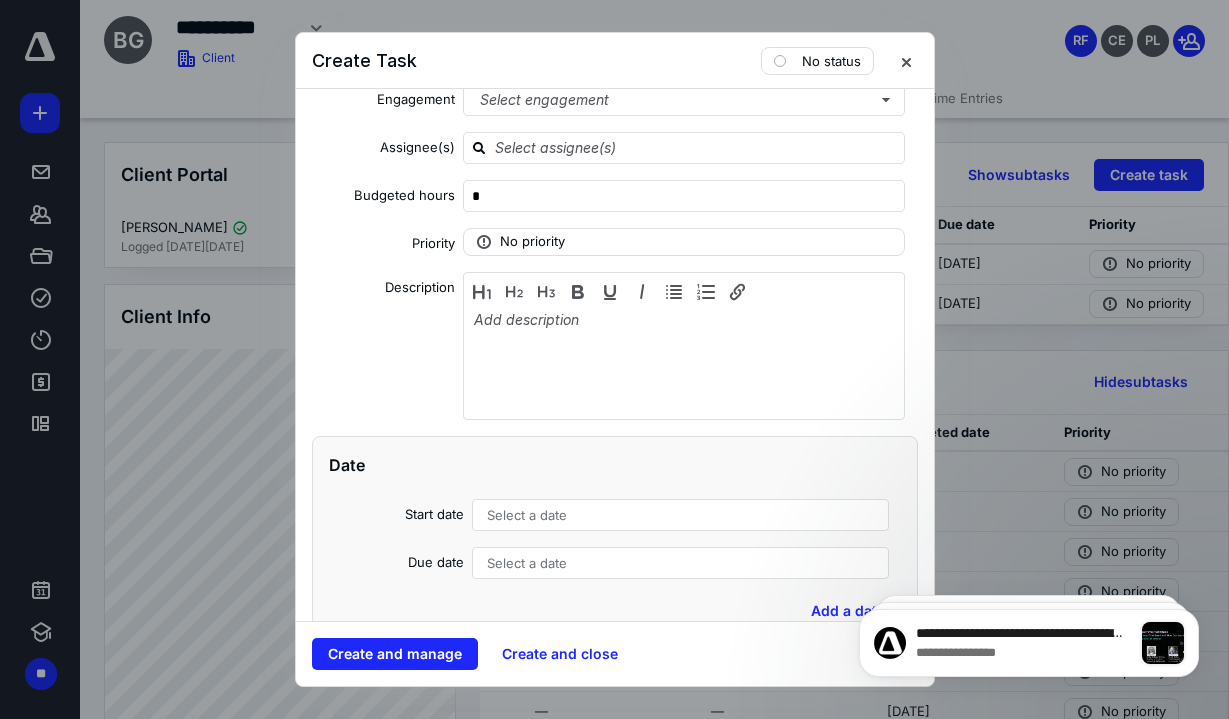 scroll, scrollTop: 149, scrollLeft: 0, axis: vertical 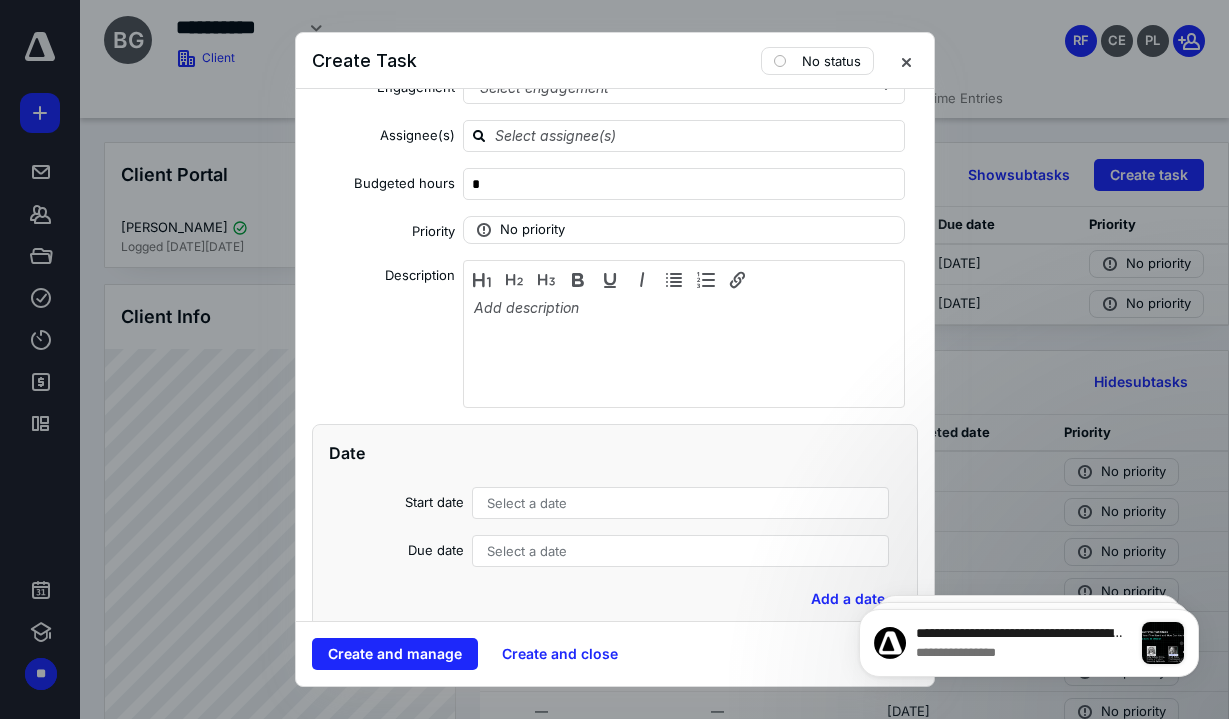 click on "Select a date" at bounding box center (527, 551) 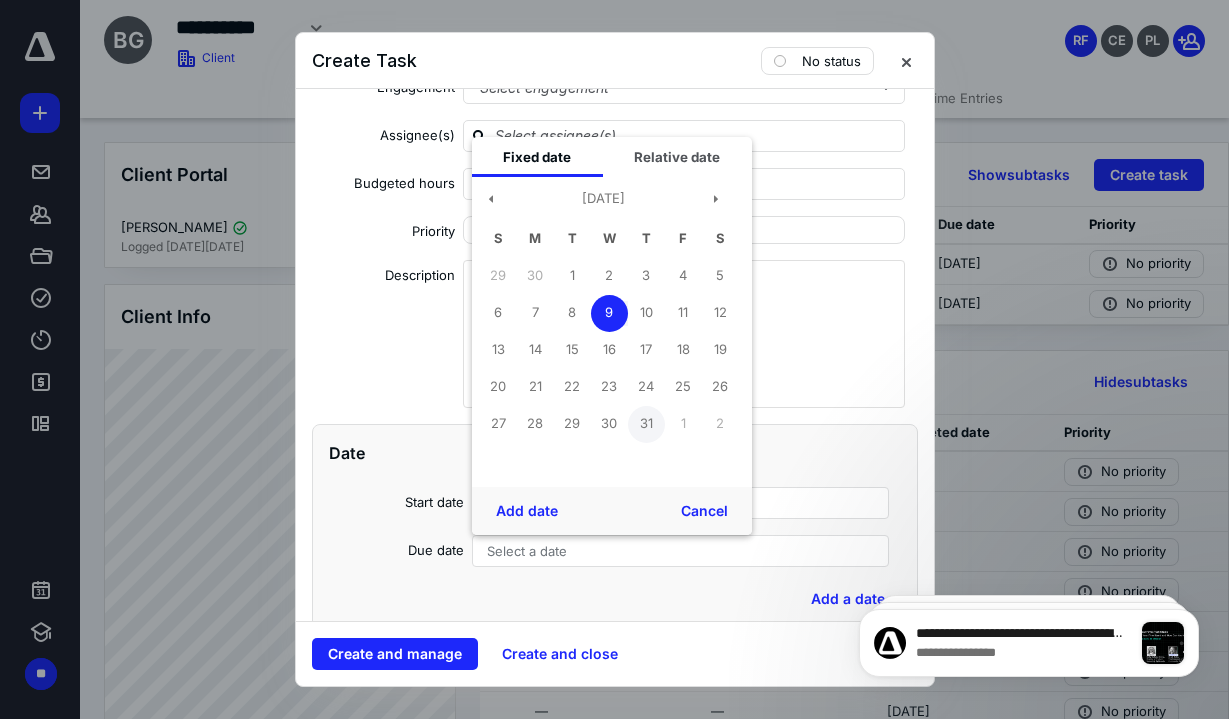 click on "31" at bounding box center (646, 424) 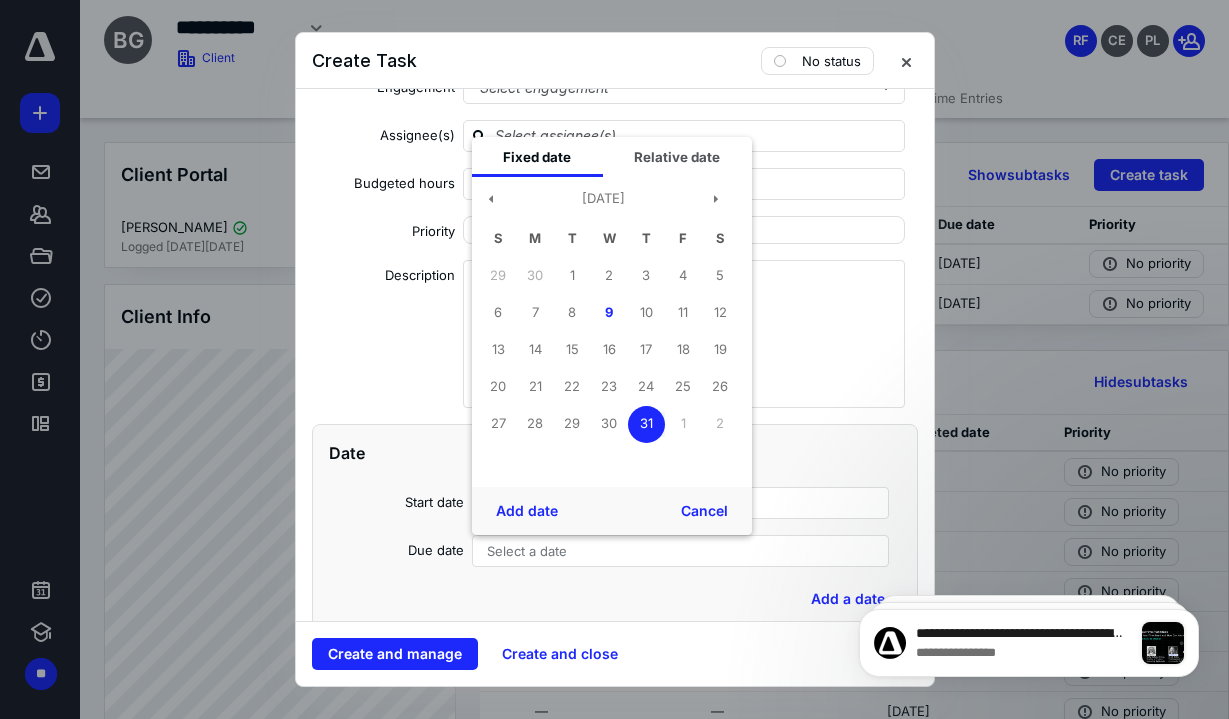 click on "Select a date" at bounding box center [681, 503] 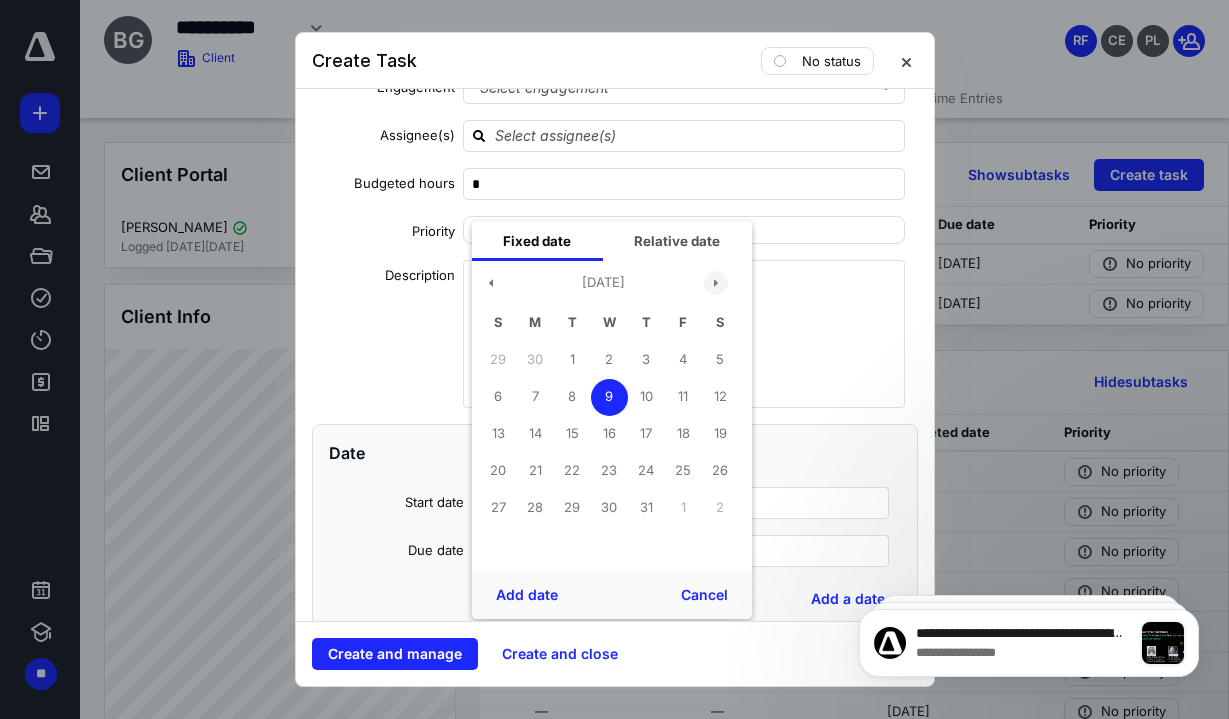 click at bounding box center (716, 283) 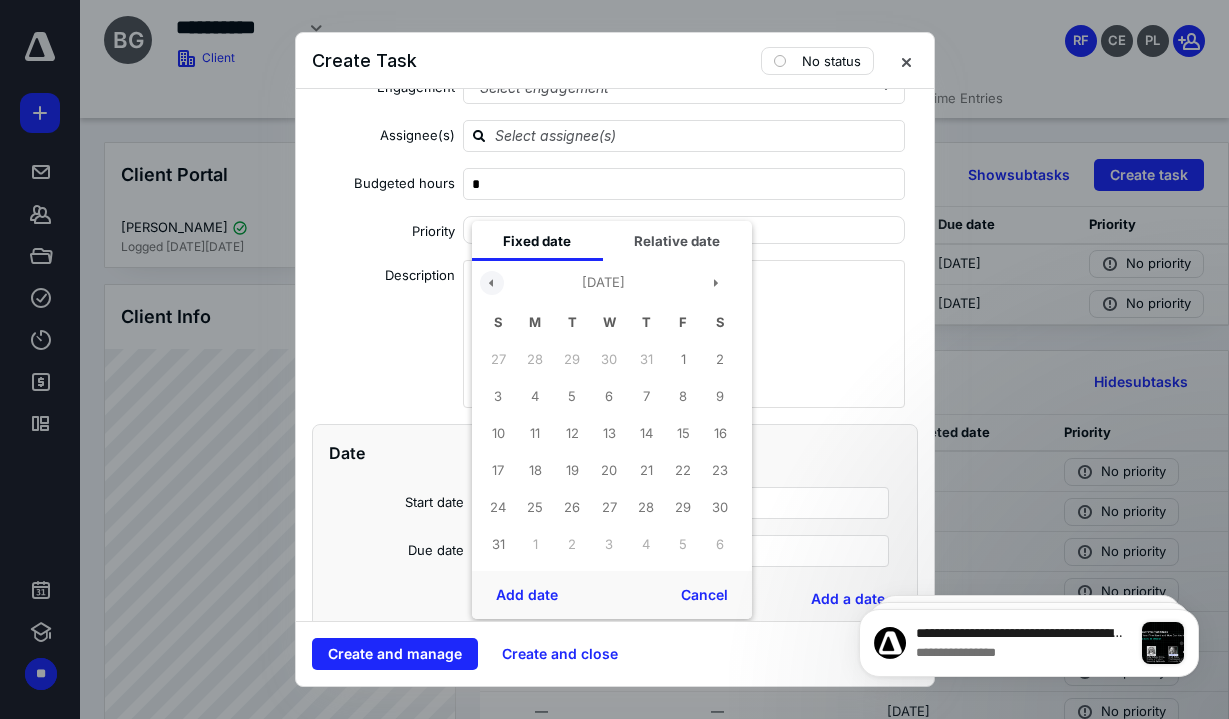 click at bounding box center [492, 283] 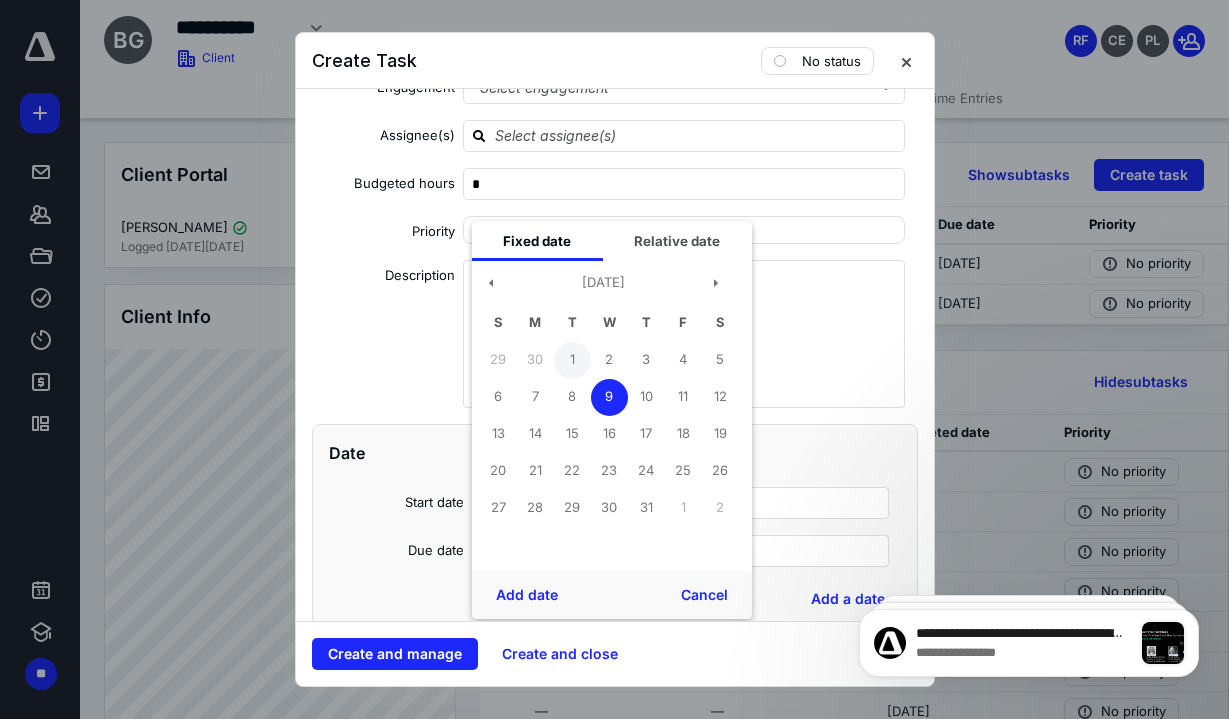 click on "1" at bounding box center (572, 360) 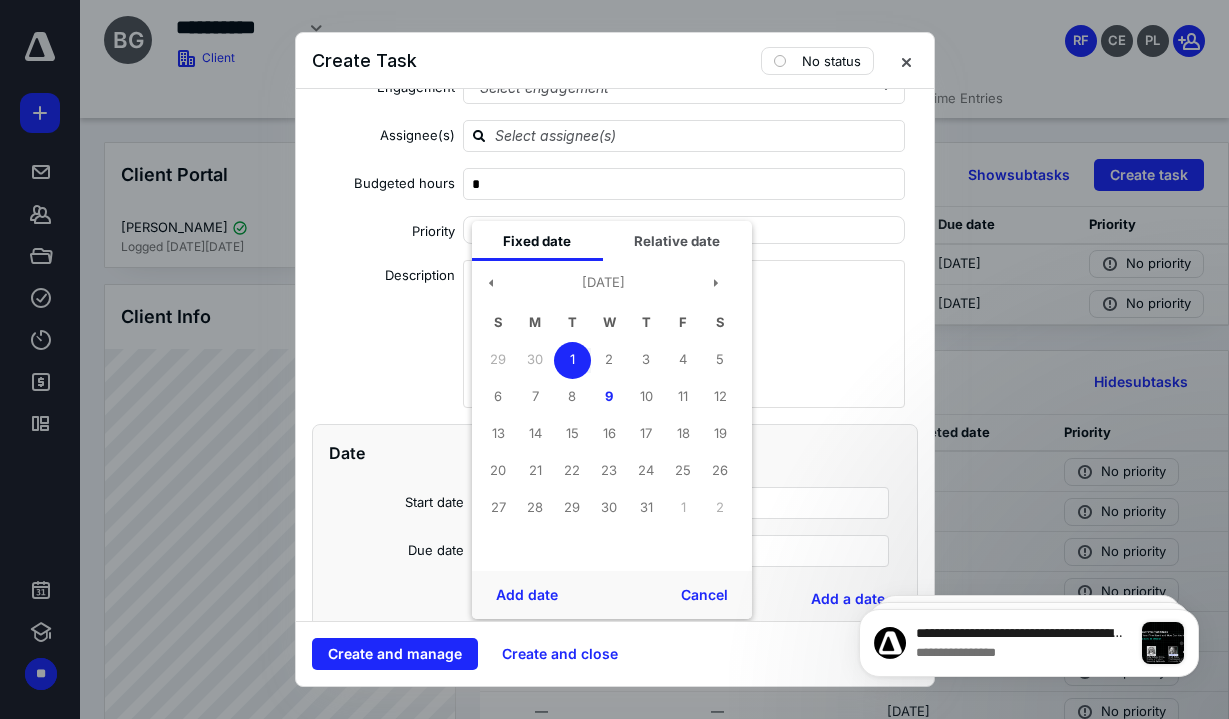 click on "Description" at bounding box center (384, 337) 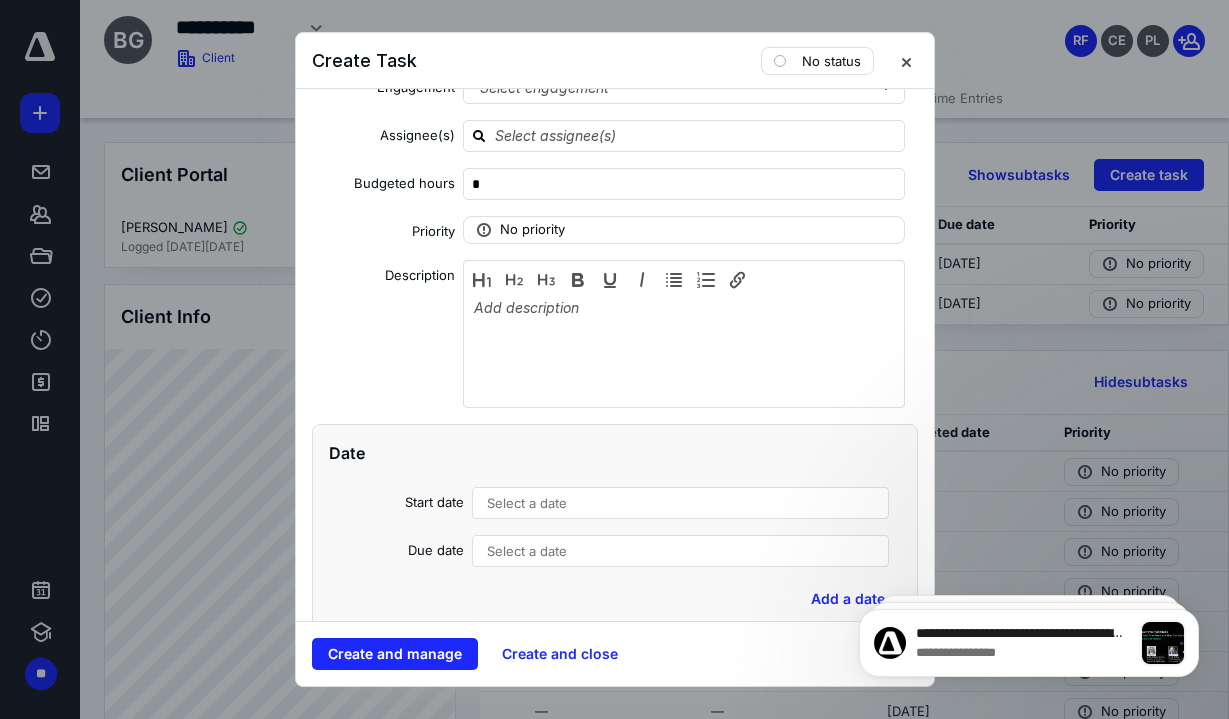 click on "Select a date" at bounding box center (527, 503) 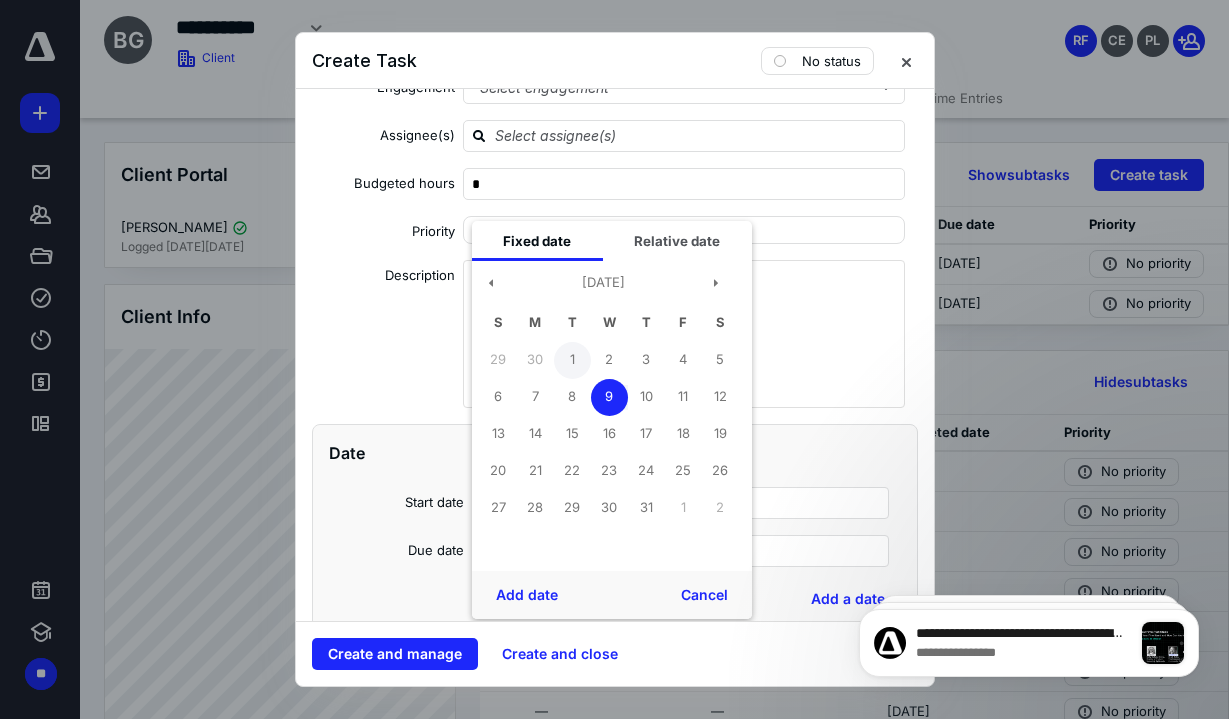 click on "1" at bounding box center (572, 360) 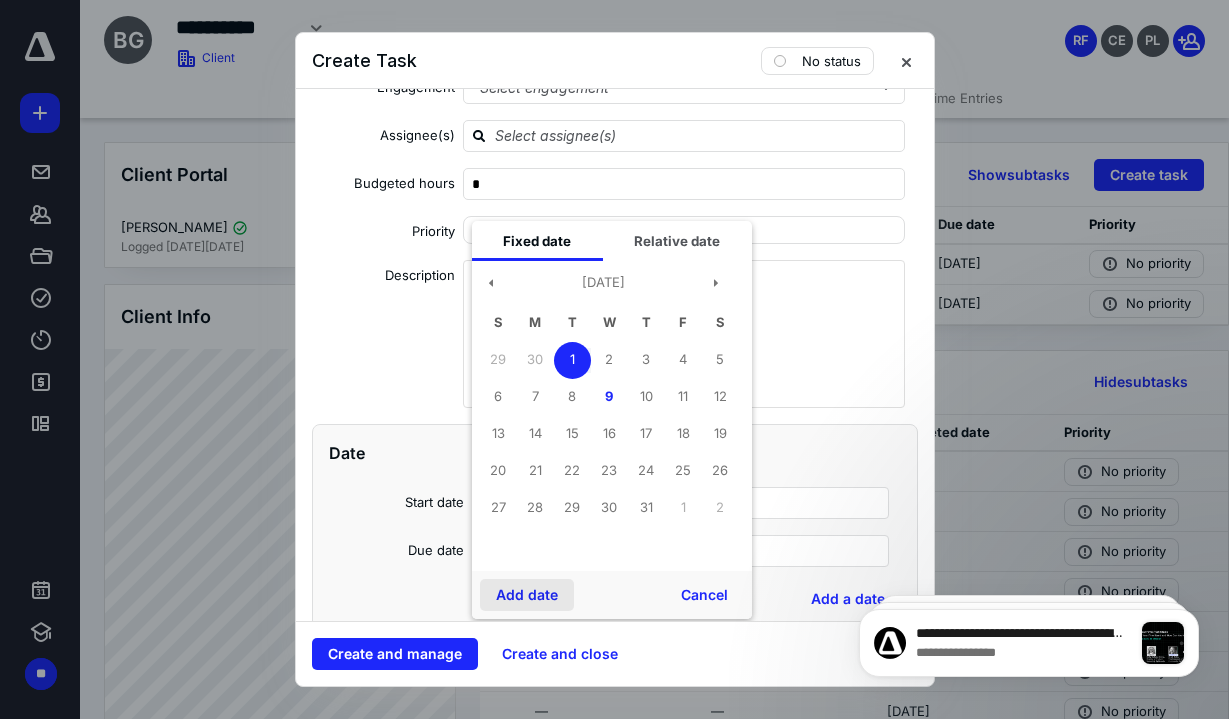 click on "Add date" at bounding box center (527, 595) 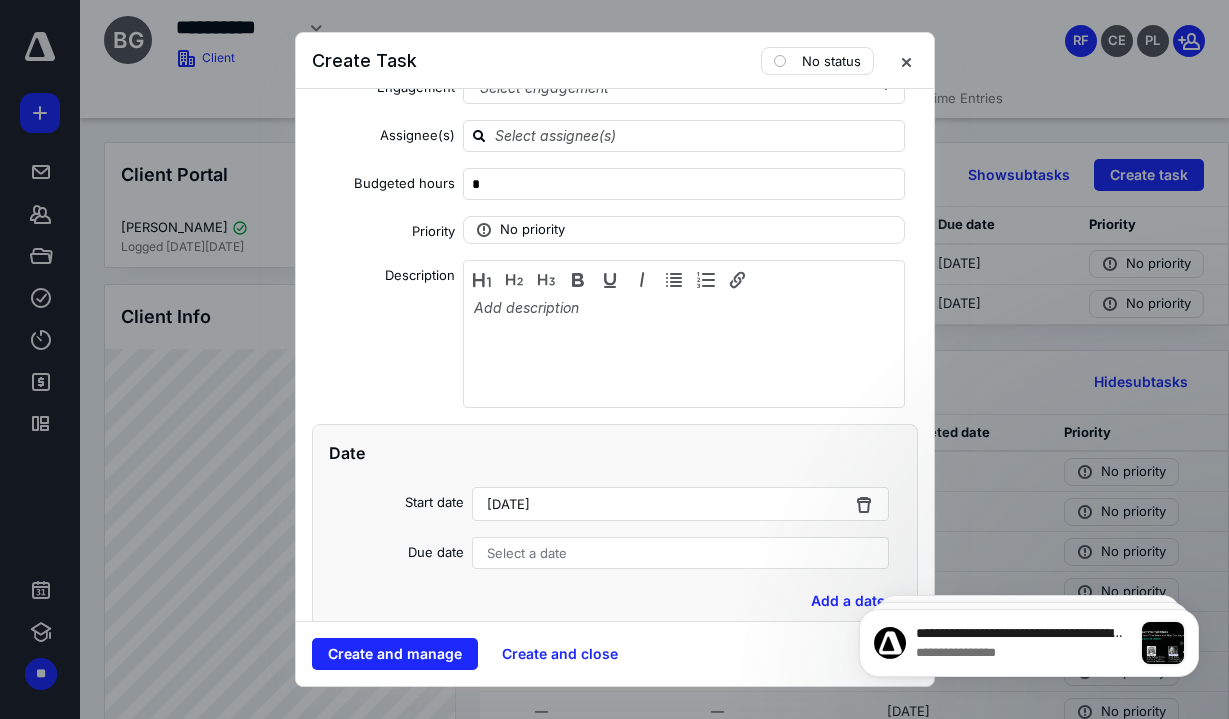 click on "Select a date" at bounding box center [527, 553] 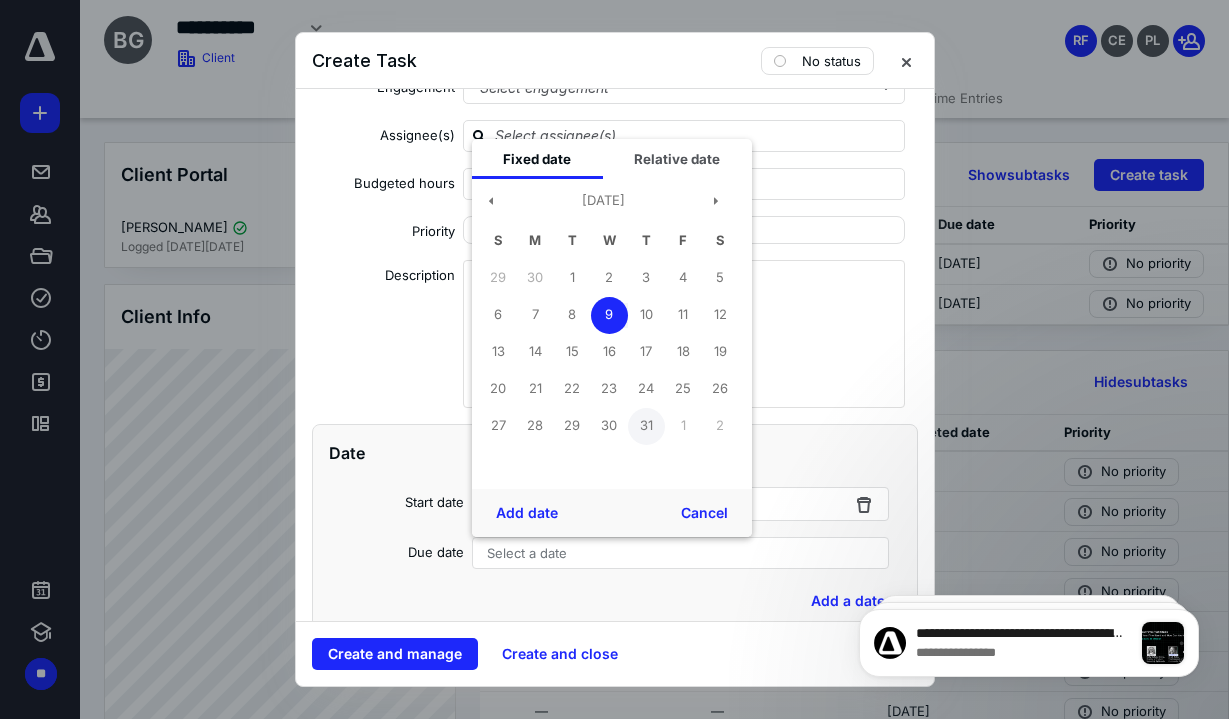 click on "31" at bounding box center [646, 426] 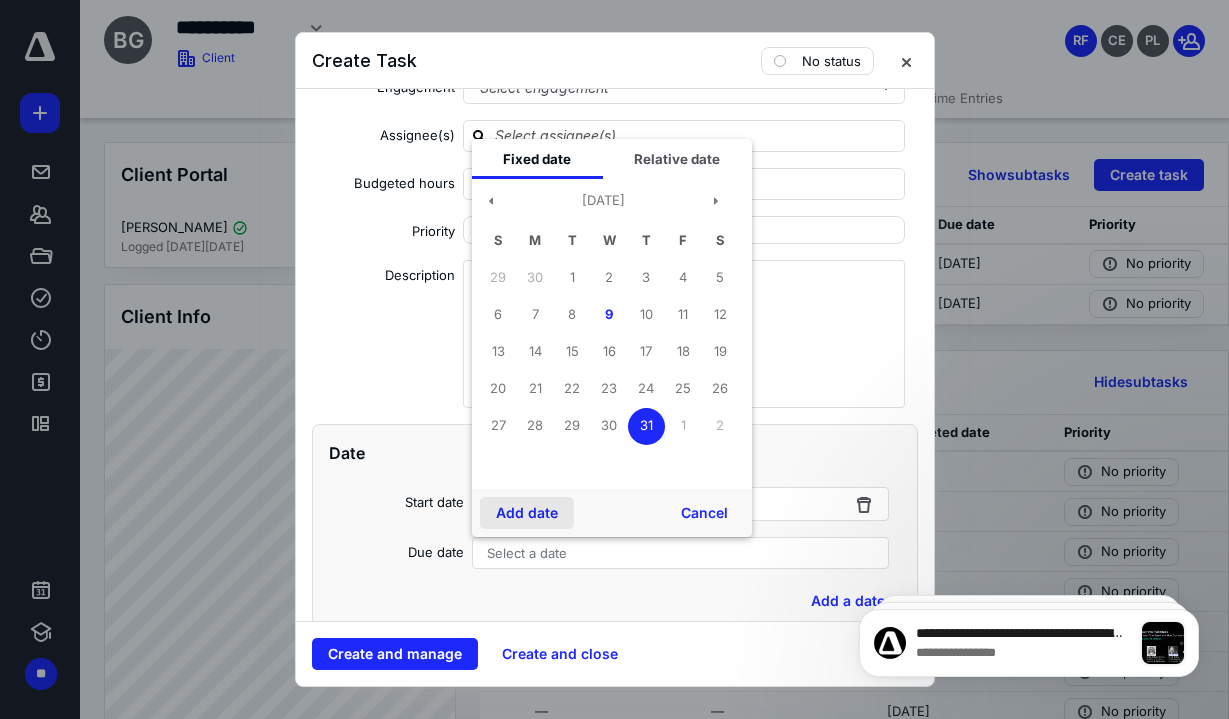 click on "Add date" at bounding box center [527, 513] 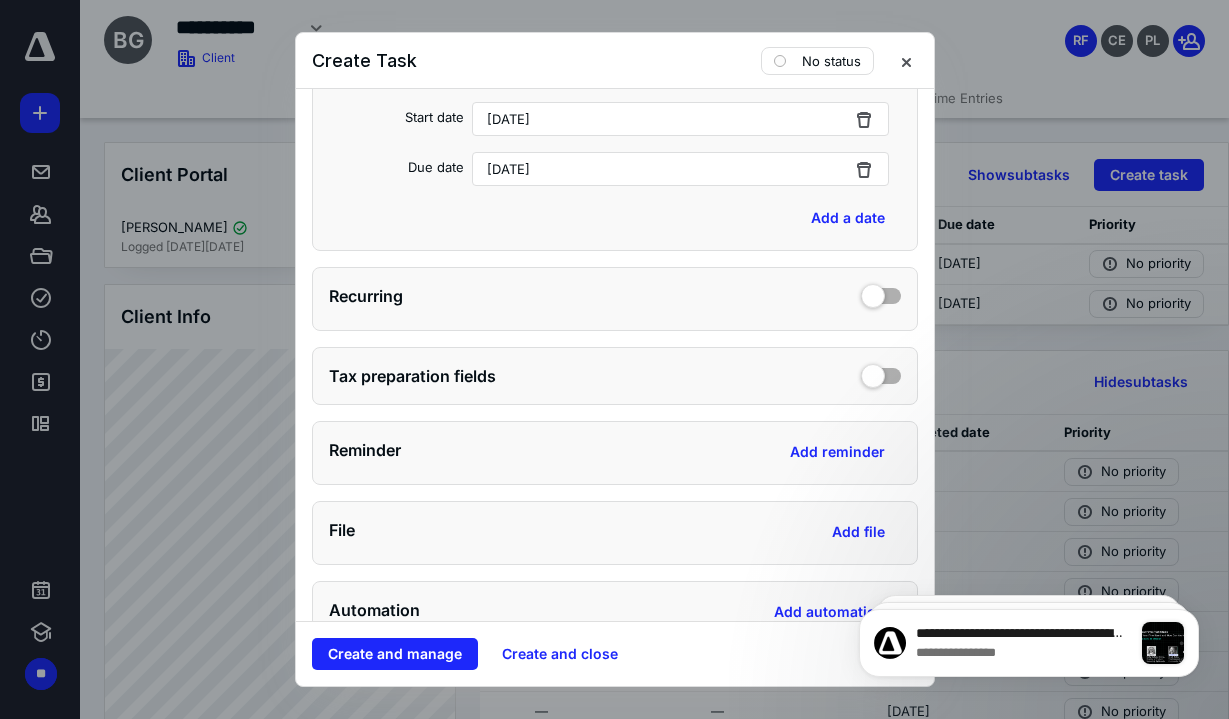 scroll, scrollTop: 536, scrollLeft: 0, axis: vertical 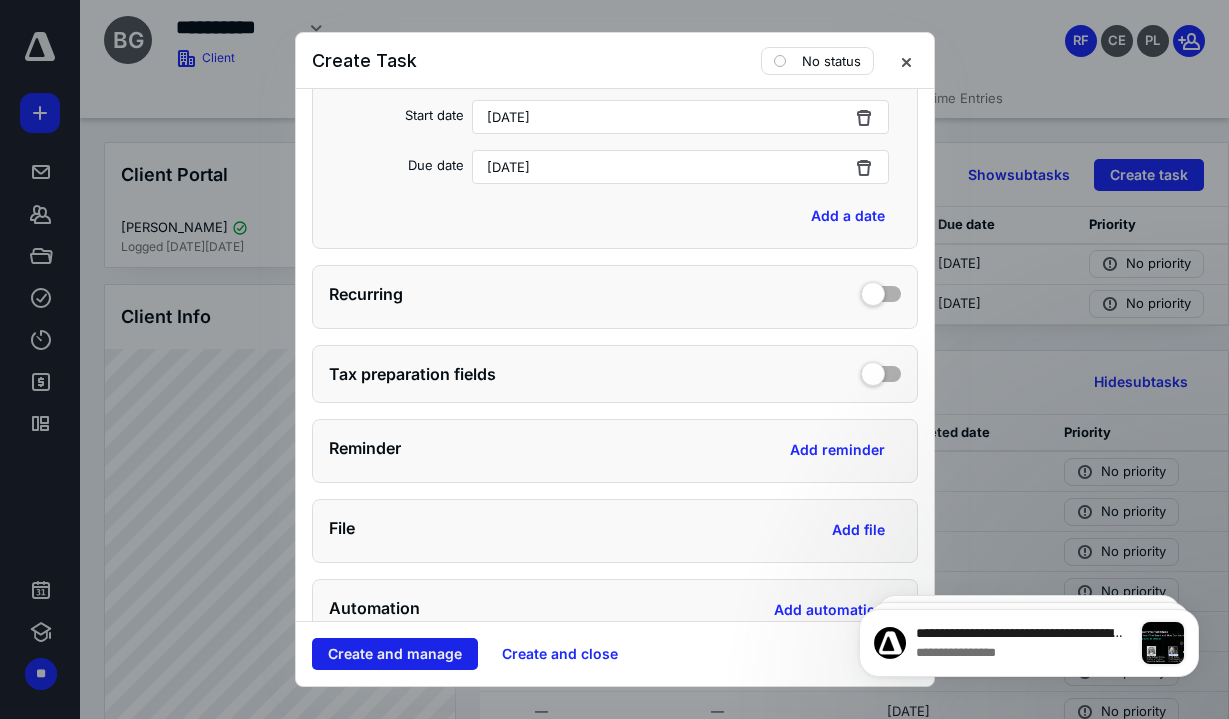 click on "Create and manage" at bounding box center (395, 654) 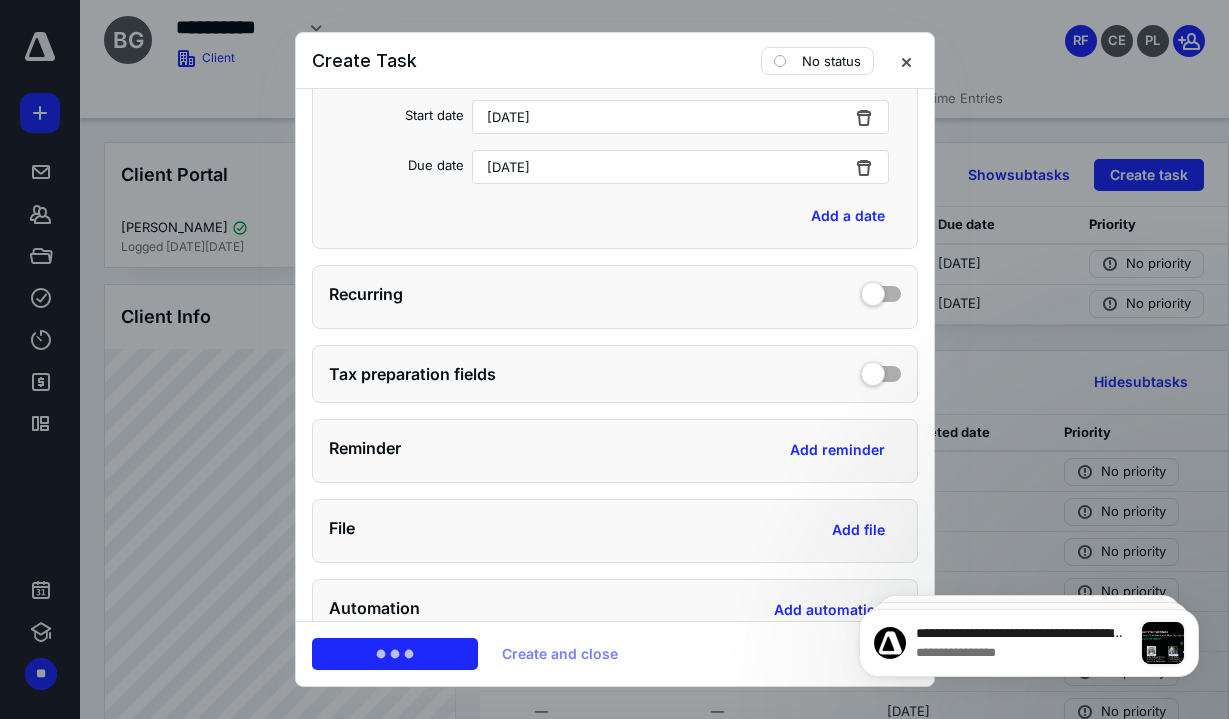 scroll, scrollTop: 0, scrollLeft: 0, axis: both 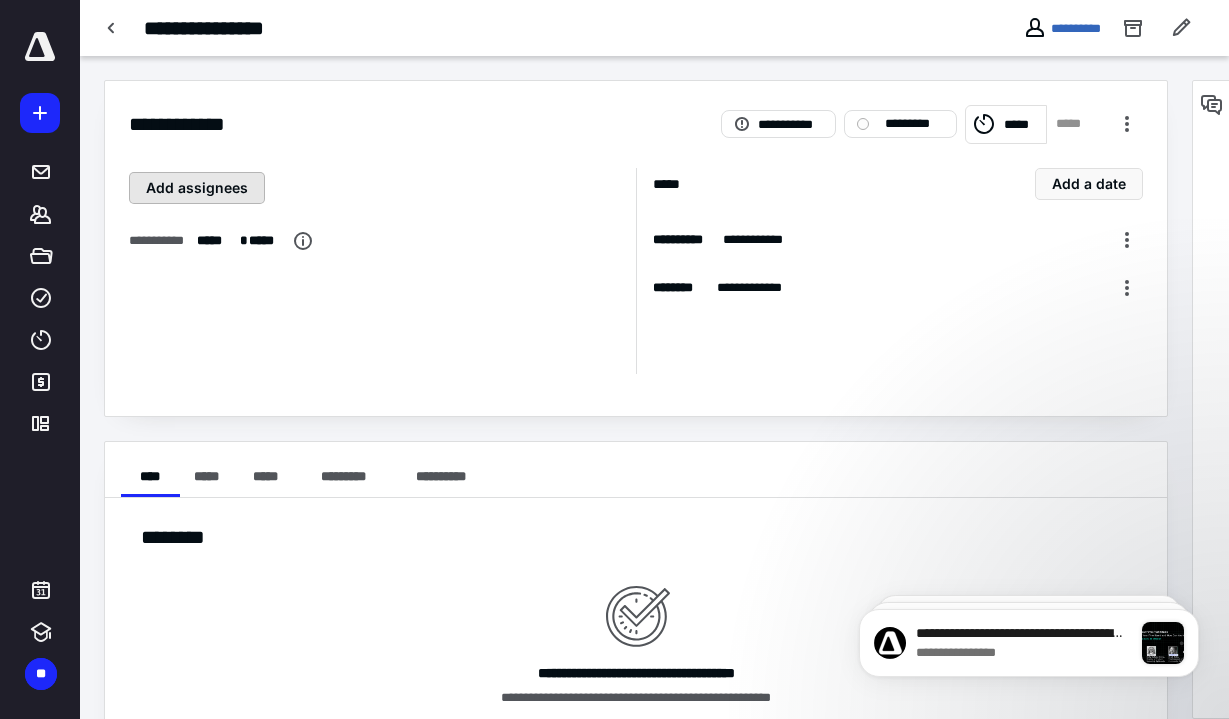 click on "Add assignees" at bounding box center (197, 188) 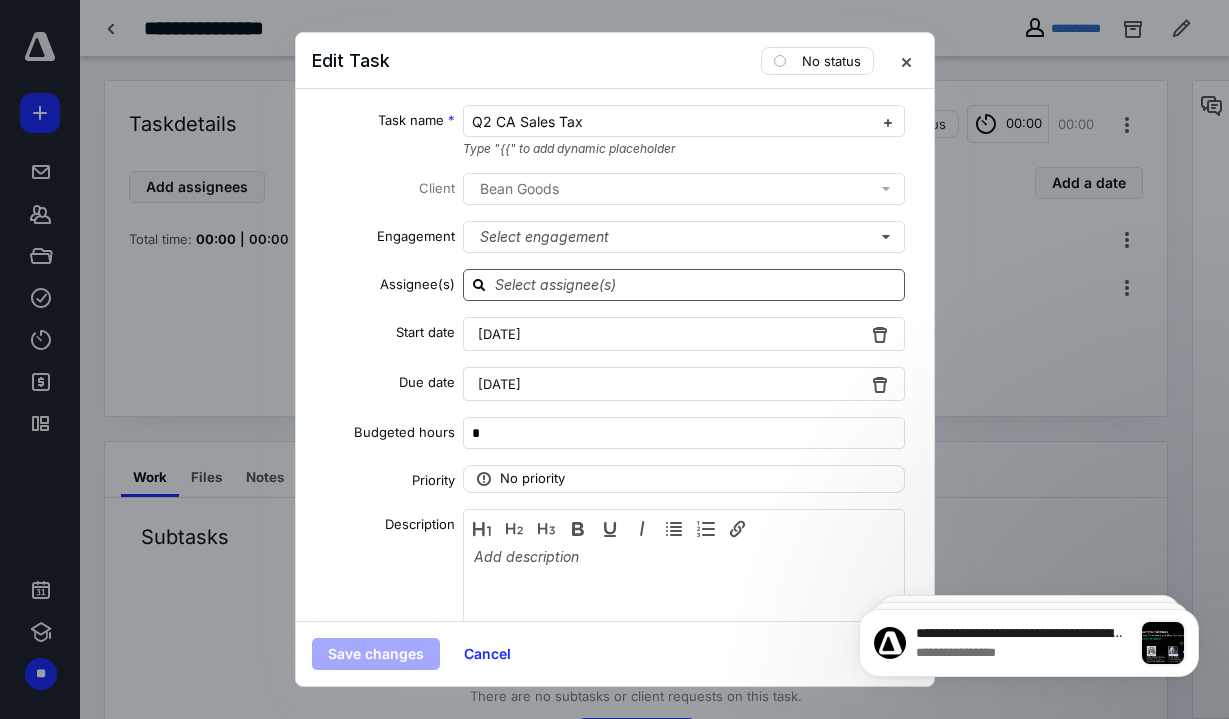 click at bounding box center [696, 284] 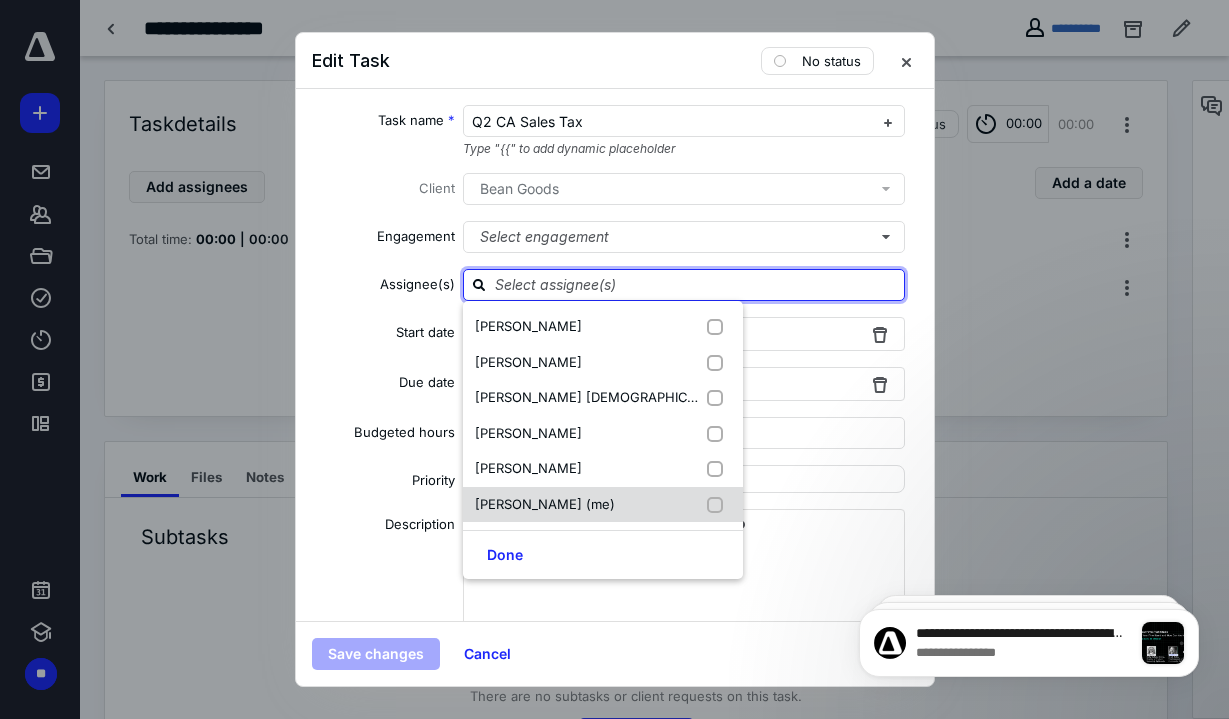 click at bounding box center [719, 505] 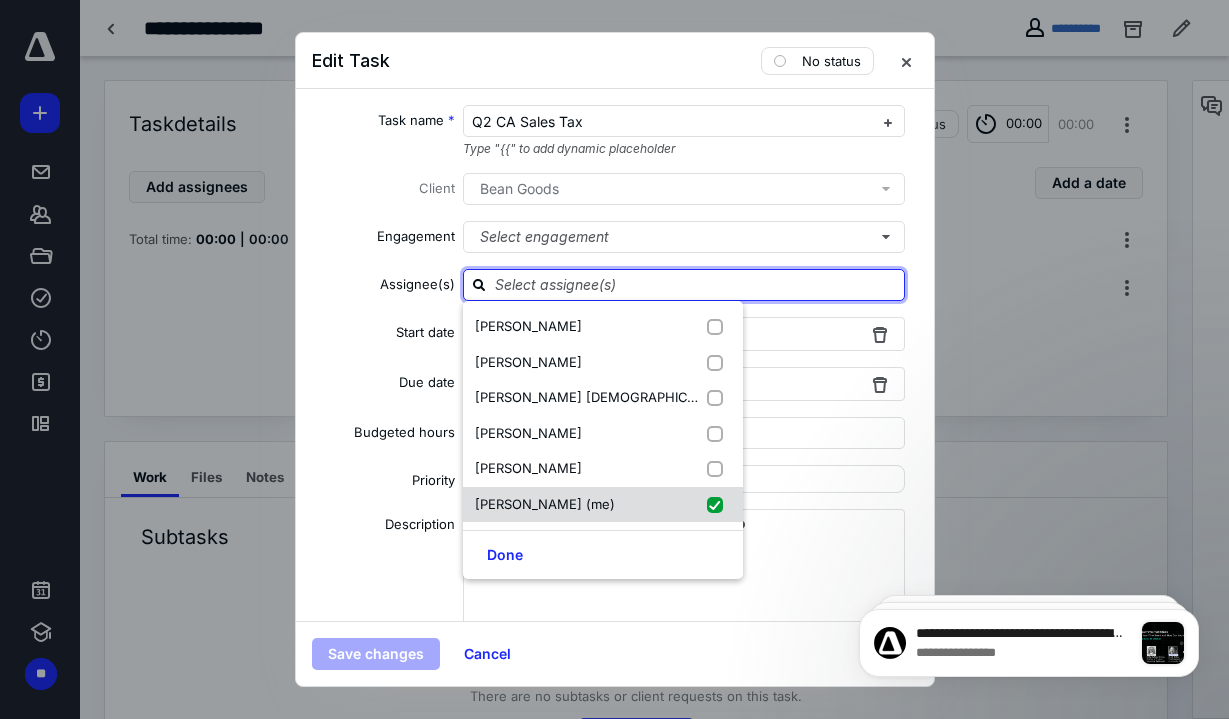 checkbox on "true" 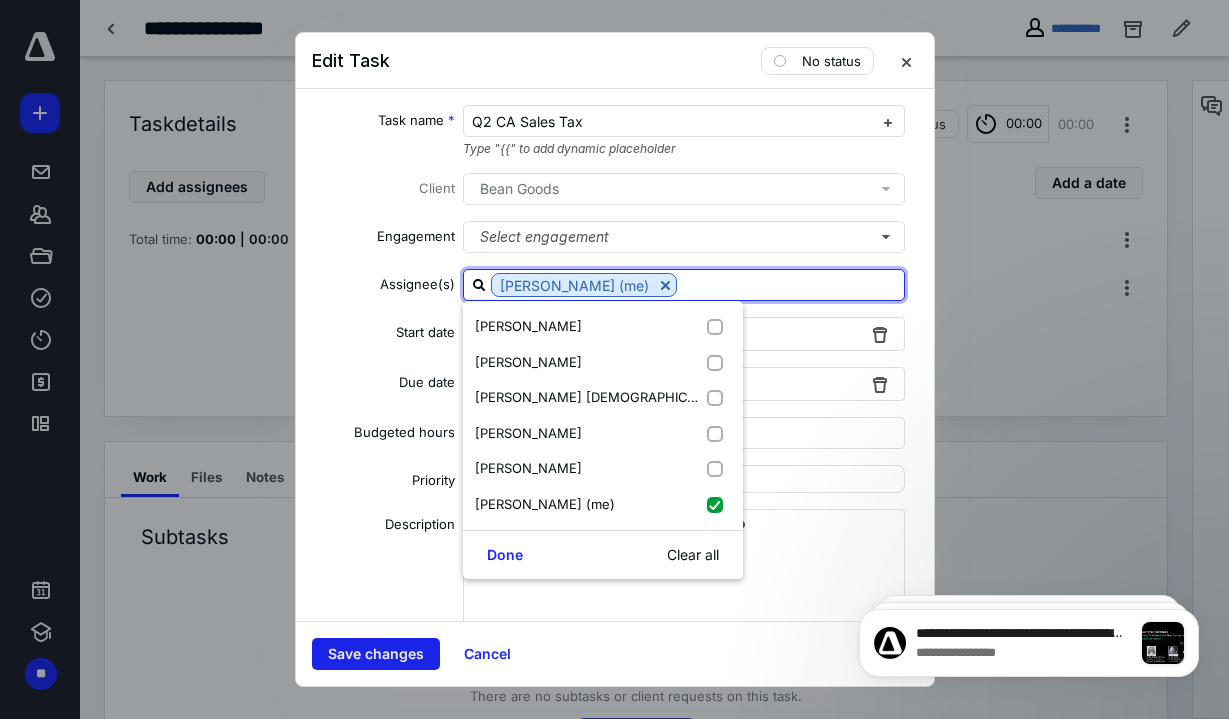 click on "Save changes" at bounding box center (376, 654) 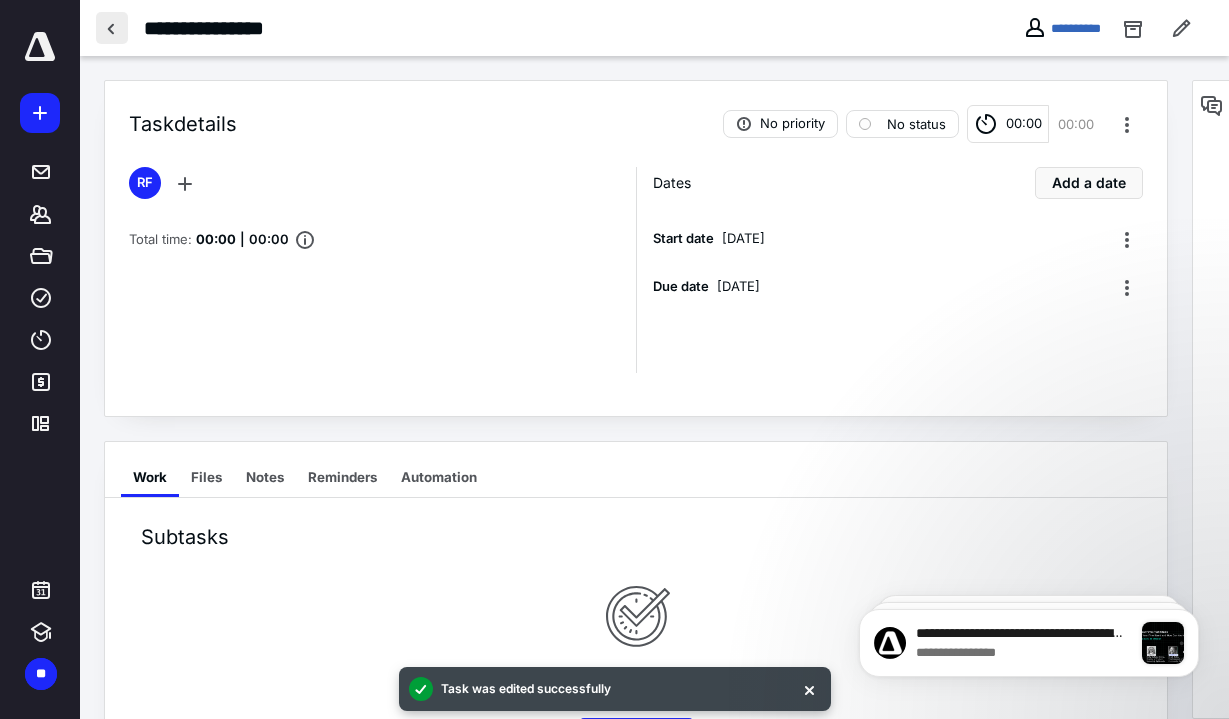 click at bounding box center (112, 28) 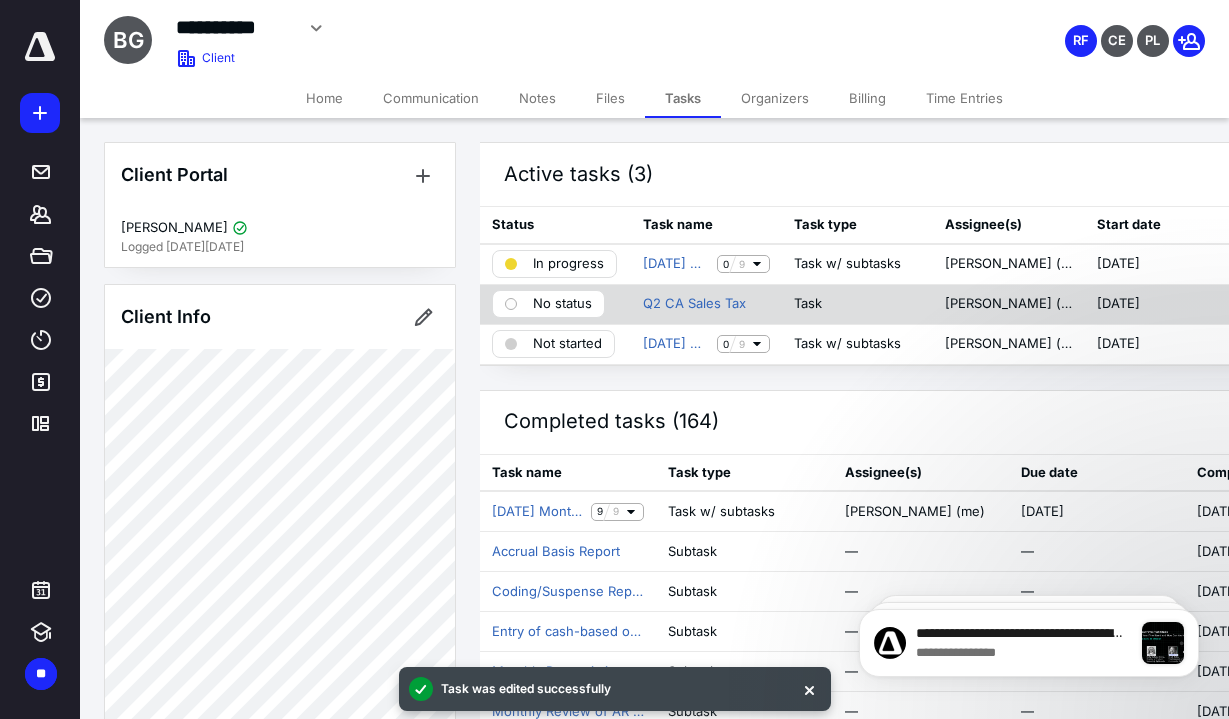 click on "No status" at bounding box center [562, 304] 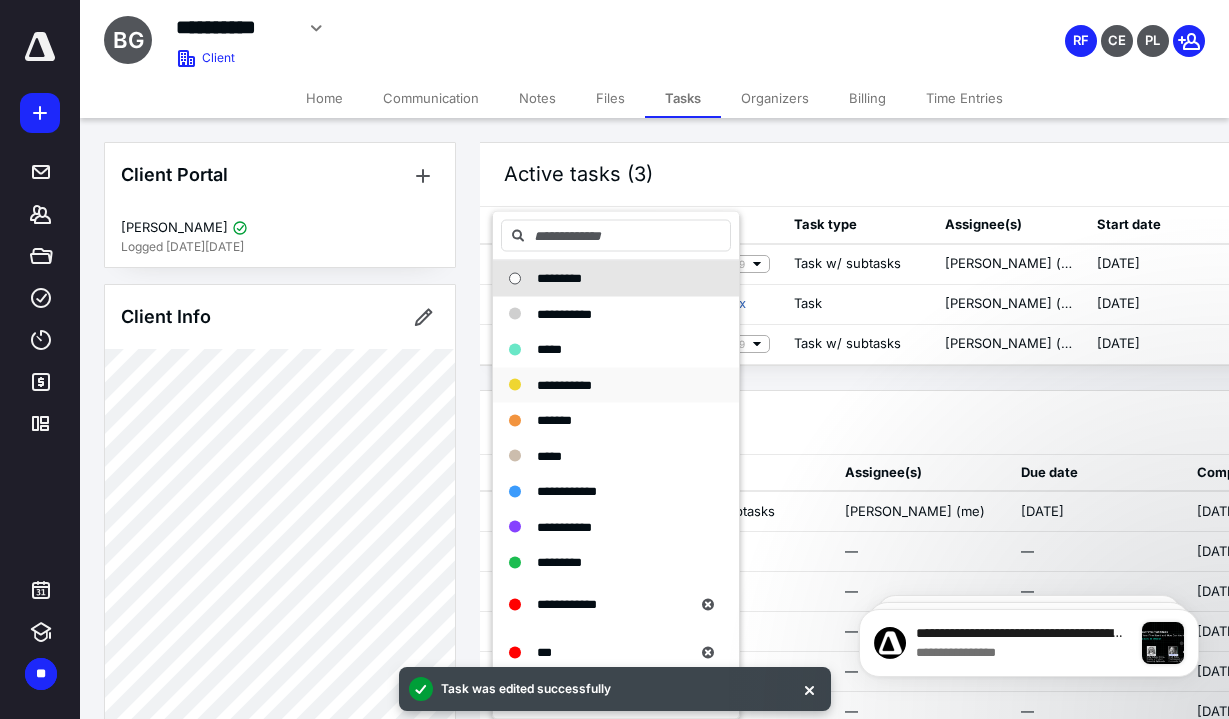 click on "**********" at bounding box center [564, 384] 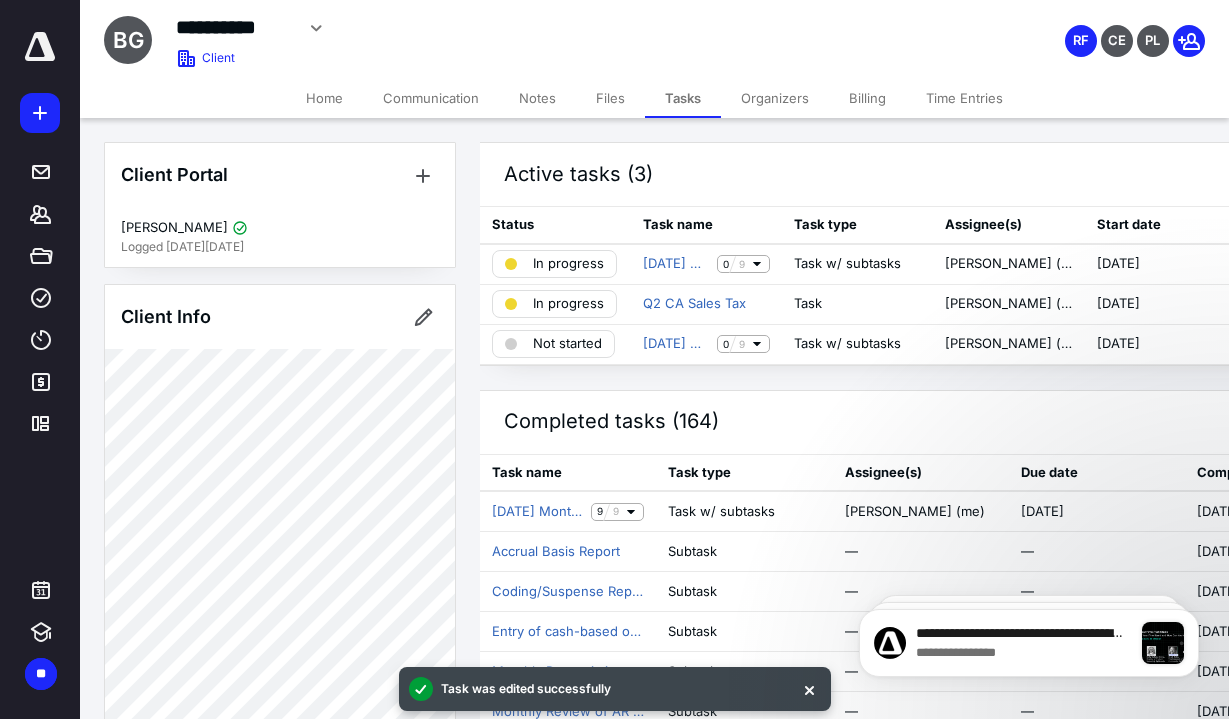 drag, startPoint x: 949, startPoint y: 93, endPoint x: 835, endPoint y: 109, distance: 115.11733 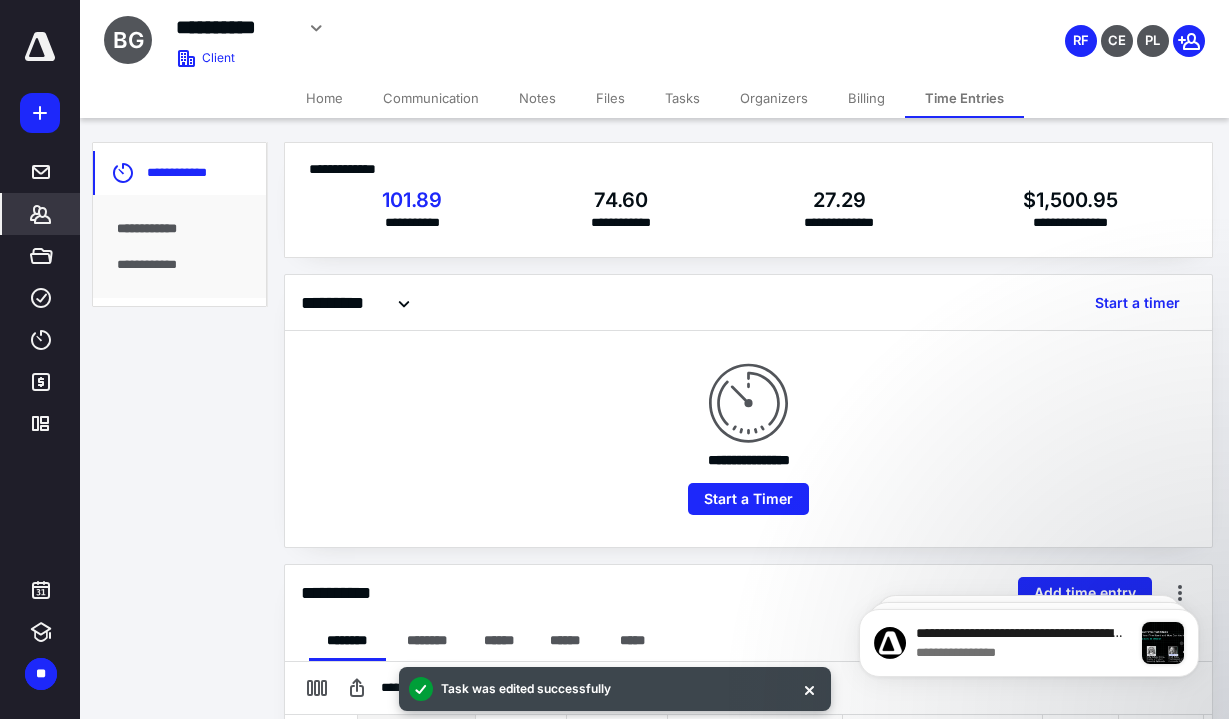 click on "**********" at bounding box center [179, 265] 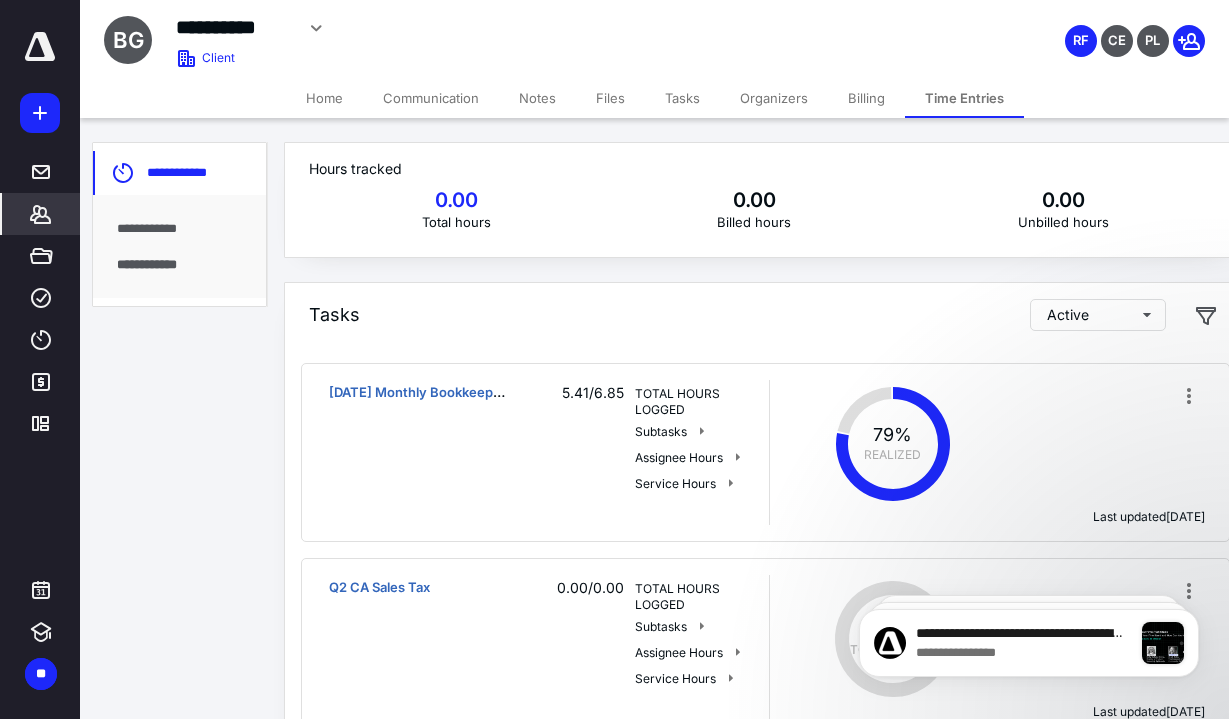 click on "**********" at bounding box center [179, 229] 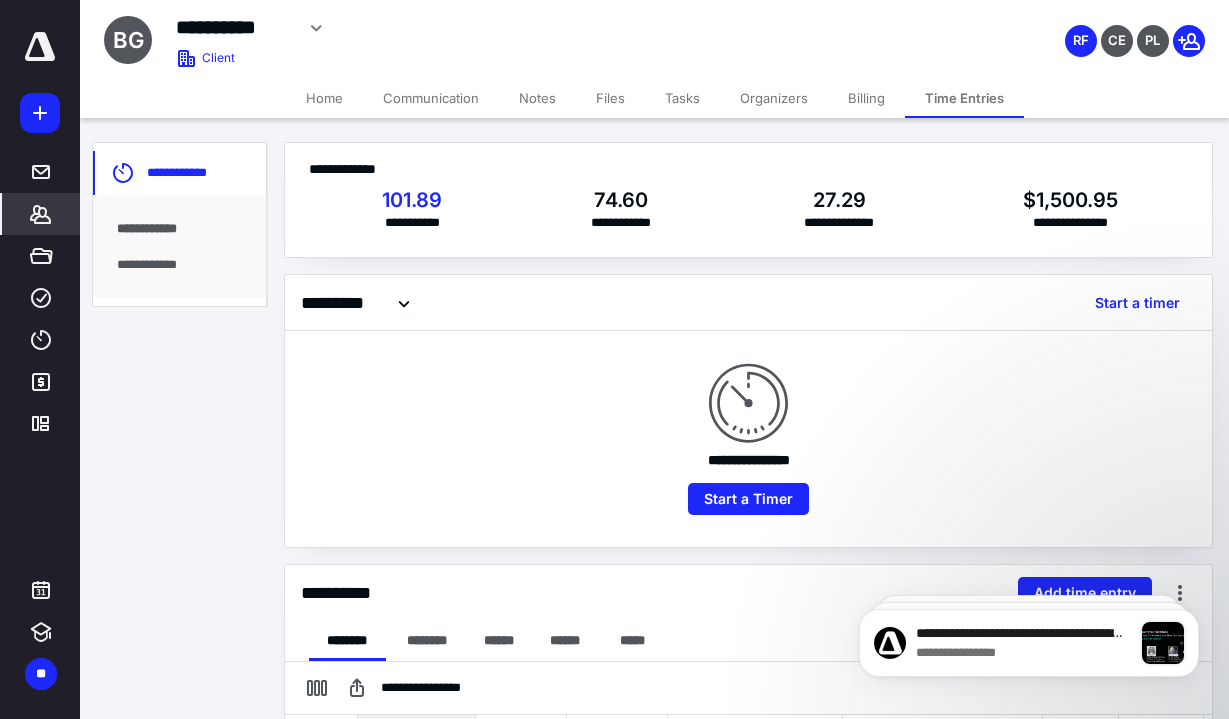 click on "**********" at bounding box center (1029, 552) 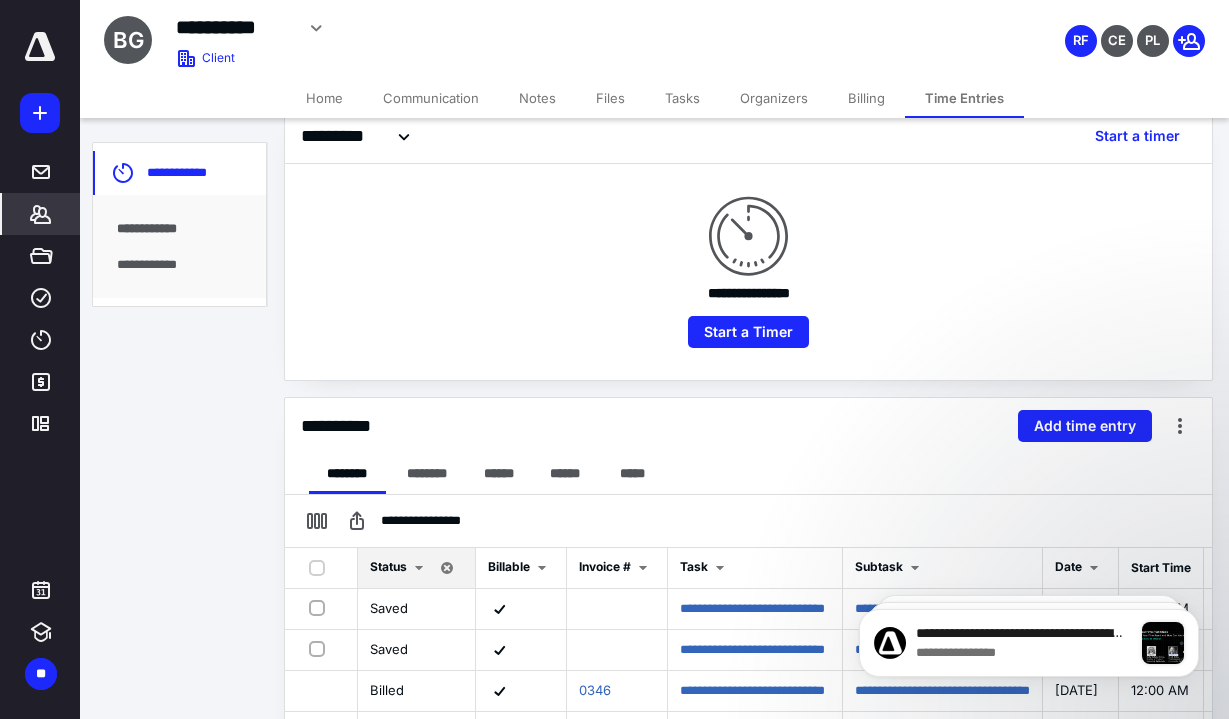 scroll, scrollTop: 215, scrollLeft: 0, axis: vertical 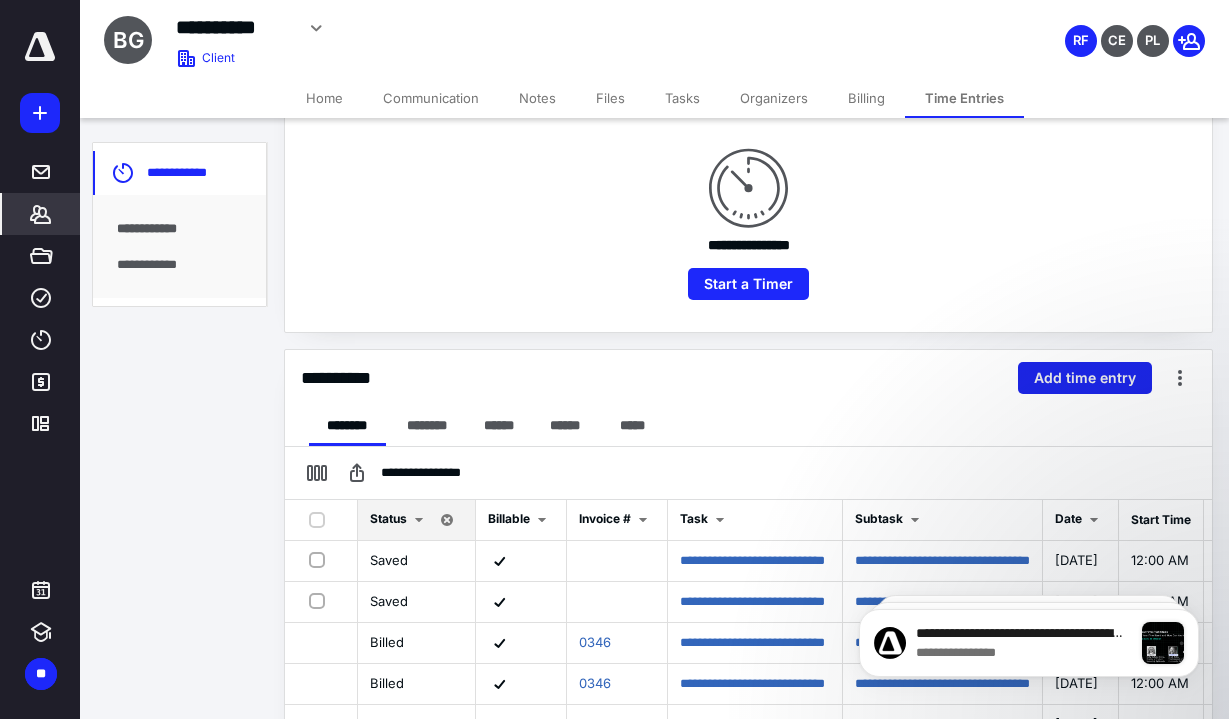 click on "Add time entry" at bounding box center (1085, 378) 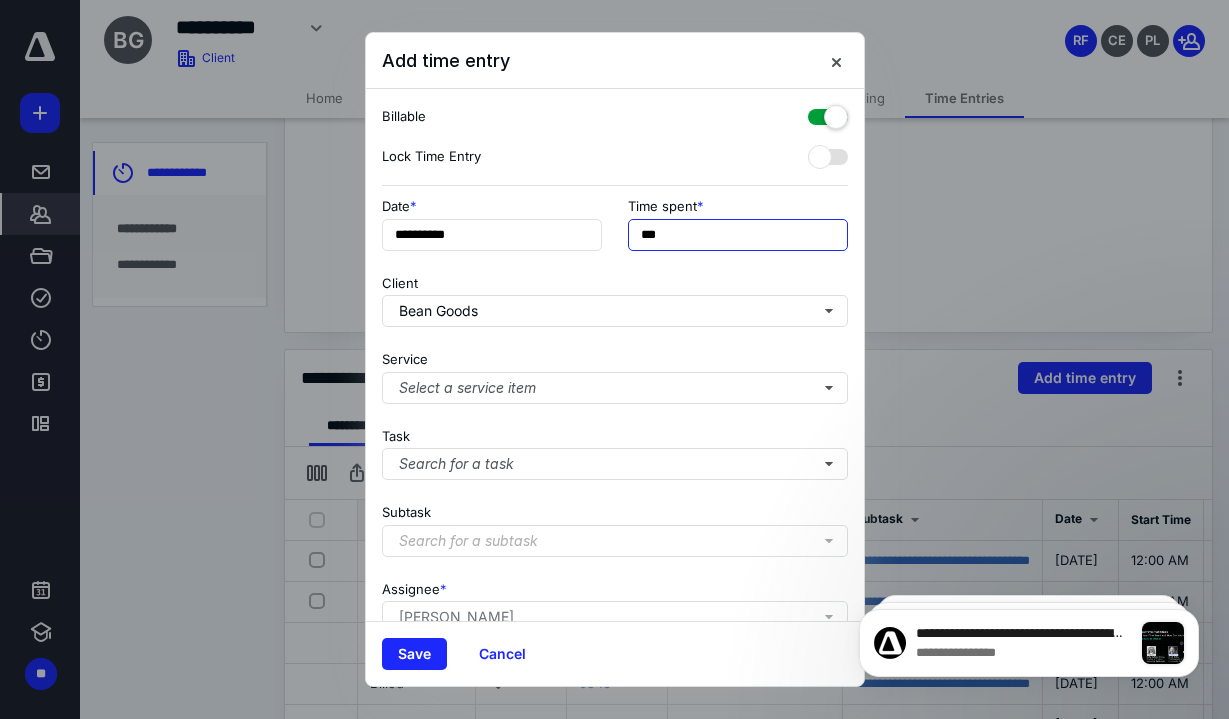drag, startPoint x: 650, startPoint y: 236, endPoint x: 608, endPoint y: 229, distance: 42.579338 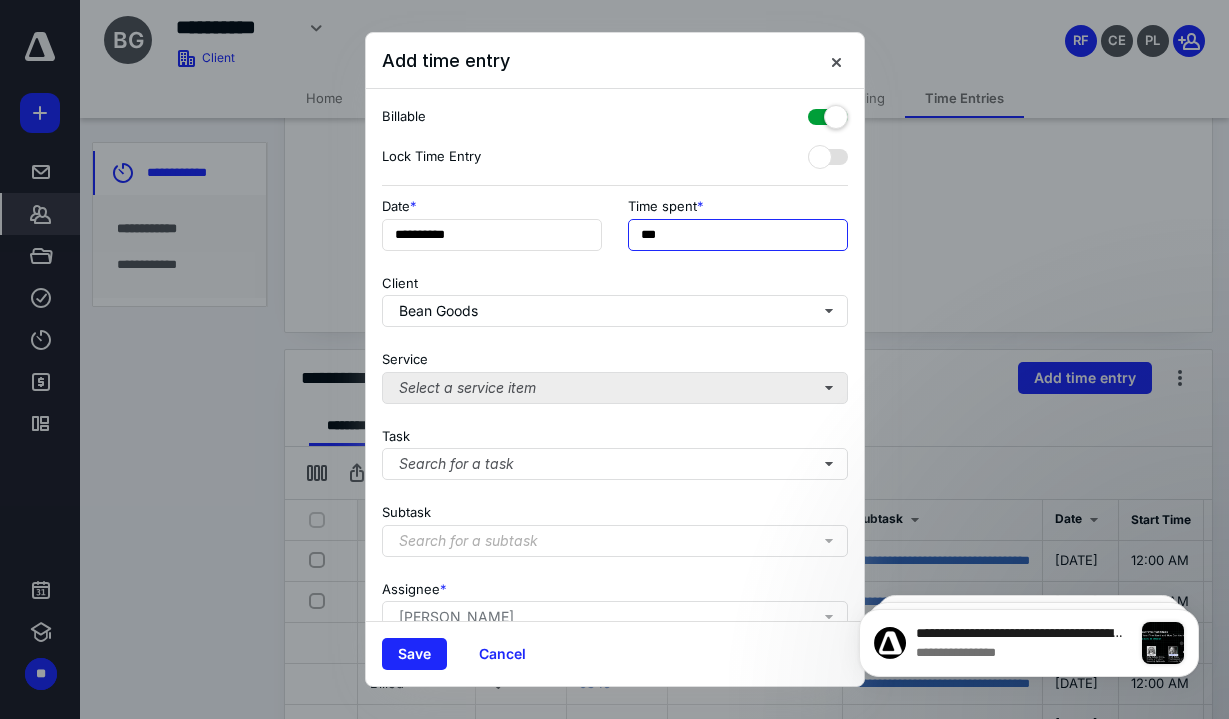 type on "***" 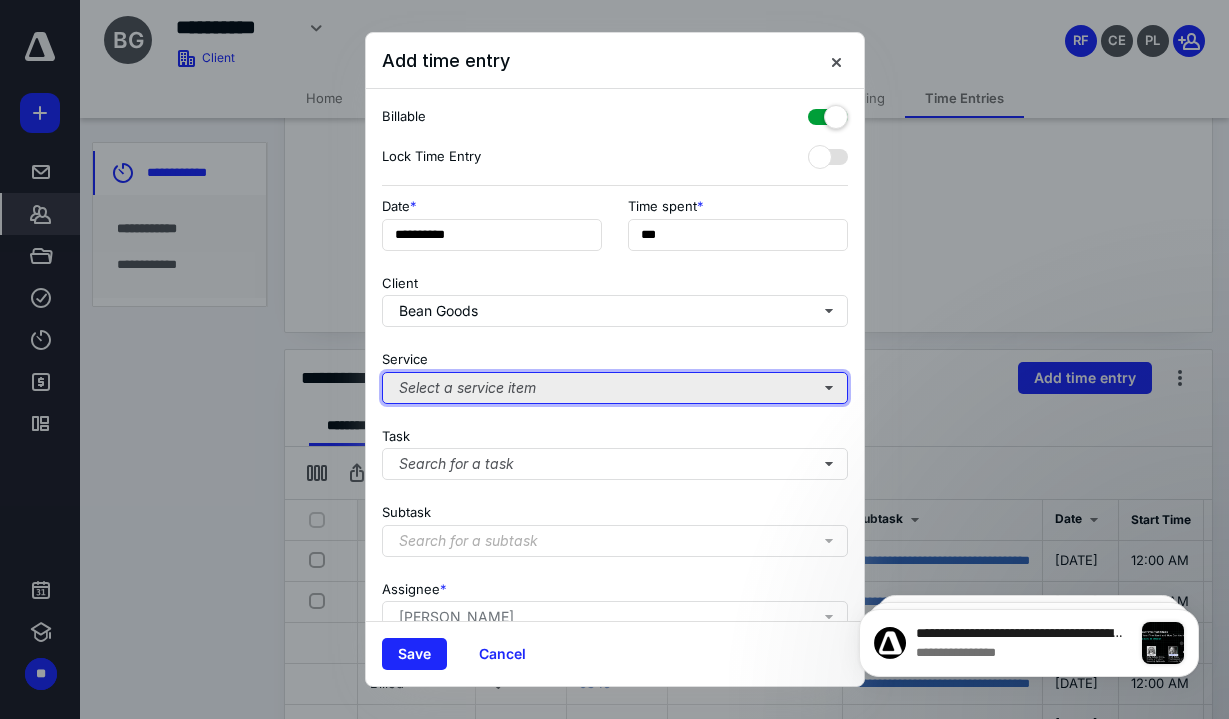 click on "Select a service item" at bounding box center [615, 388] 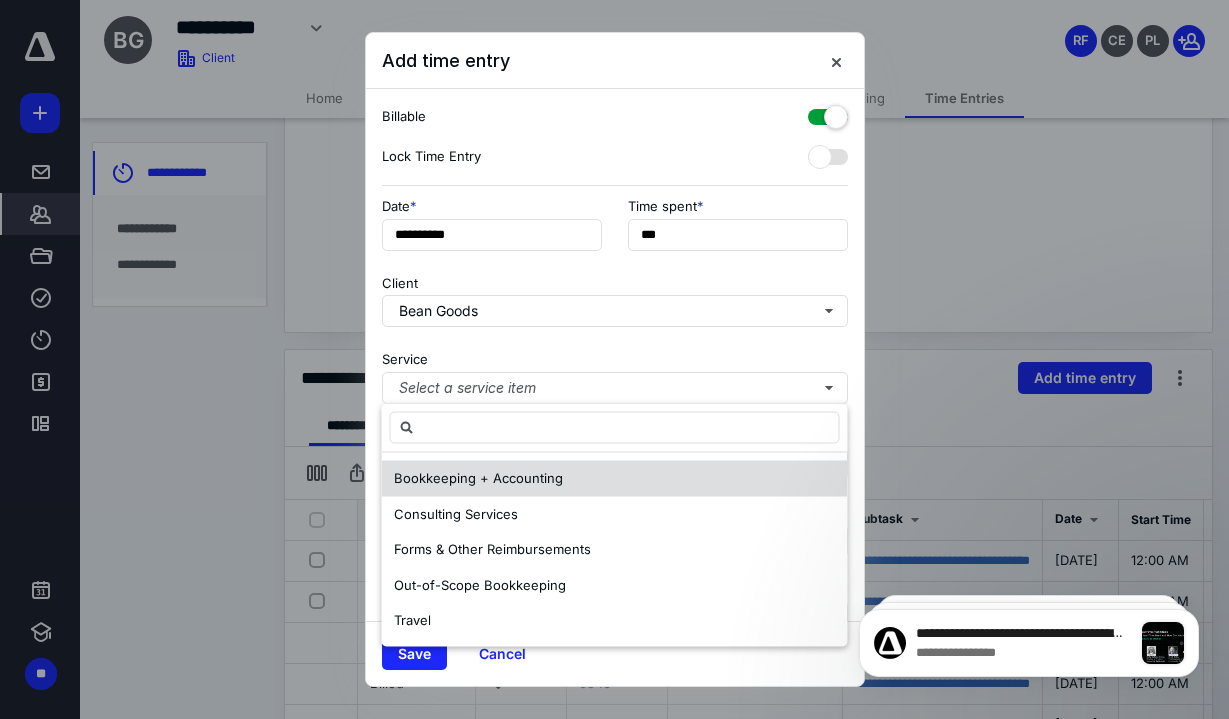 click on "Bookkeeping + Accounting" at bounding box center [478, 478] 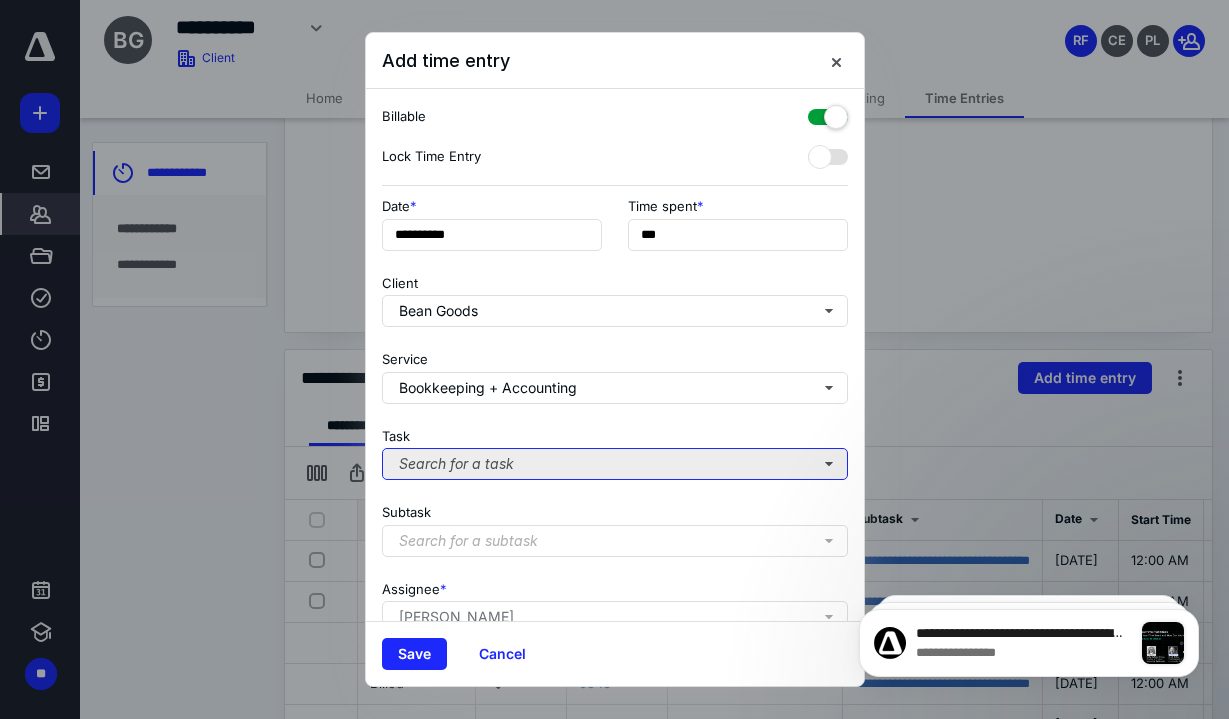 click on "Search for a task" at bounding box center [615, 464] 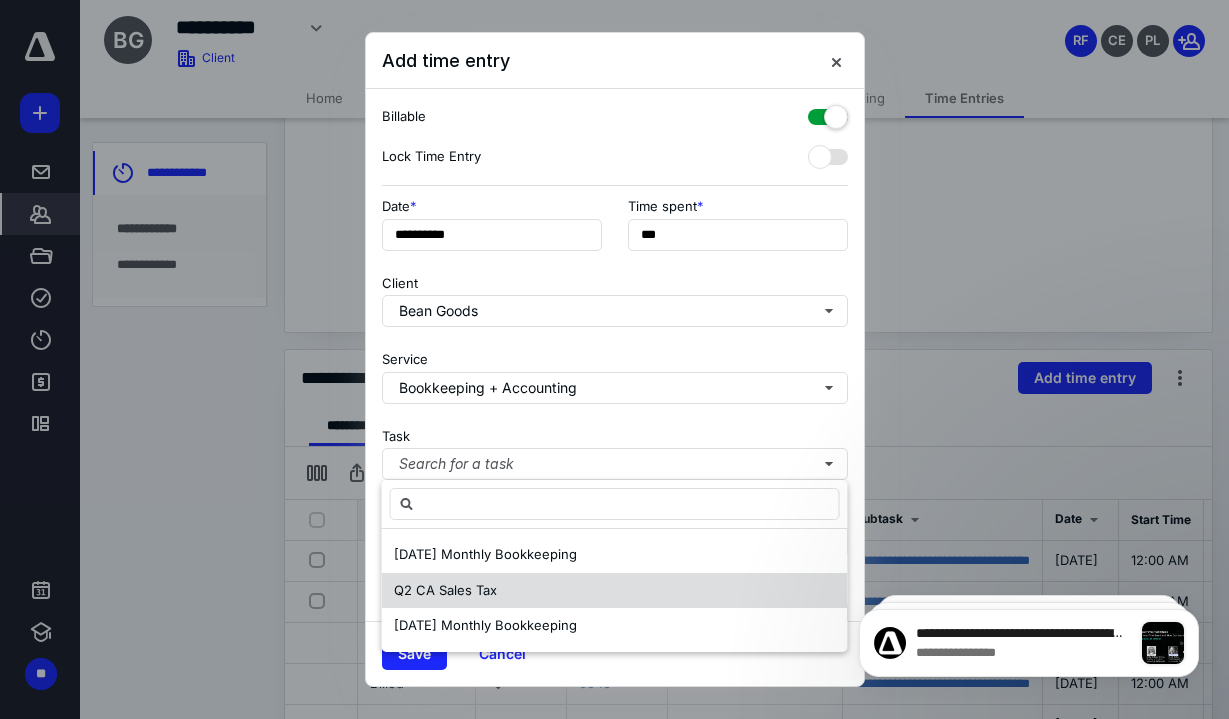 click on "Q2 CA Sales Tax" at bounding box center [615, 591] 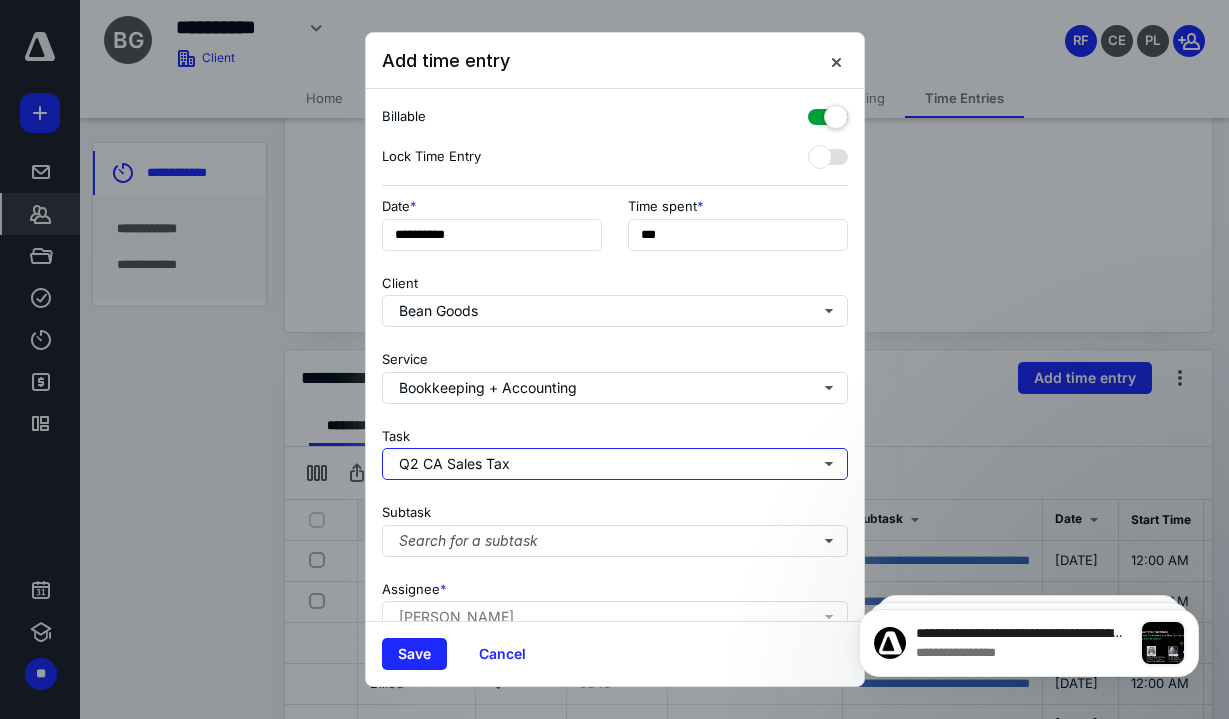 scroll, scrollTop: 167, scrollLeft: 0, axis: vertical 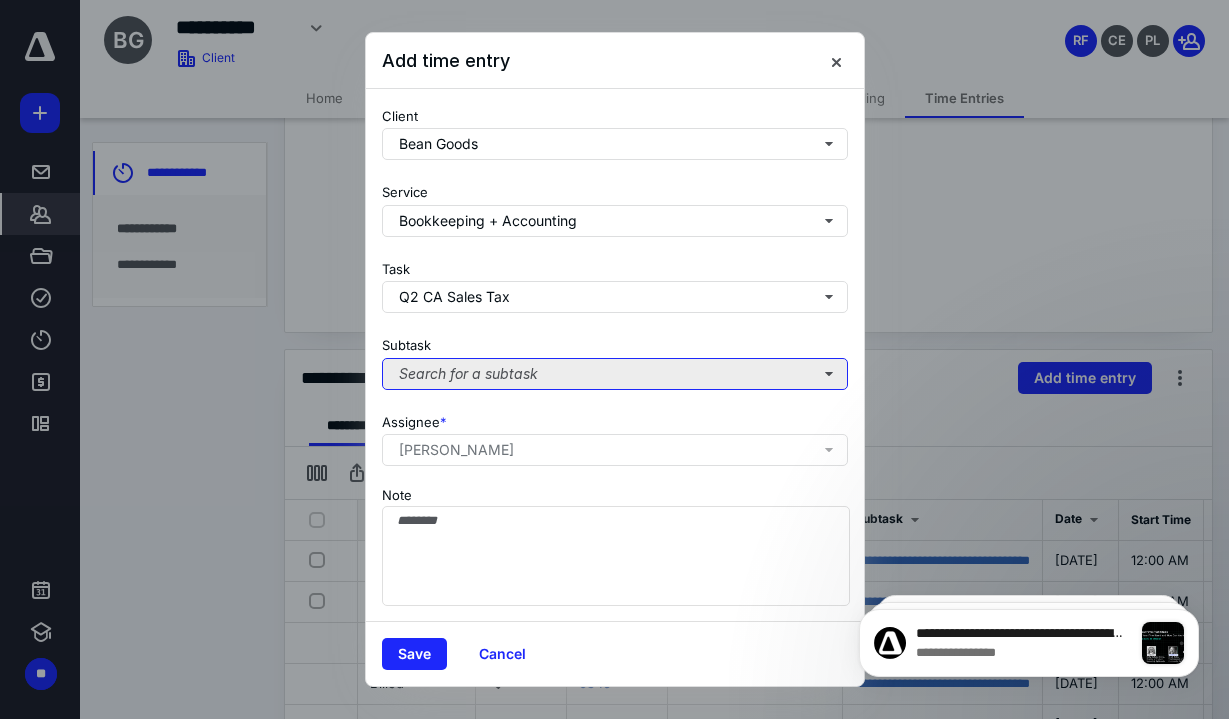 click on "Search for a subtask" at bounding box center (615, 374) 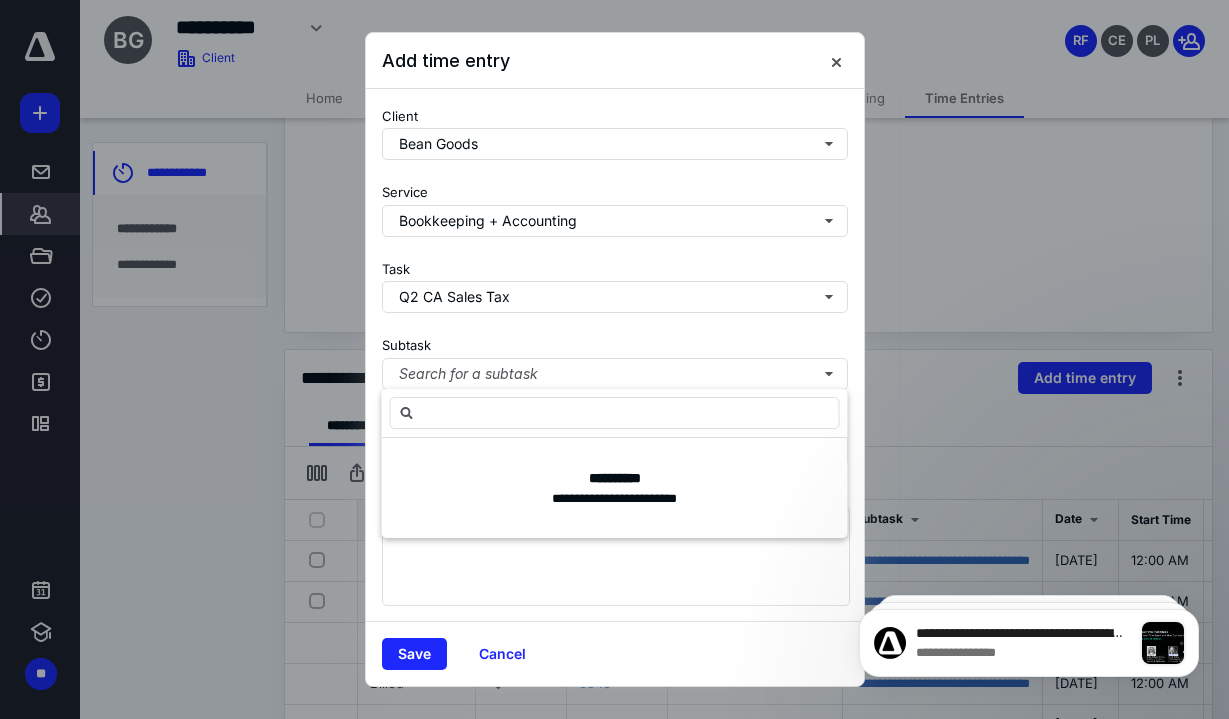 click on "**********" at bounding box center (615, 355) 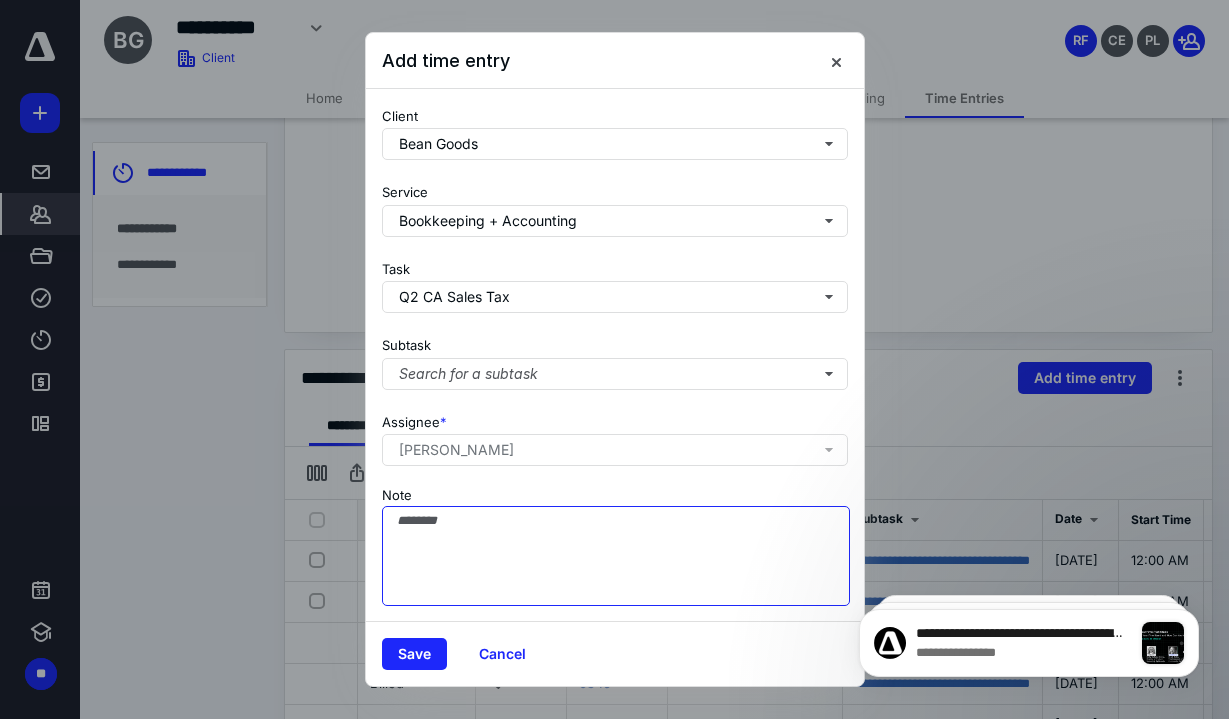 click on "Note" at bounding box center (616, 556) 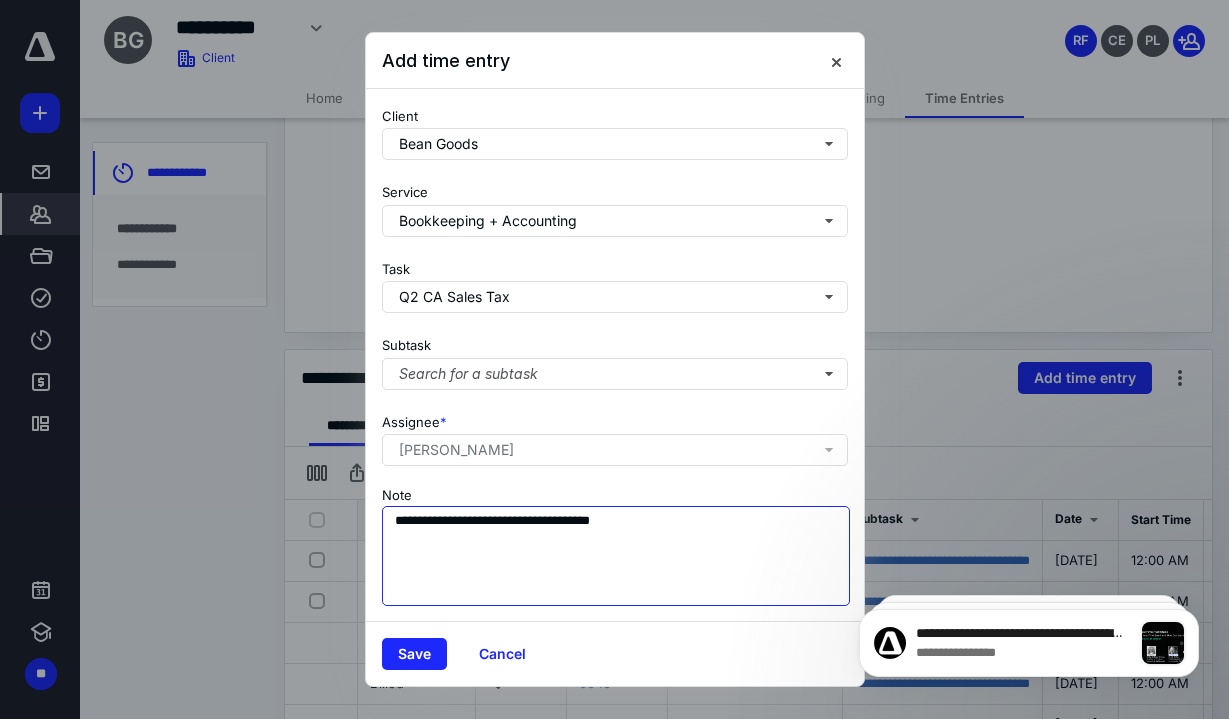 click on "**********" at bounding box center [616, 556] 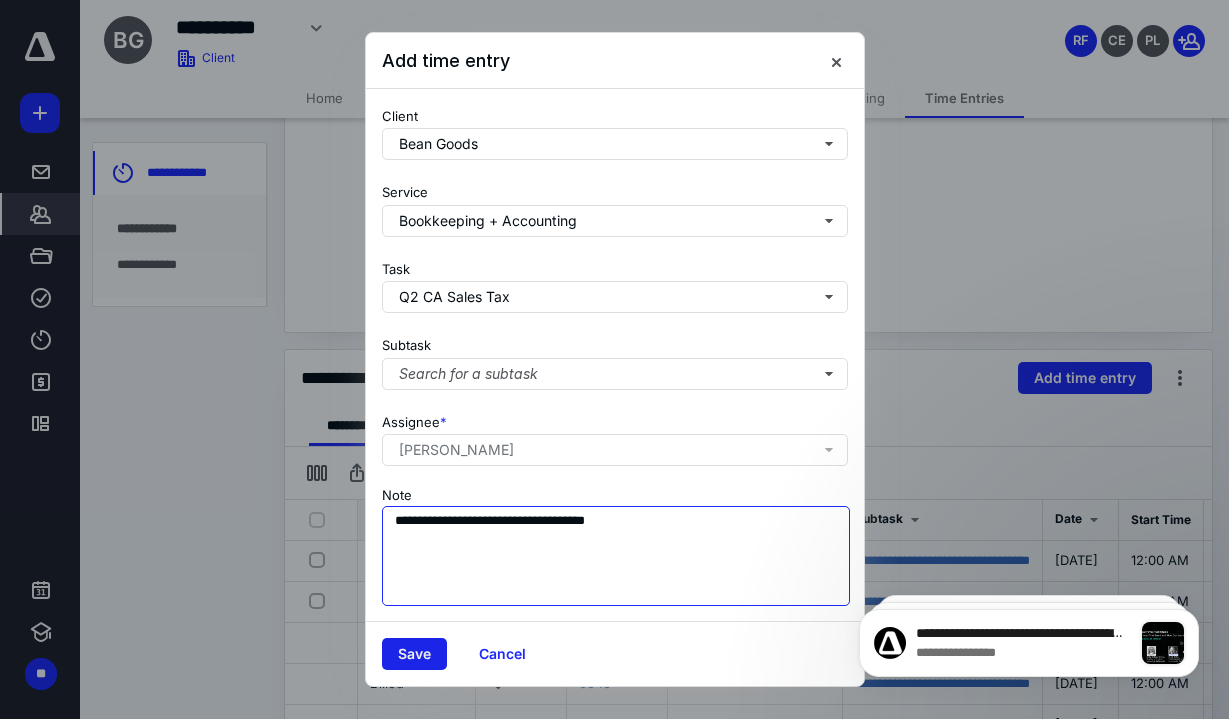 type on "**********" 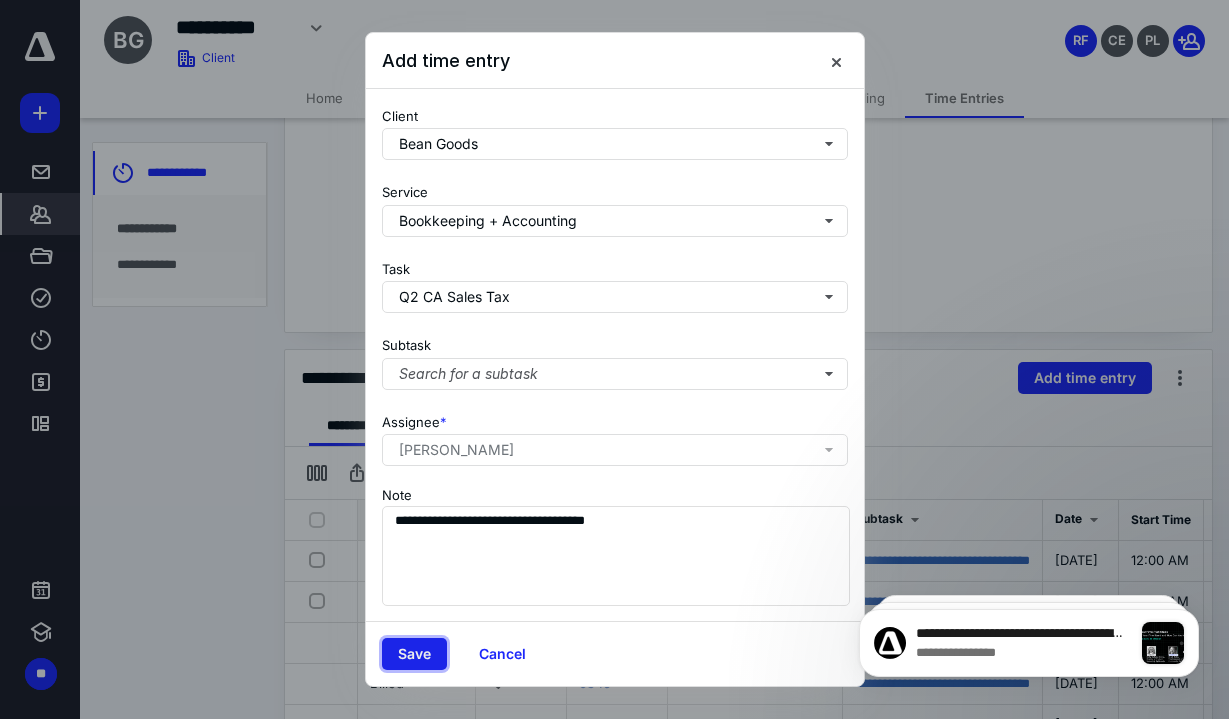 click on "Save" at bounding box center [414, 654] 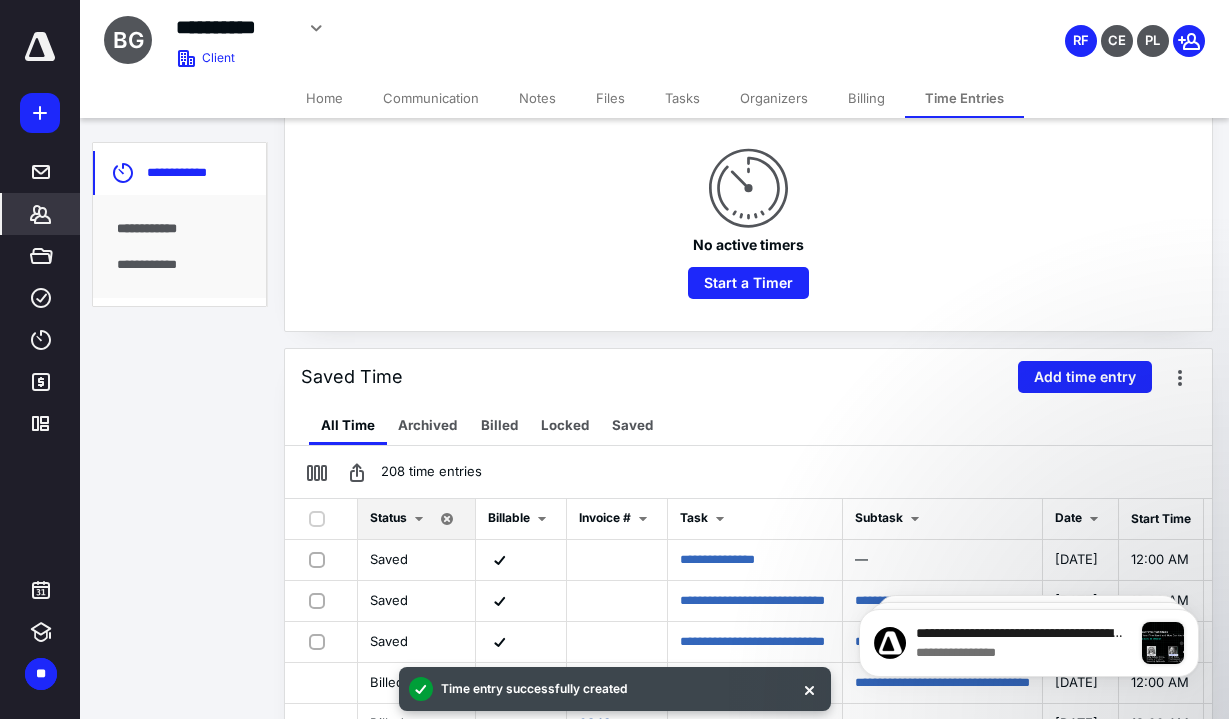 click on "**********" at bounding box center [179, 229] 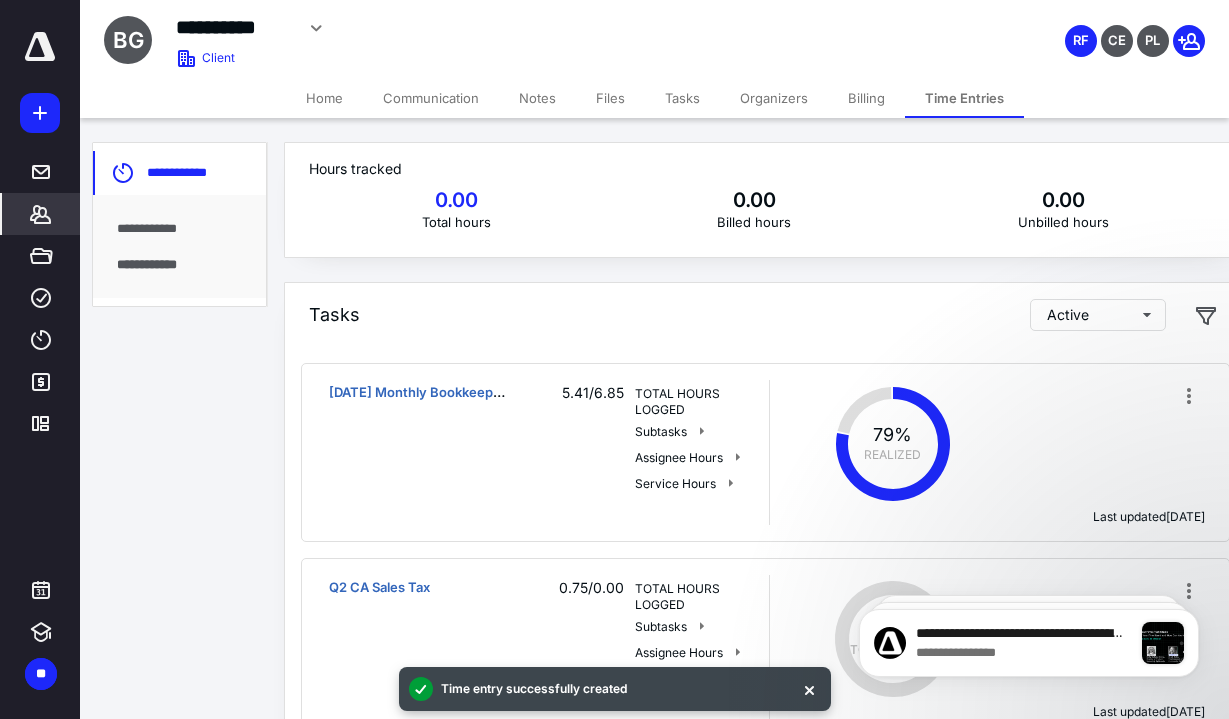 click on "**********" at bounding box center (179, 229) 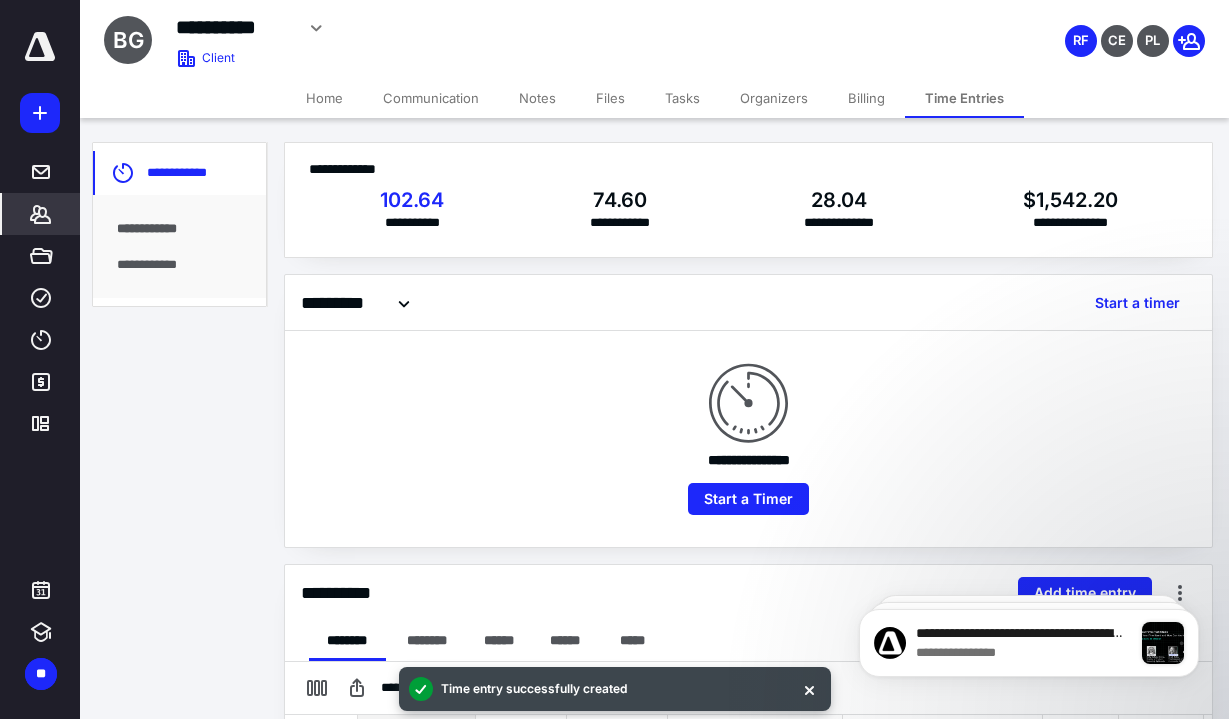 click on "**********" at bounding box center (1029, 552) 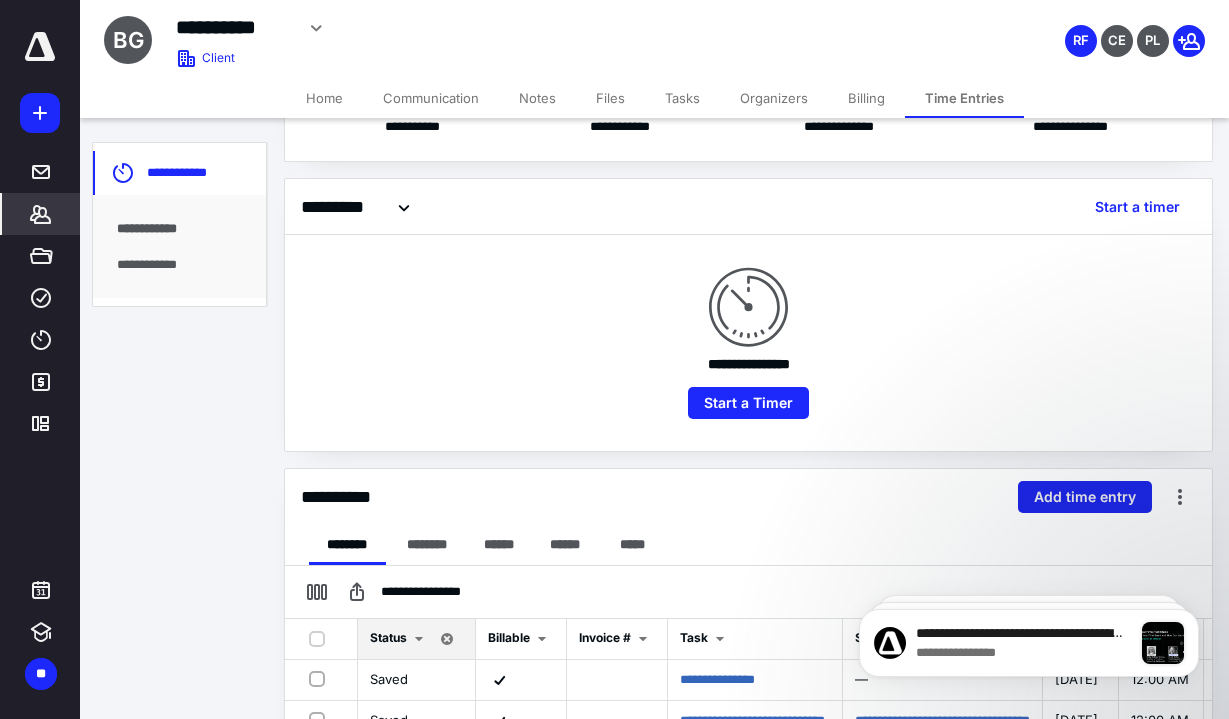 click on "Add time entry" at bounding box center (1085, 497) 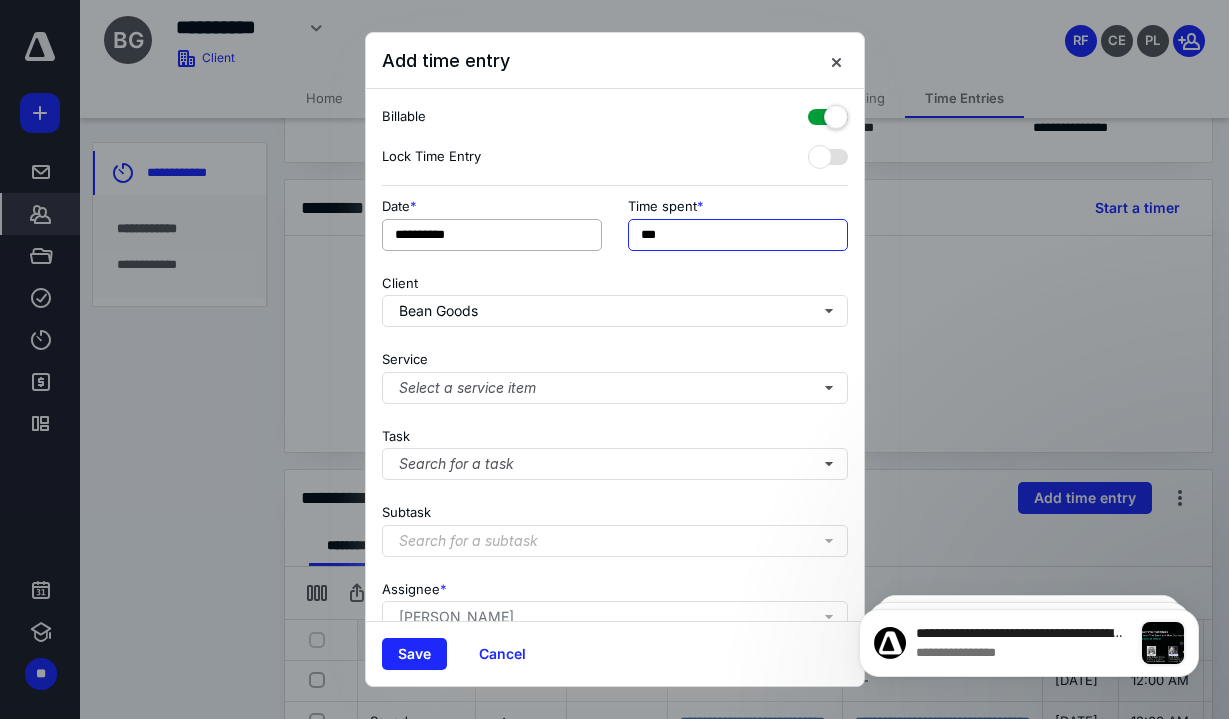 drag, startPoint x: 655, startPoint y: 236, endPoint x: 594, endPoint y: 227, distance: 61.66036 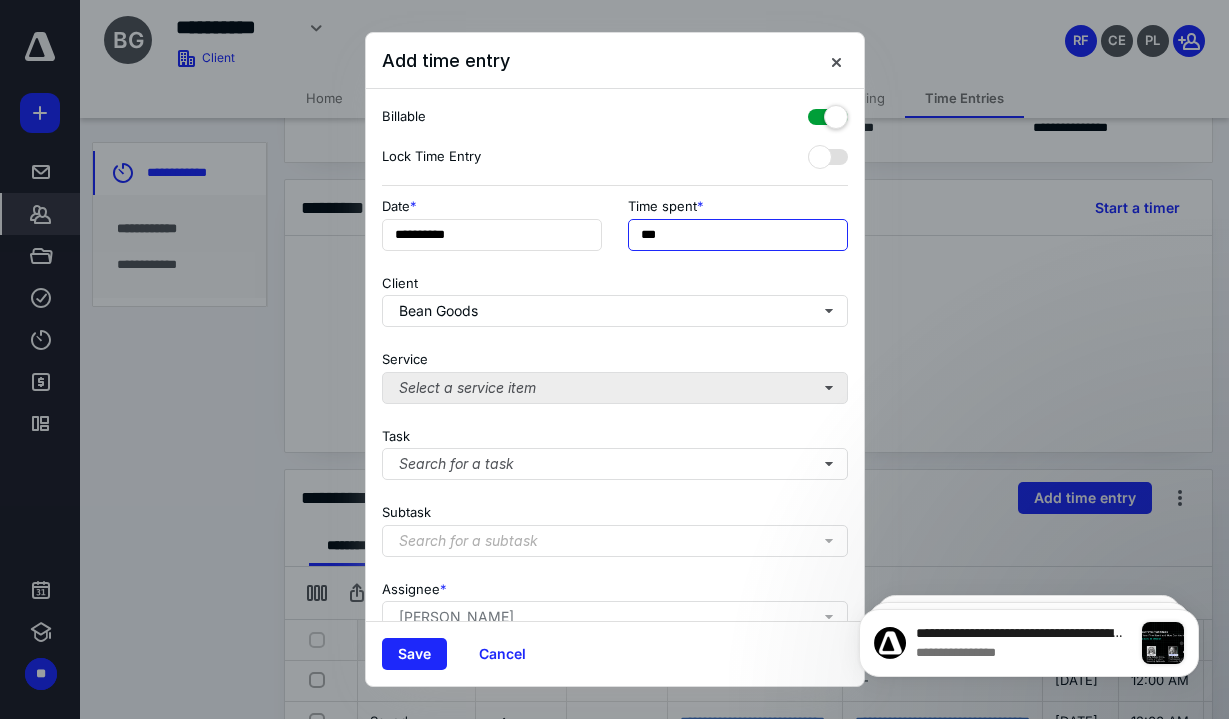 type on "***" 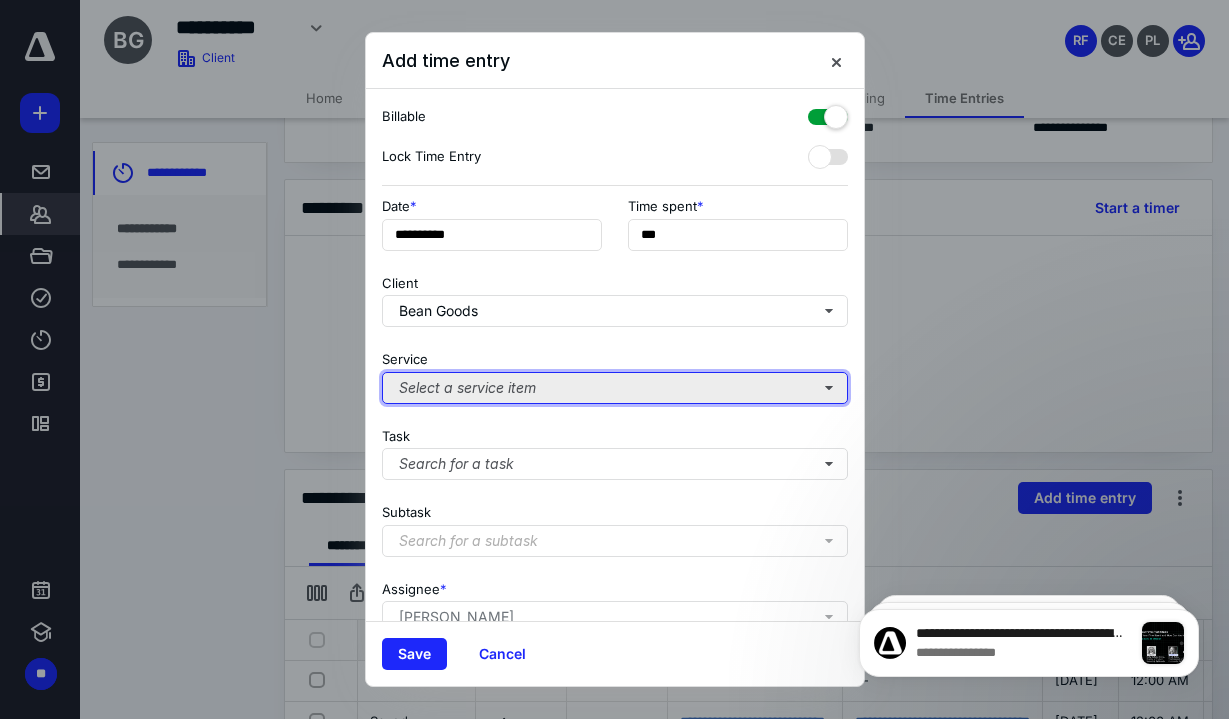 click on "Select a service item" at bounding box center (615, 388) 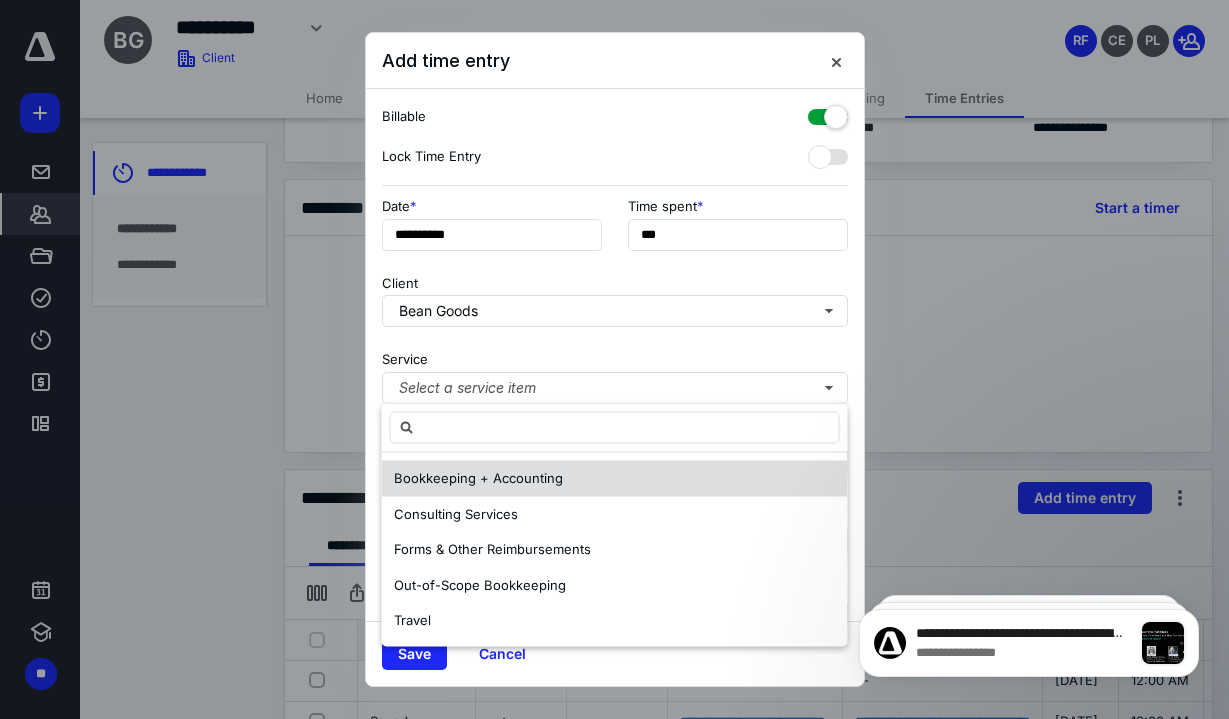 click on "Bookkeeping + Accounting" at bounding box center (478, 478) 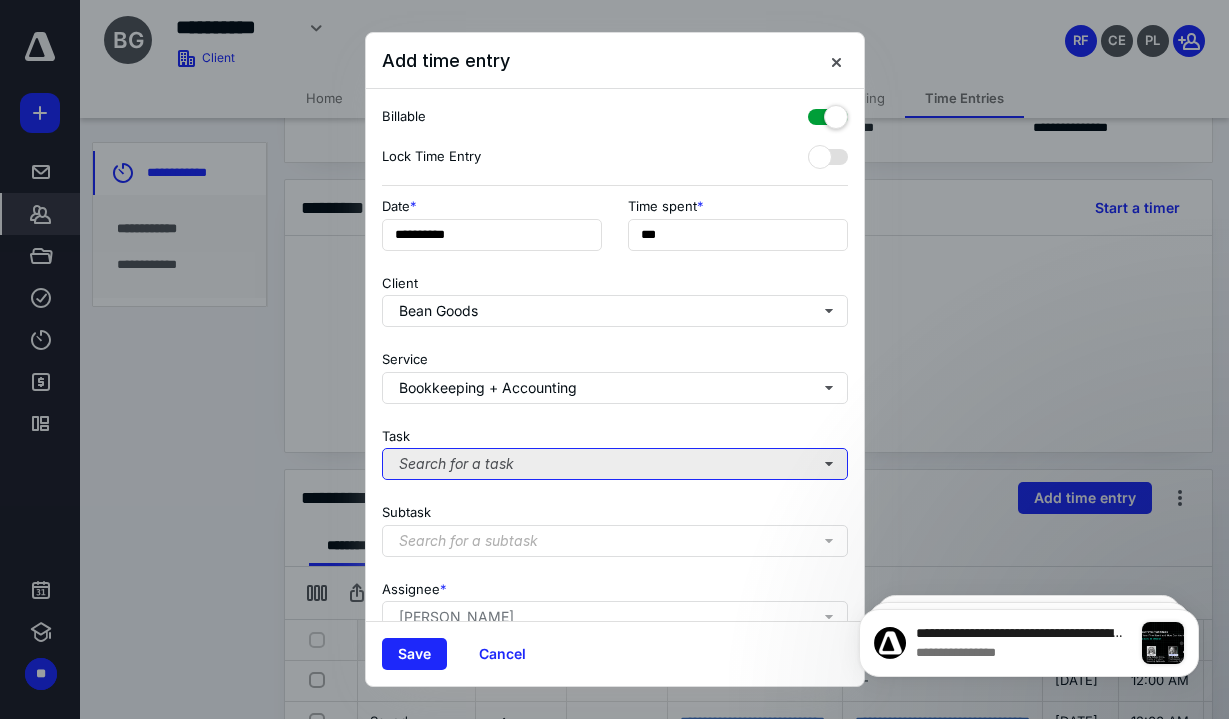 click on "Search for a task" at bounding box center [615, 464] 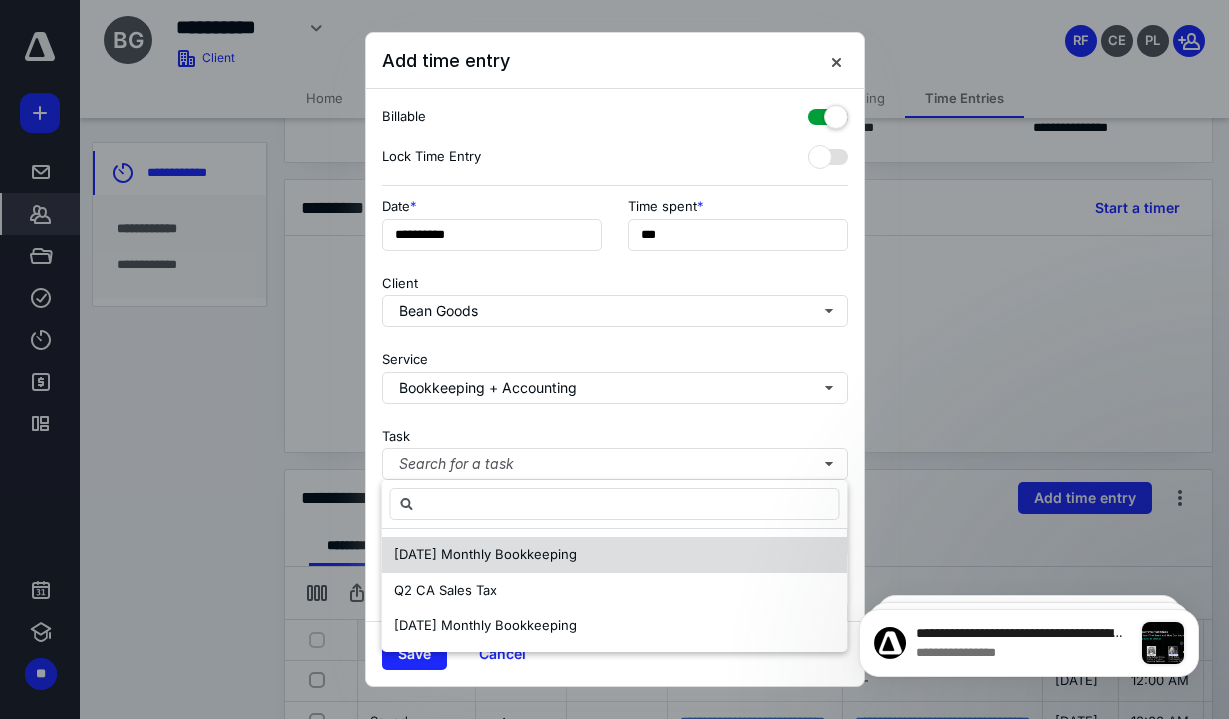 click on "[DATE] Monthly Bookkeeping" at bounding box center [485, 555] 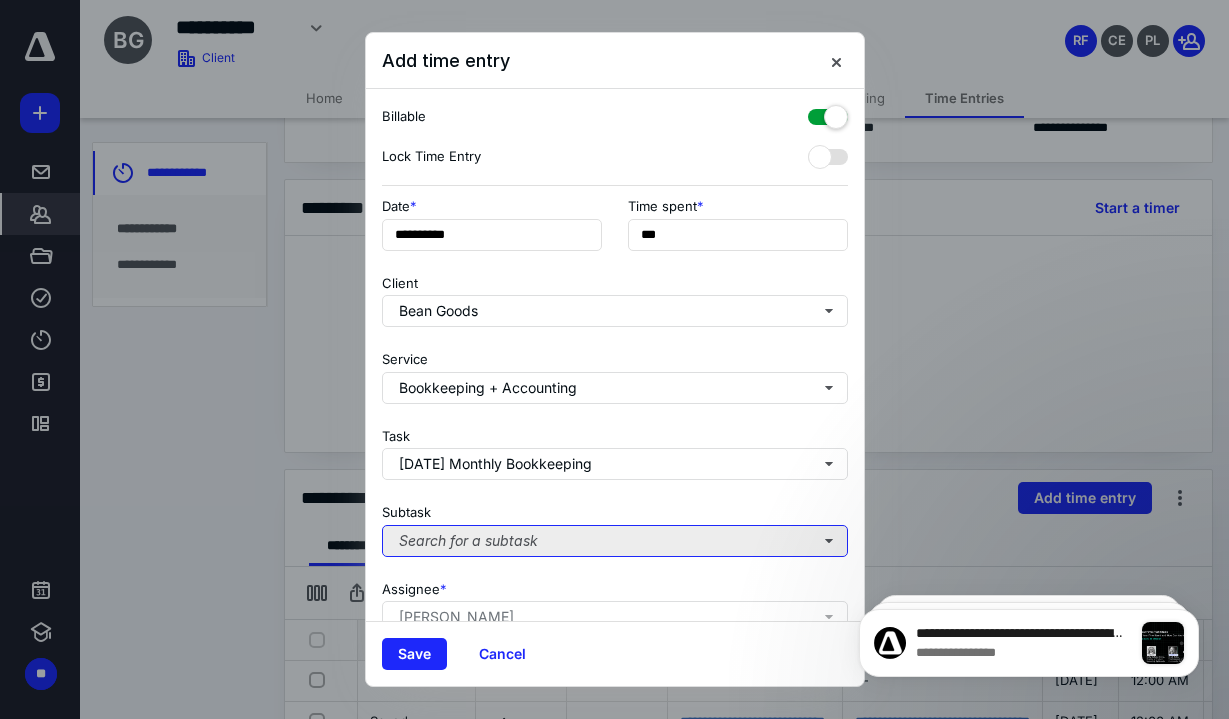 click on "Search for a subtask" at bounding box center [615, 541] 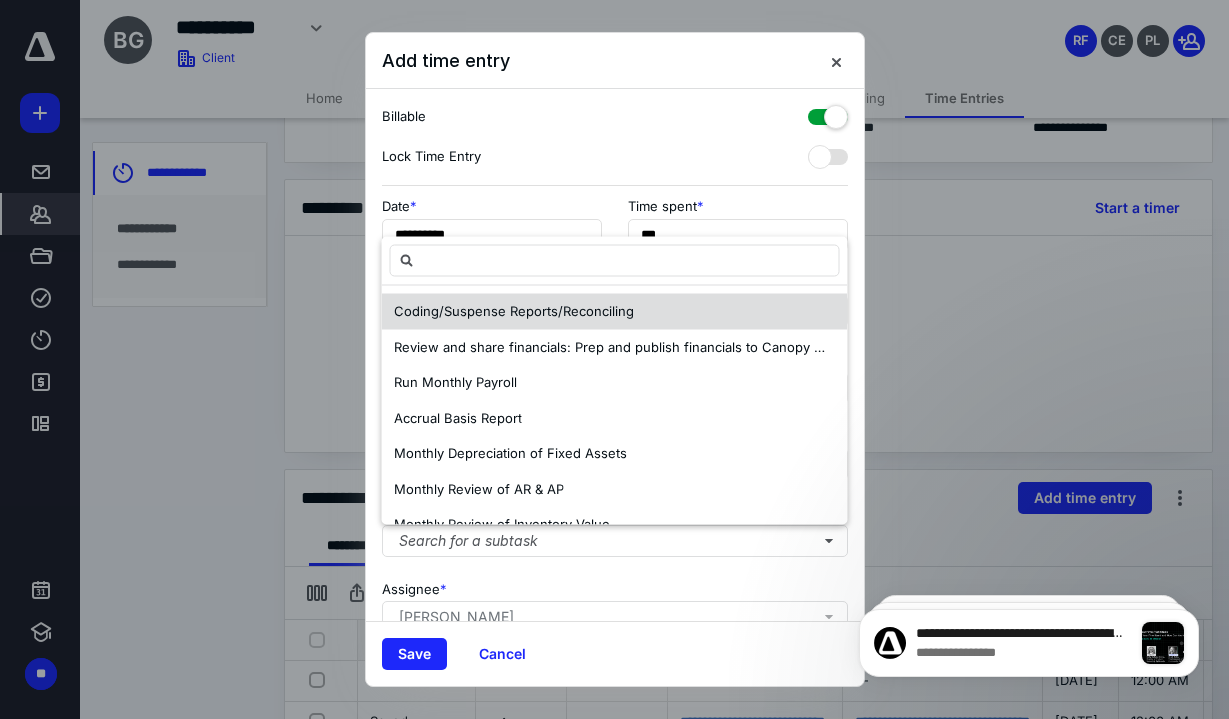 drag, startPoint x: 544, startPoint y: 307, endPoint x: 537, endPoint y: 412, distance: 105.23308 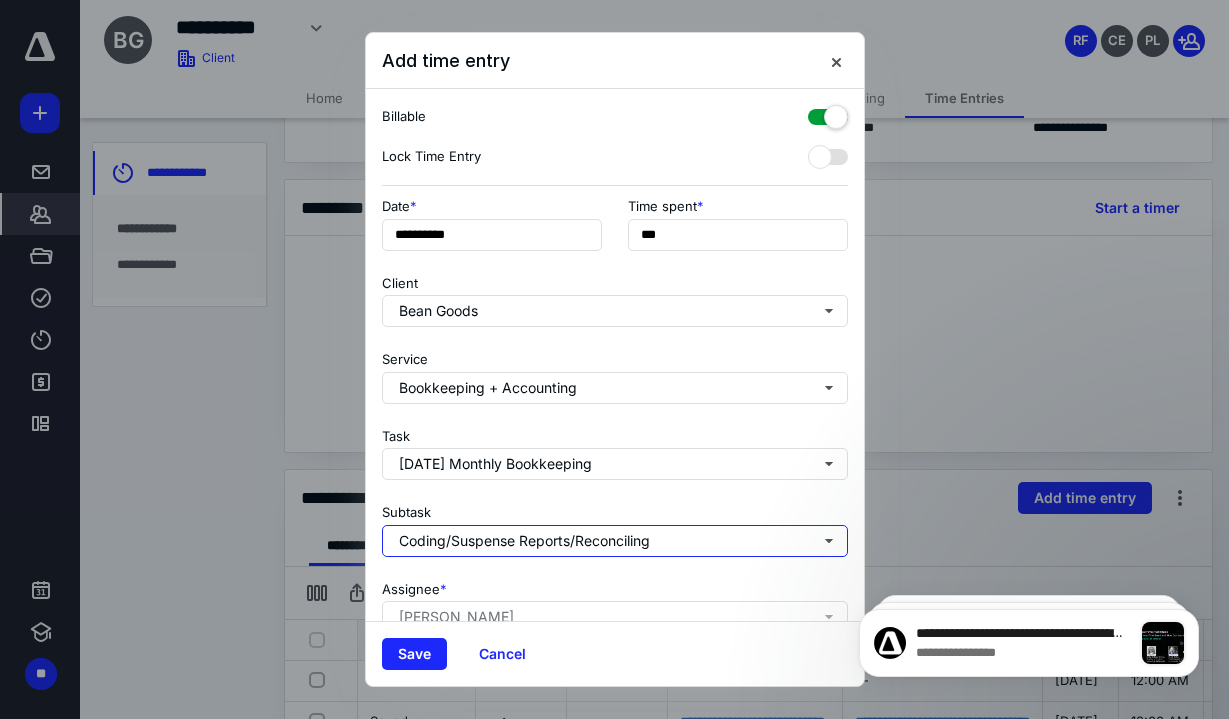 scroll, scrollTop: 167, scrollLeft: 0, axis: vertical 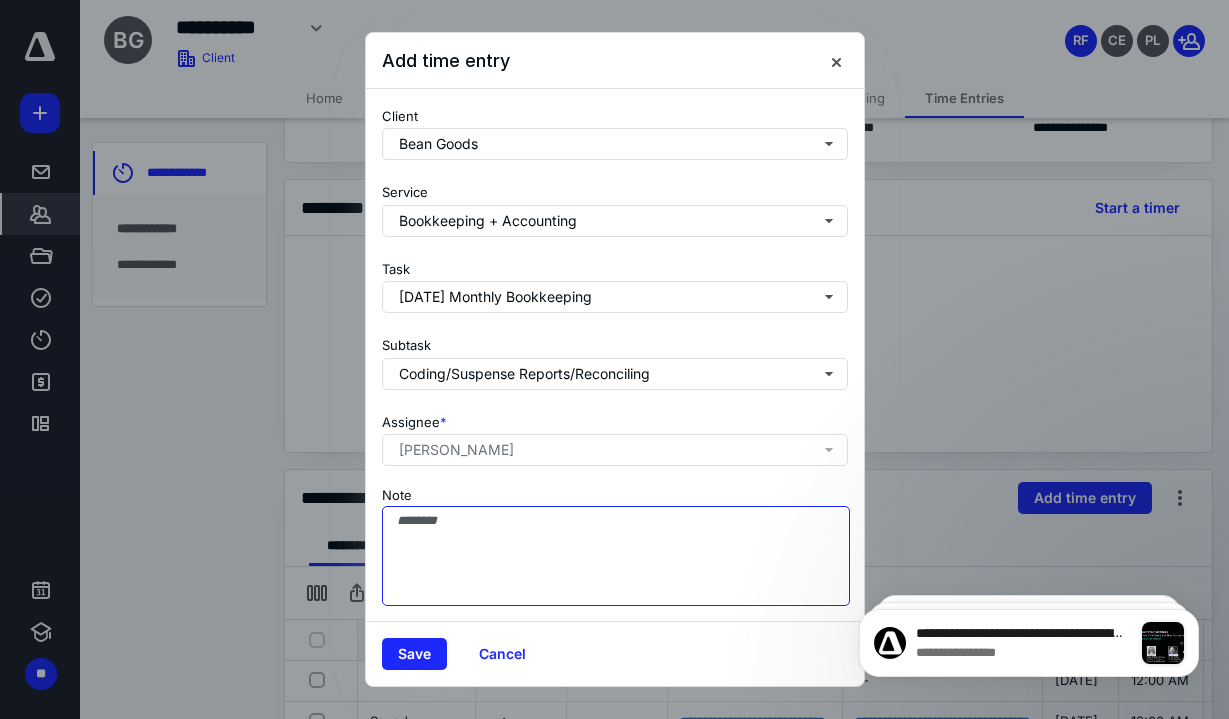 click on "Note" at bounding box center [616, 556] 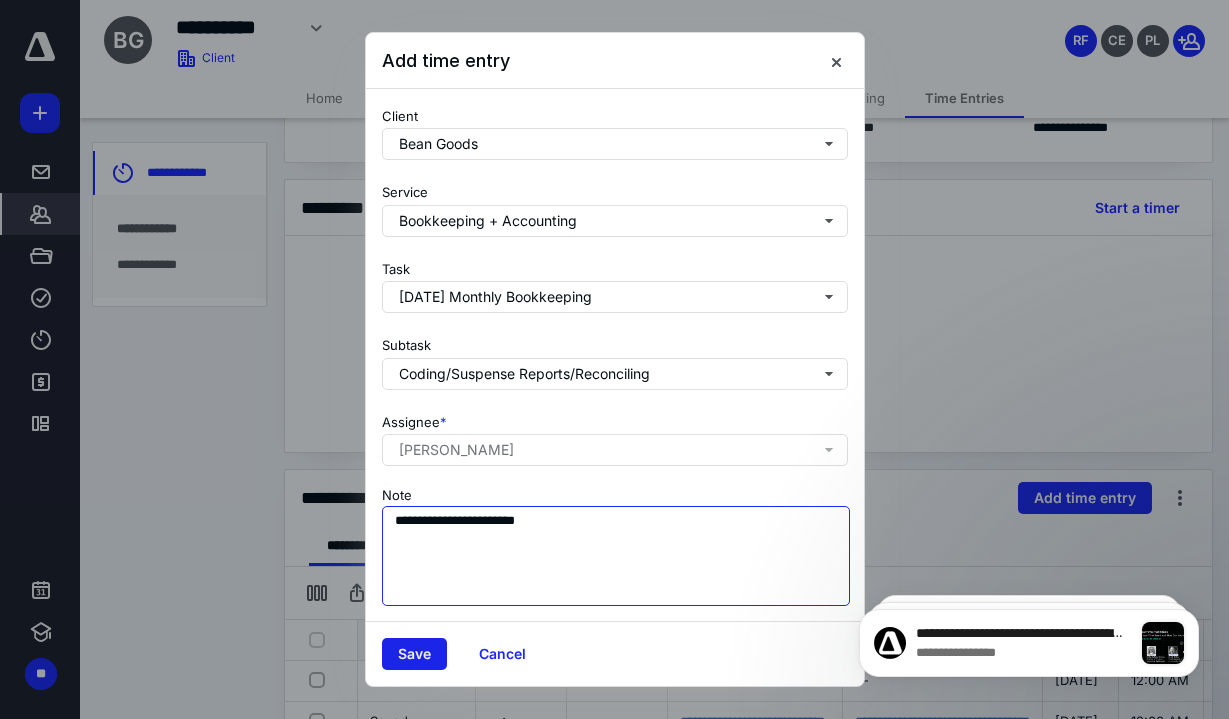 type on "**********" 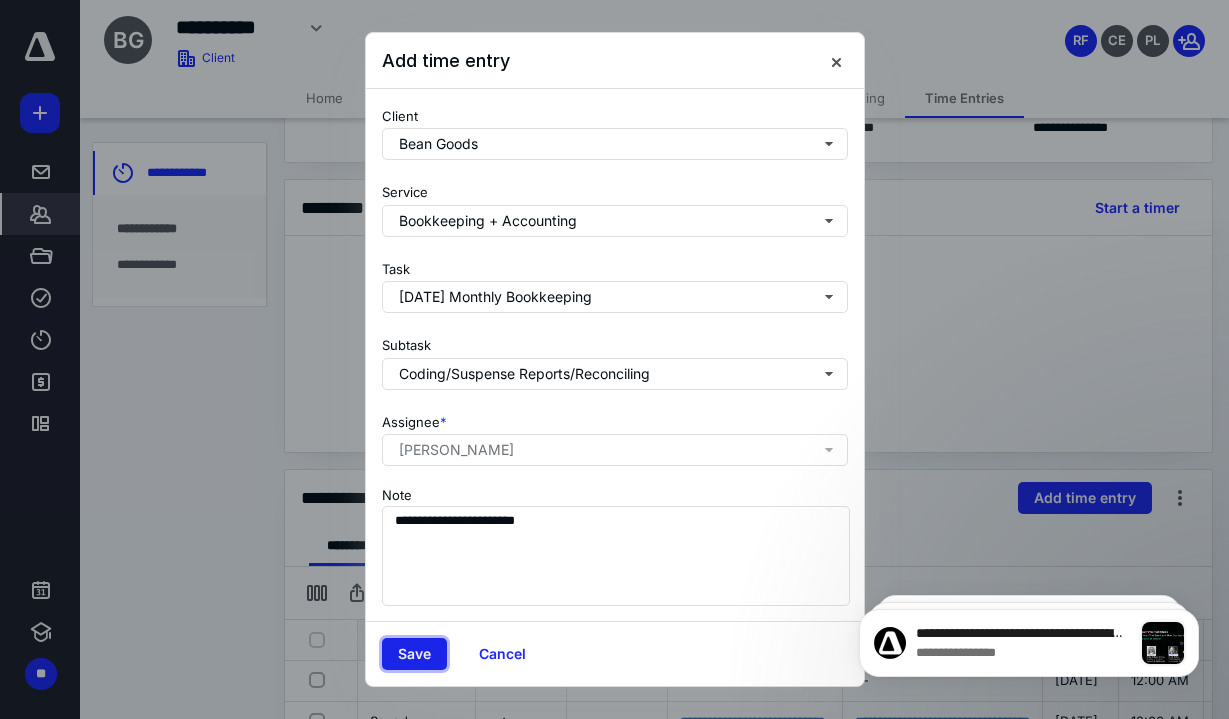click on "Save" at bounding box center [414, 654] 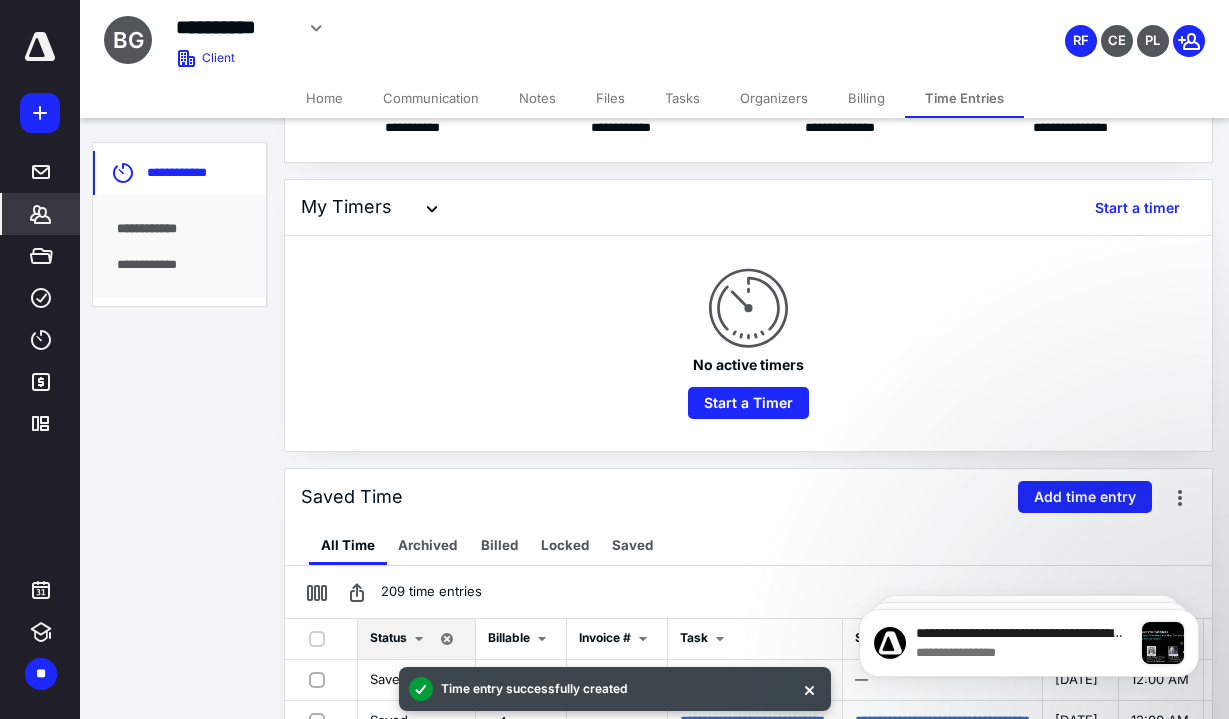 click 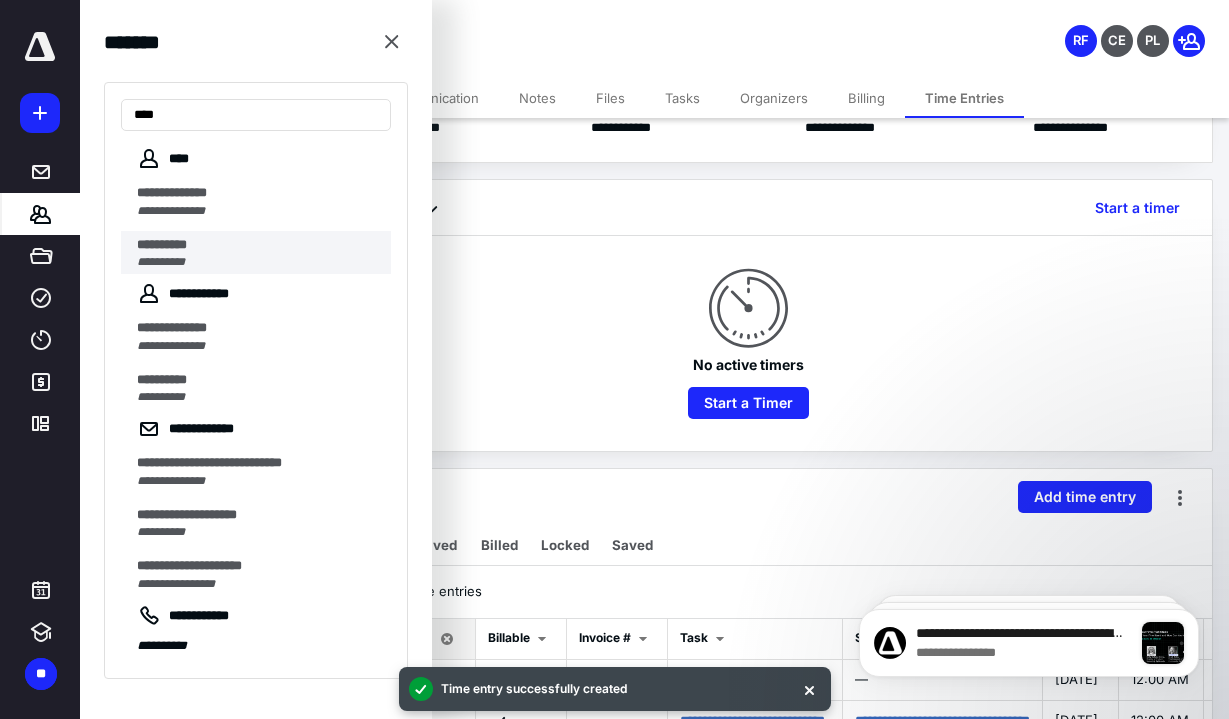 type on "***" 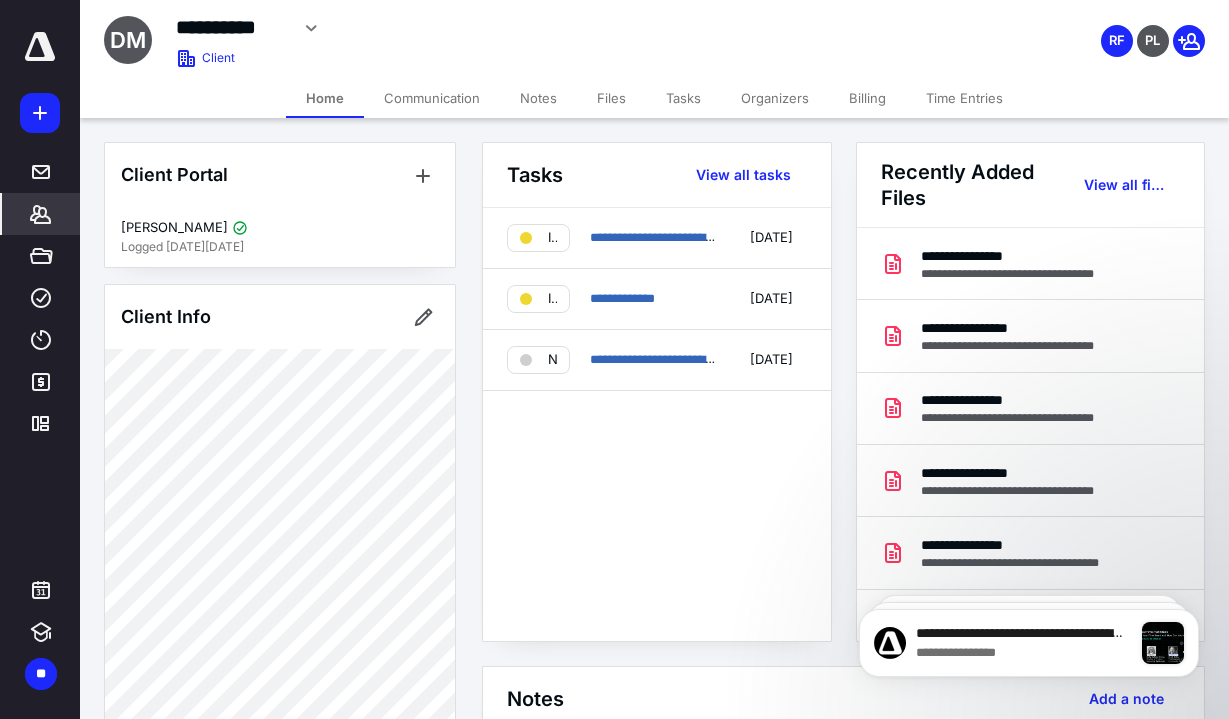 click on "Time Entries" at bounding box center [964, 98] 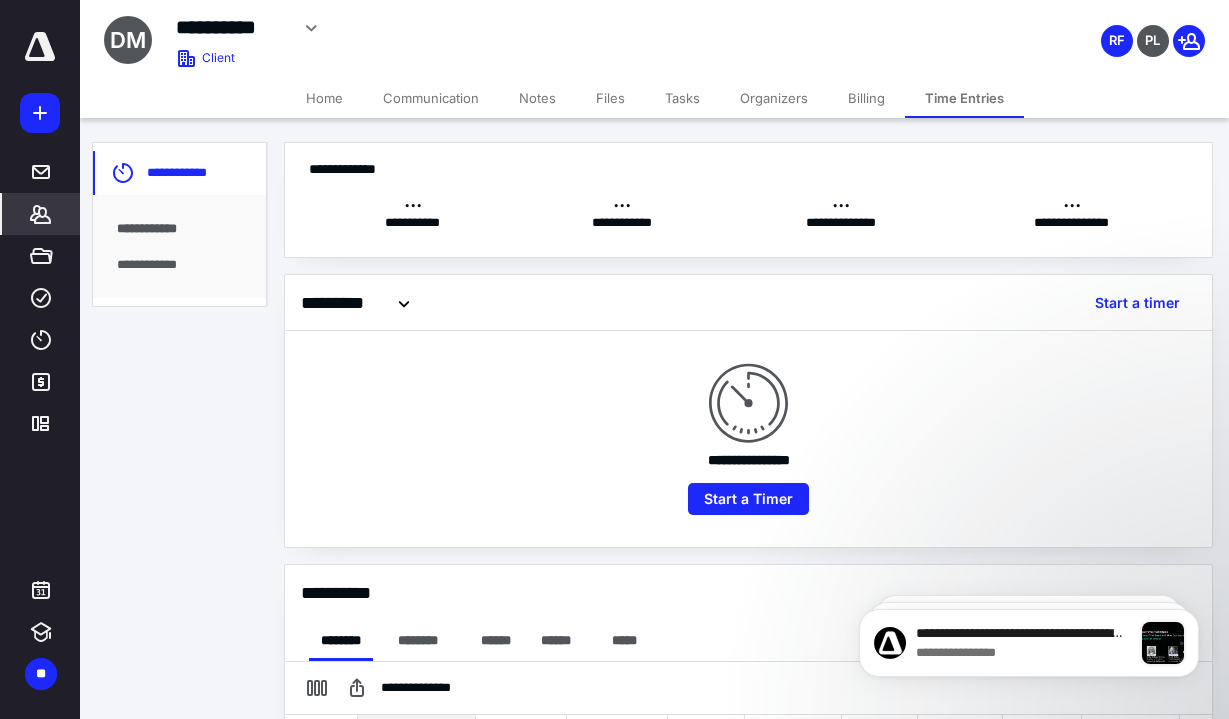 scroll, scrollTop: 0, scrollLeft: 0, axis: both 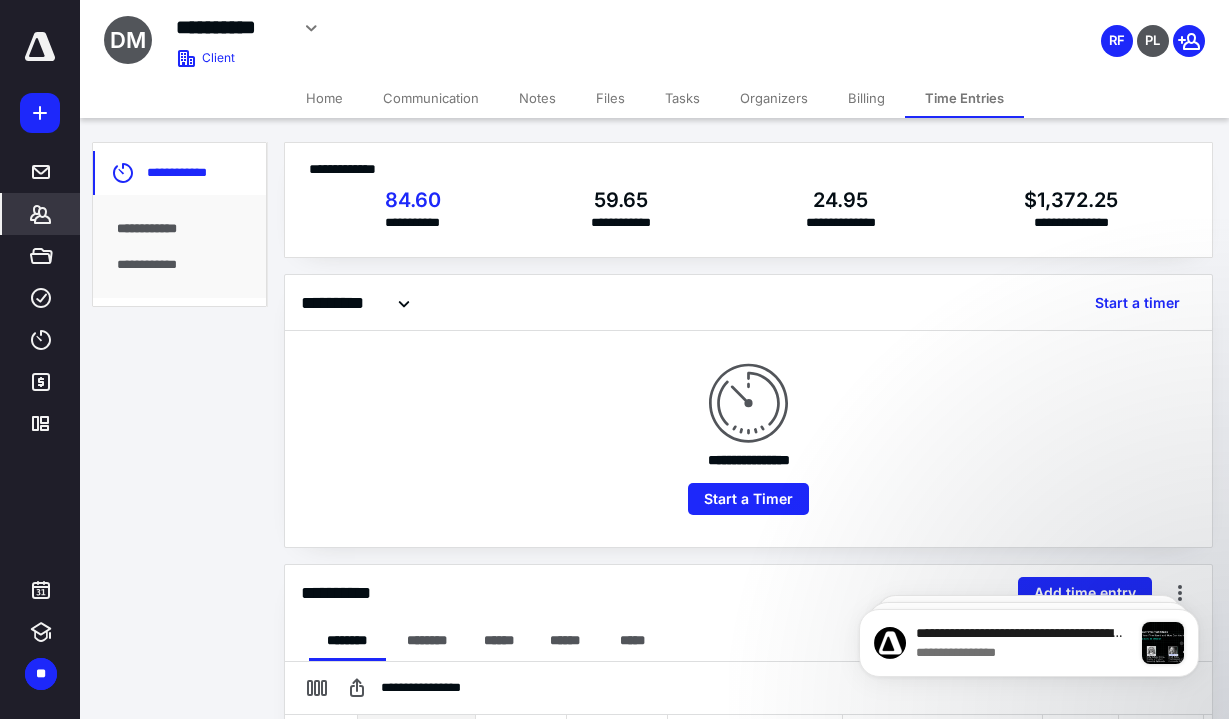 click on "**********" at bounding box center [179, 246] 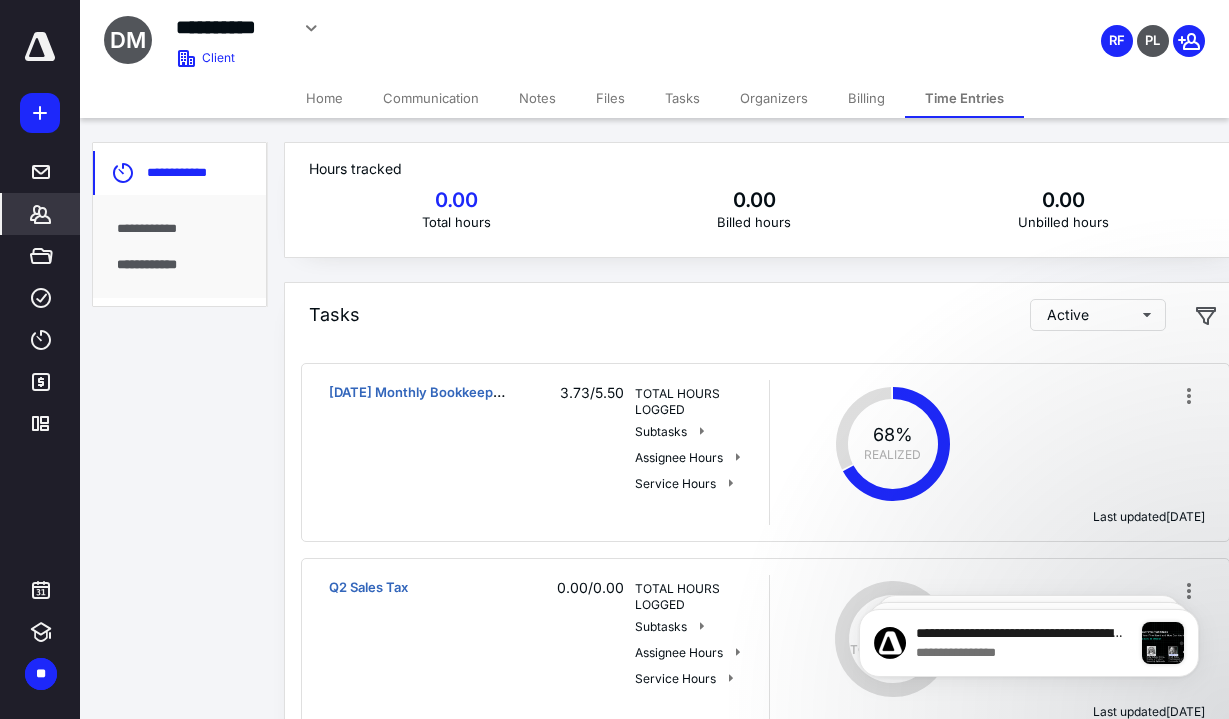 click on "**********" at bounding box center [179, 229] 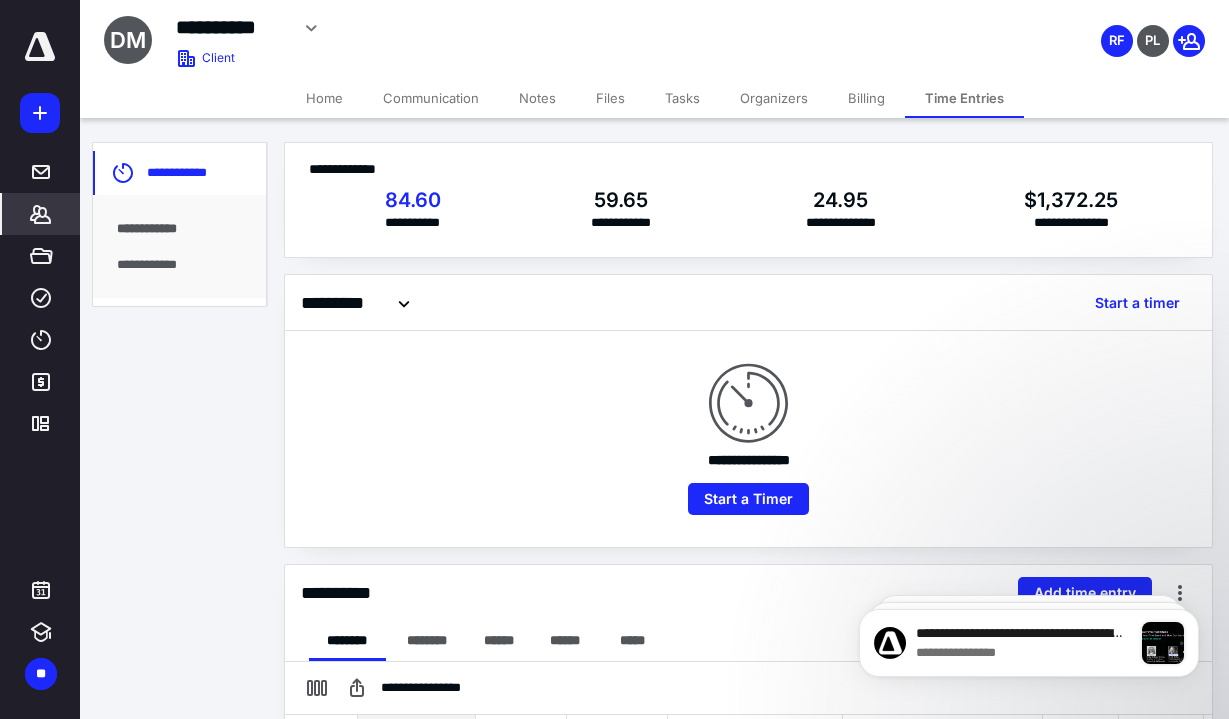 click on "**********" at bounding box center (1029, 552) 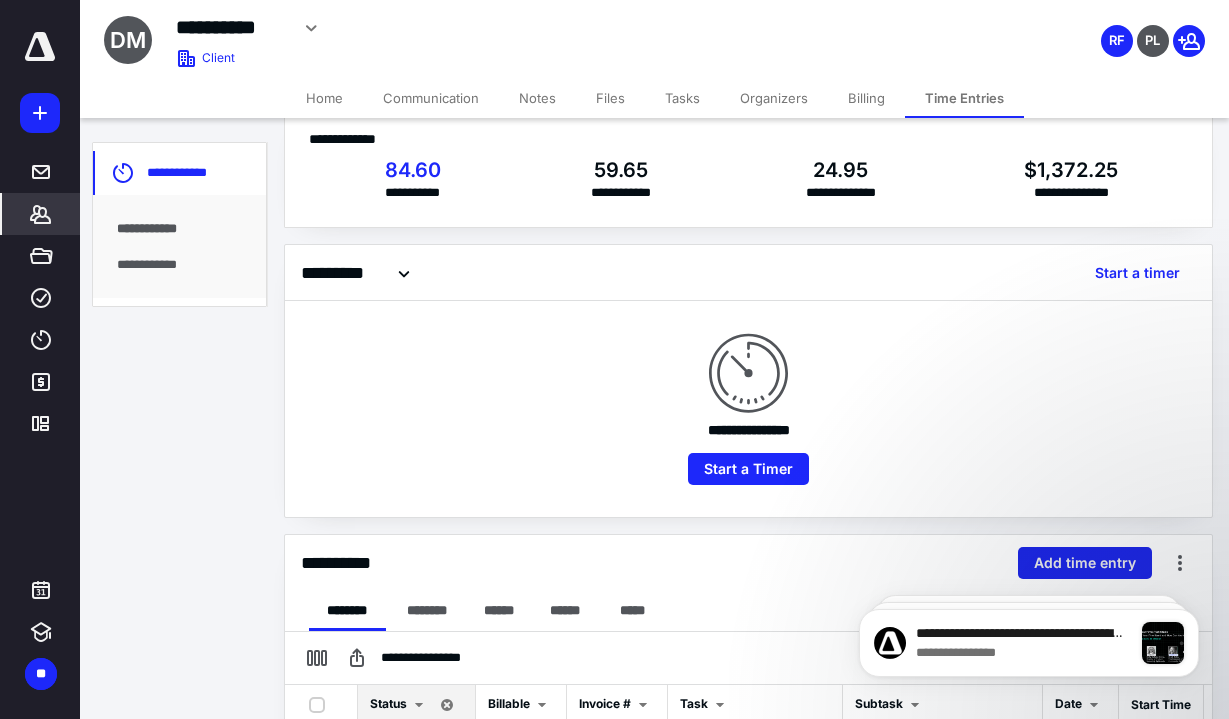 scroll, scrollTop: 32, scrollLeft: 0, axis: vertical 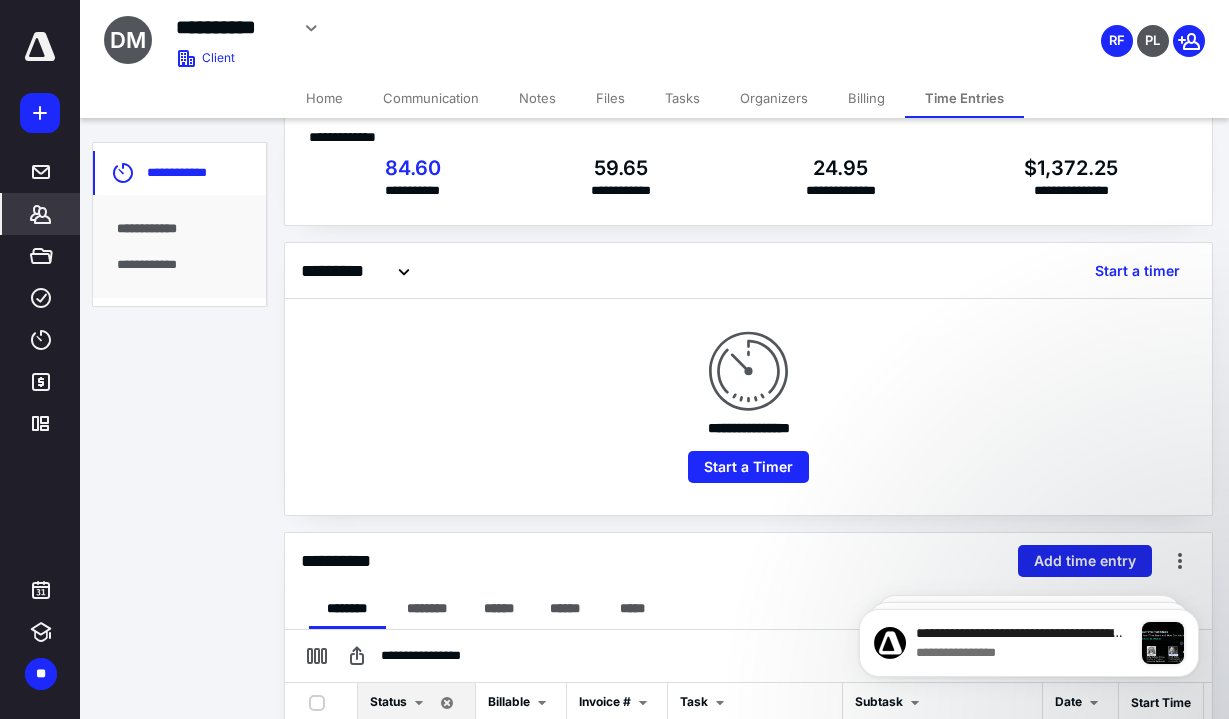 click on "Add time entry" at bounding box center (1085, 561) 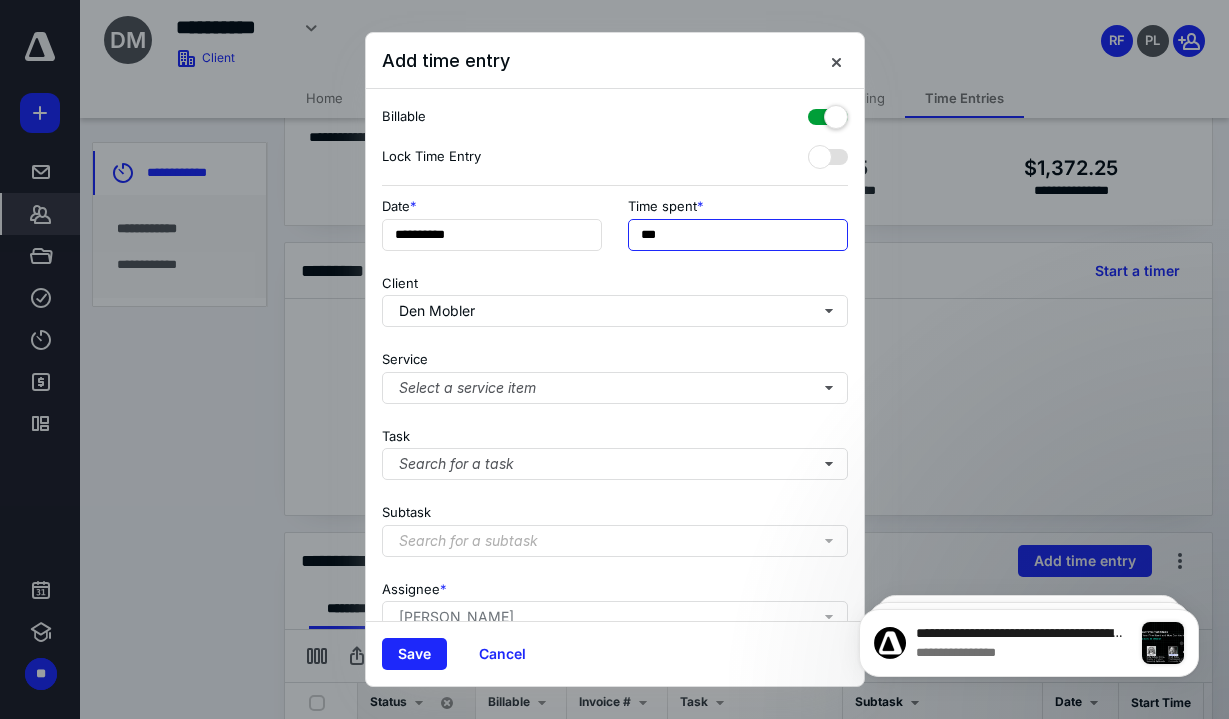 drag, startPoint x: 653, startPoint y: 239, endPoint x: 623, endPoint y: 235, distance: 30.265491 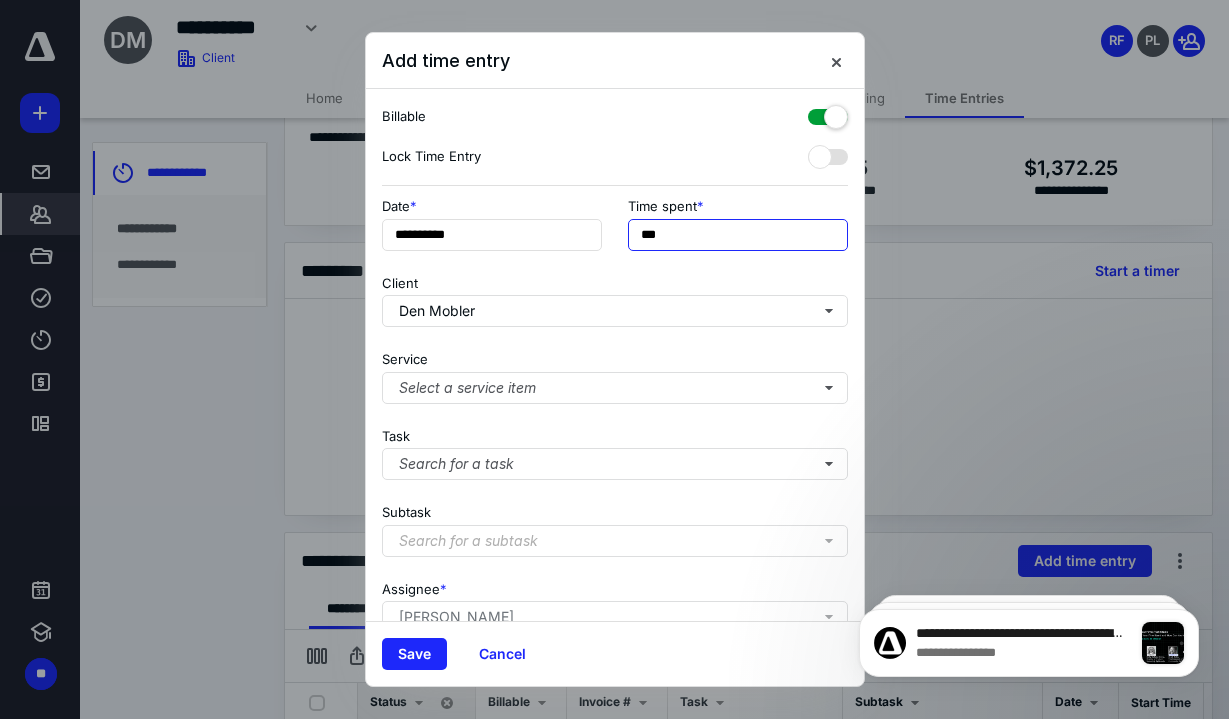 type on "***" 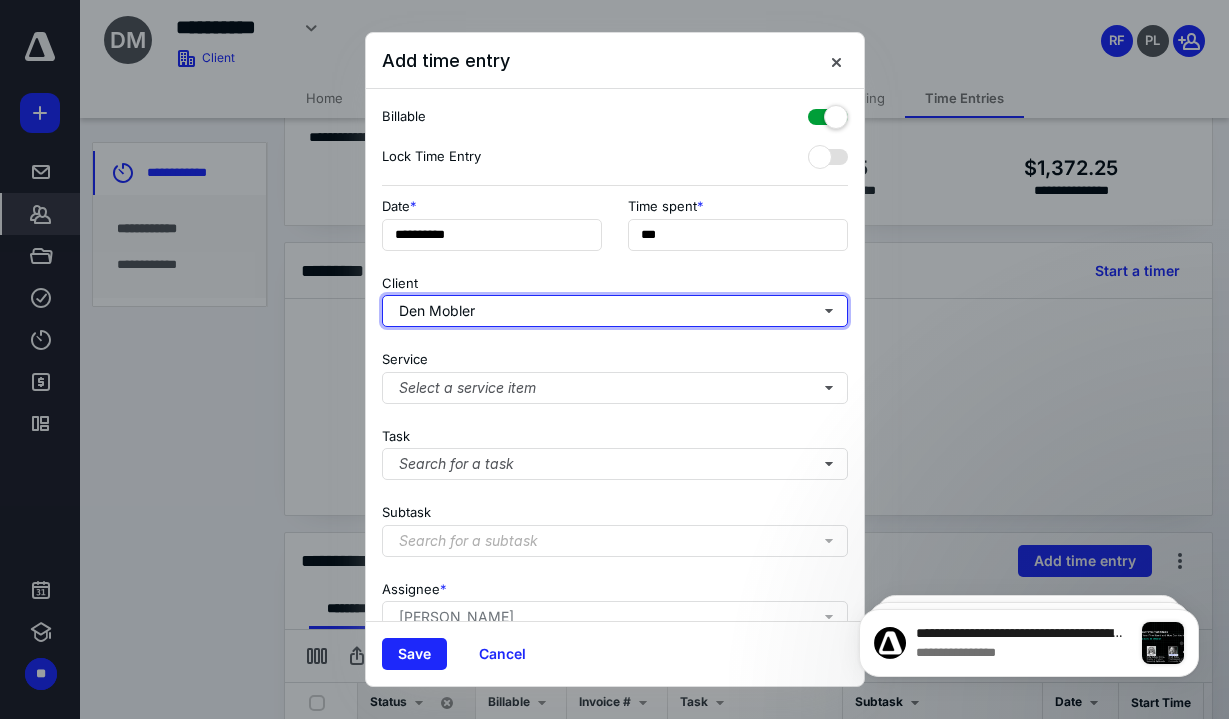 type 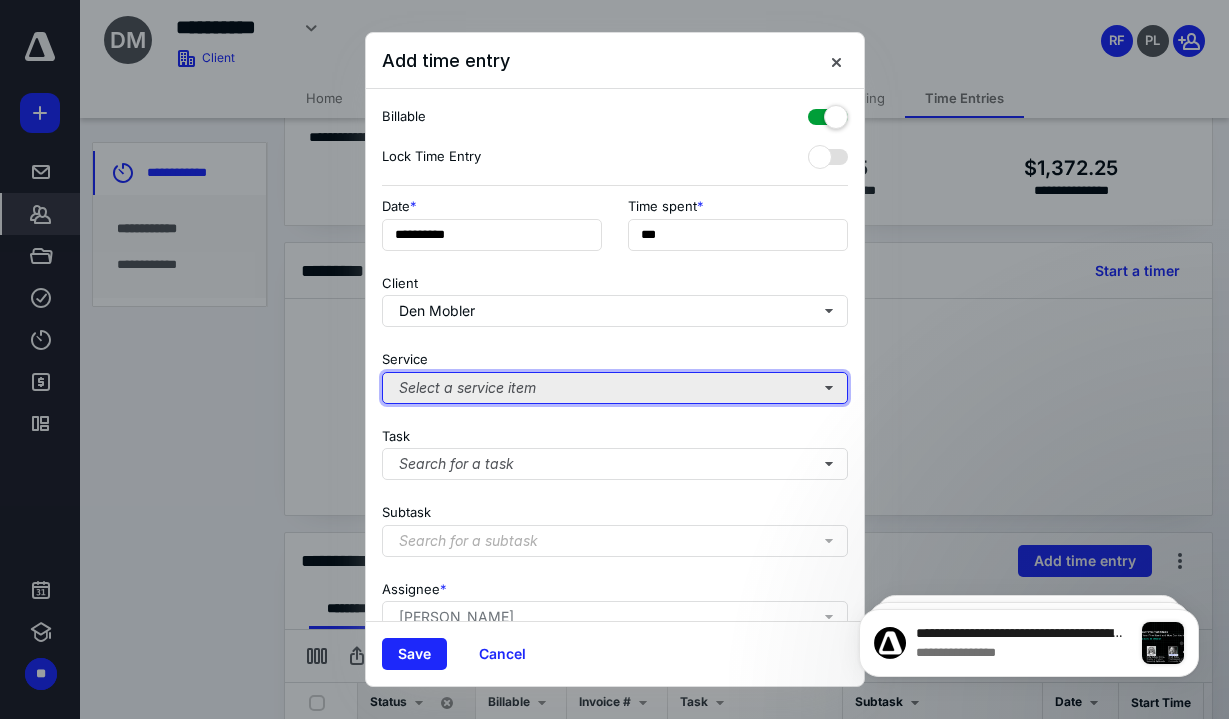 click on "Select a service item" at bounding box center [615, 388] 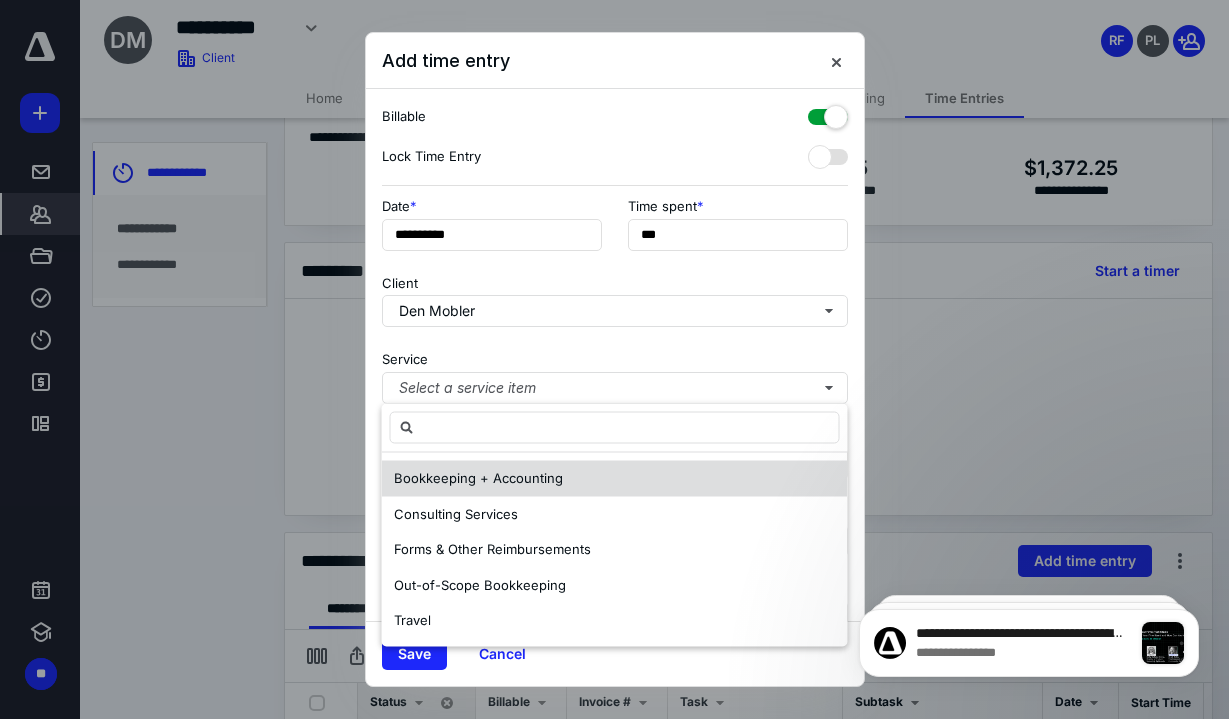 click on "Bookkeeping + Accounting" at bounding box center [615, 479] 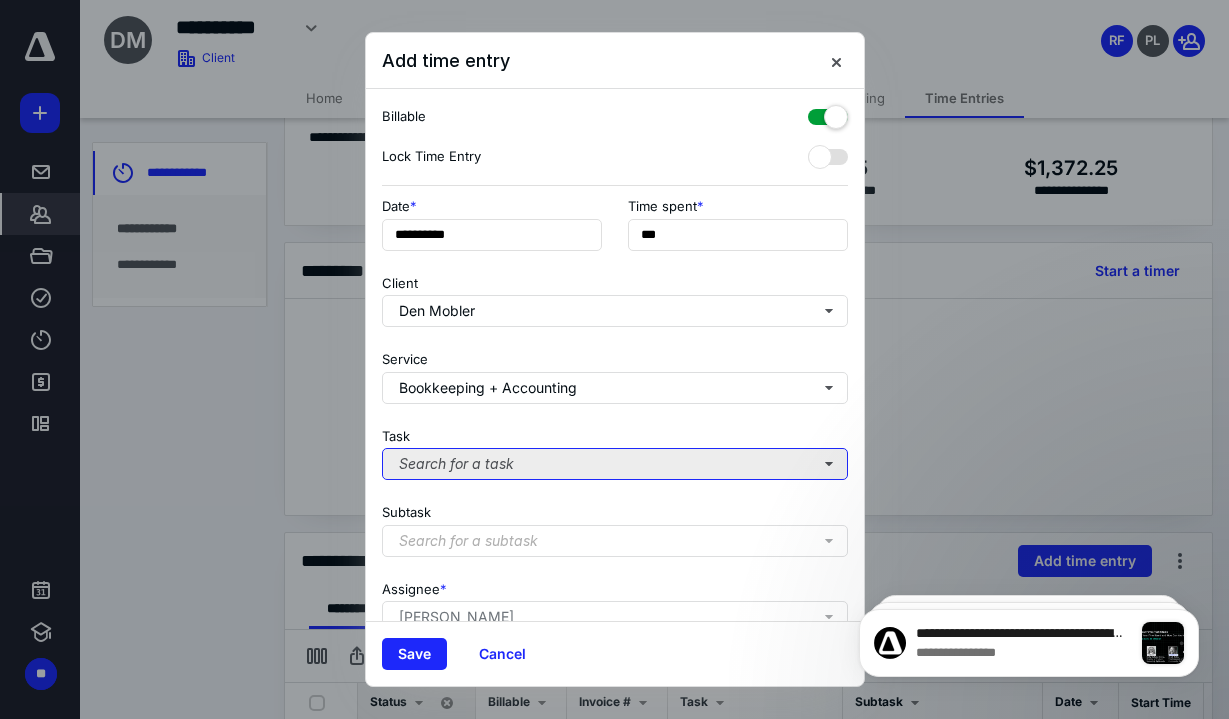 click on "Search for a task" at bounding box center [615, 464] 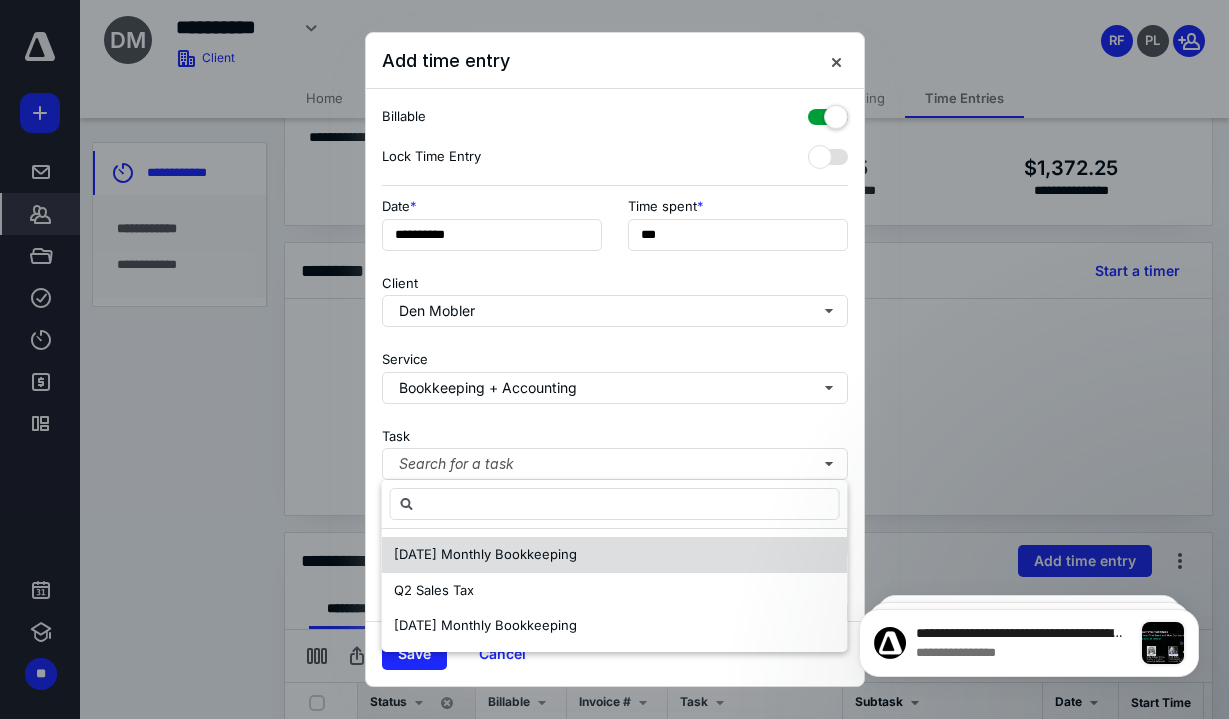 click on "[DATE] Monthly Bookkeeping" at bounding box center [485, 554] 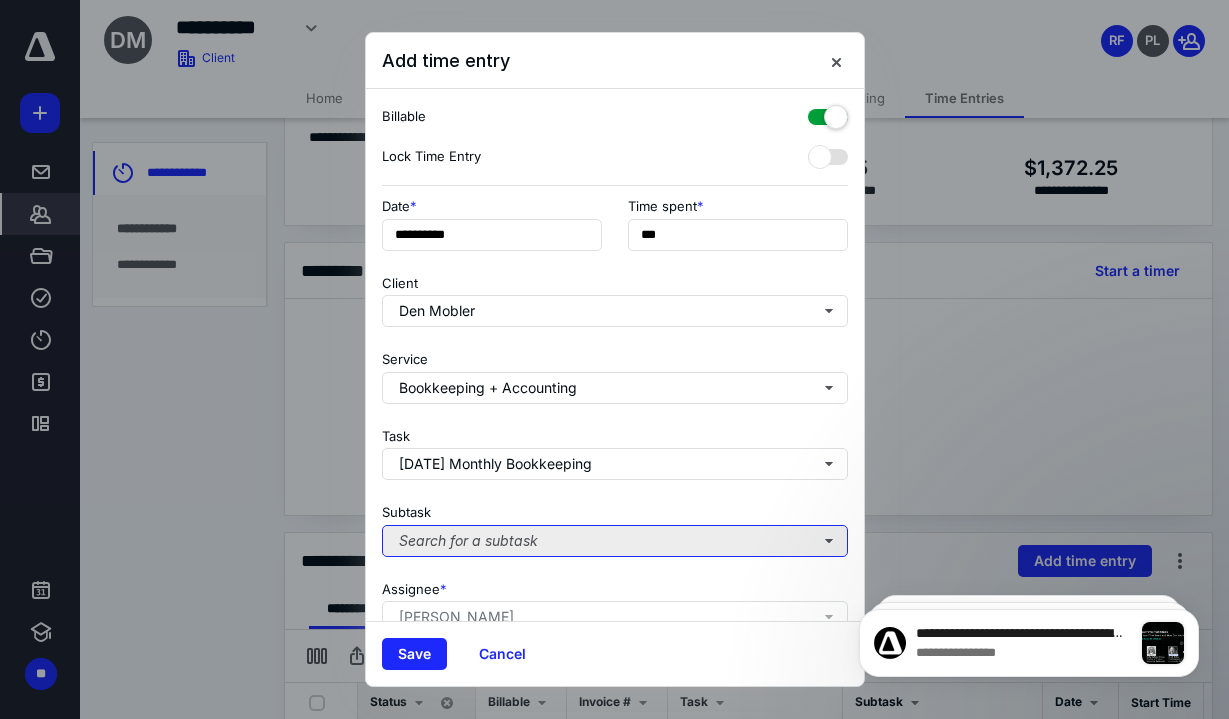 click on "Search for a subtask" at bounding box center (615, 541) 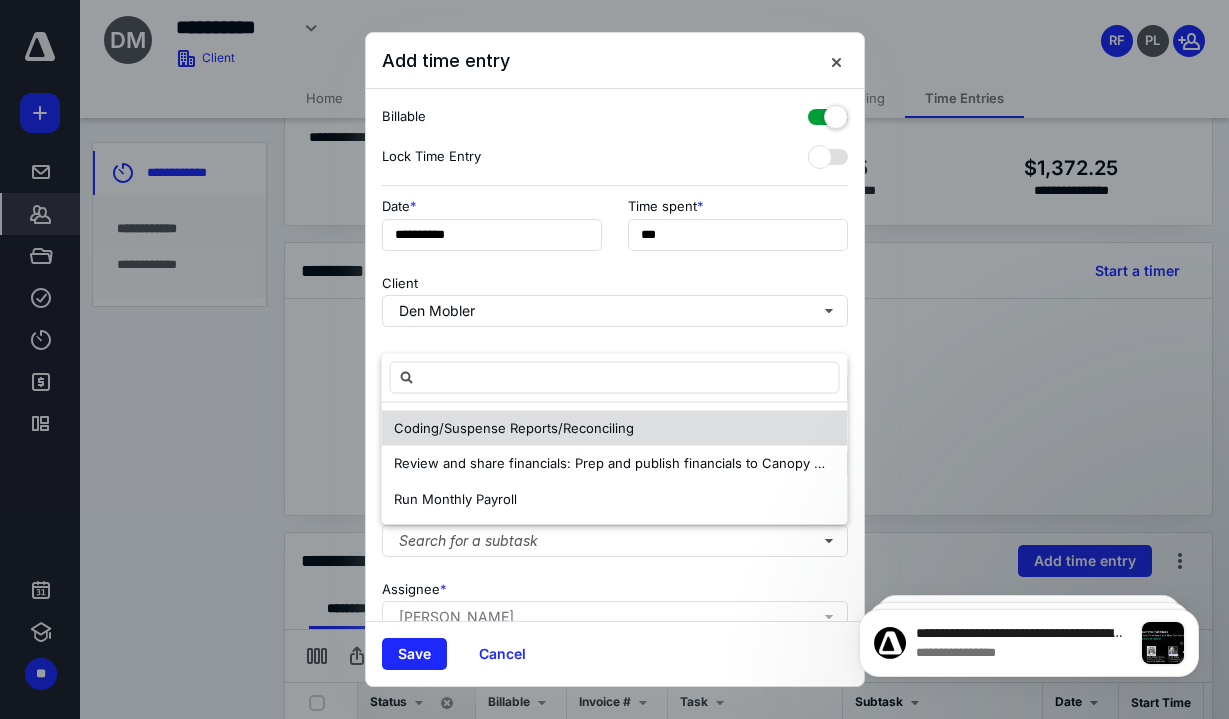 click on "Coding/Suspense Reports/Reconciling" at bounding box center [514, 427] 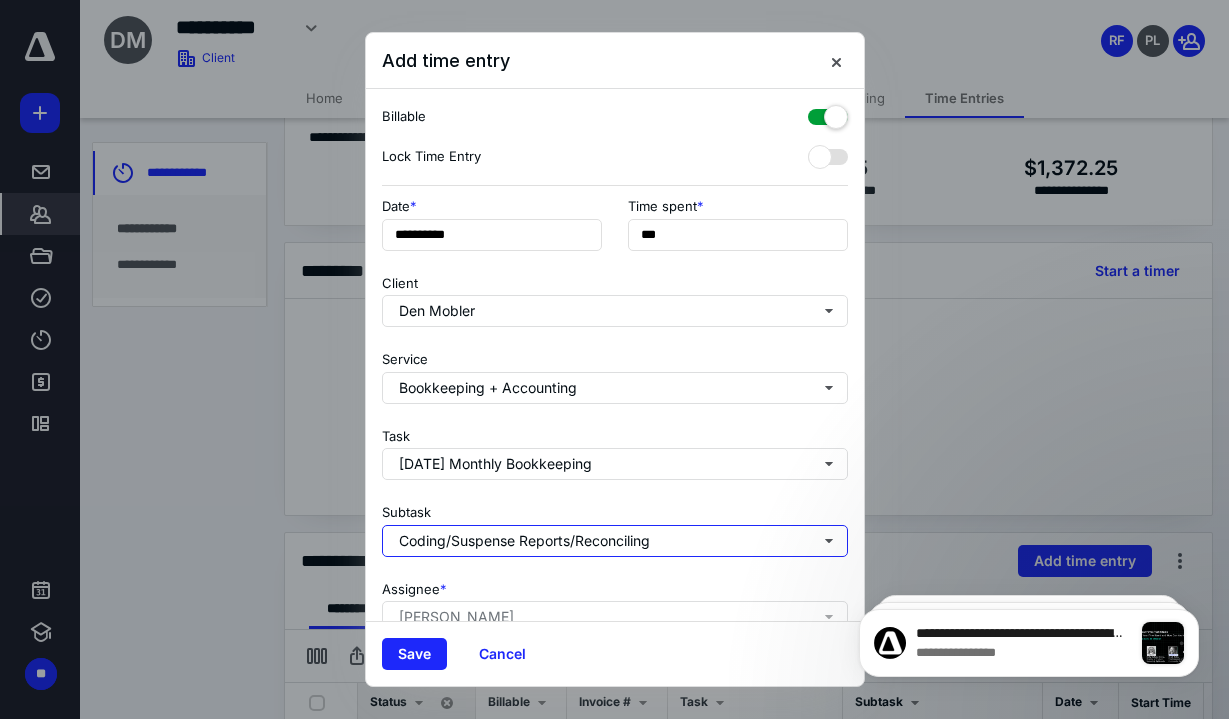 scroll, scrollTop: 167, scrollLeft: 0, axis: vertical 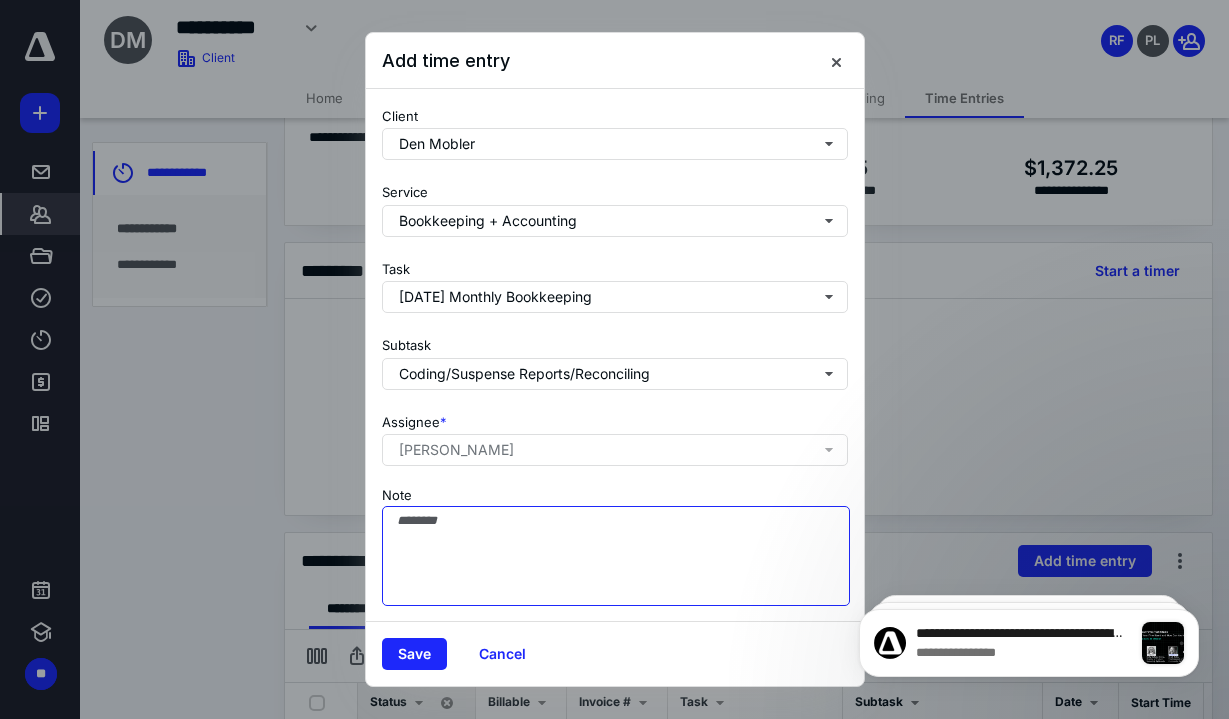 click on "Note" at bounding box center (616, 556) 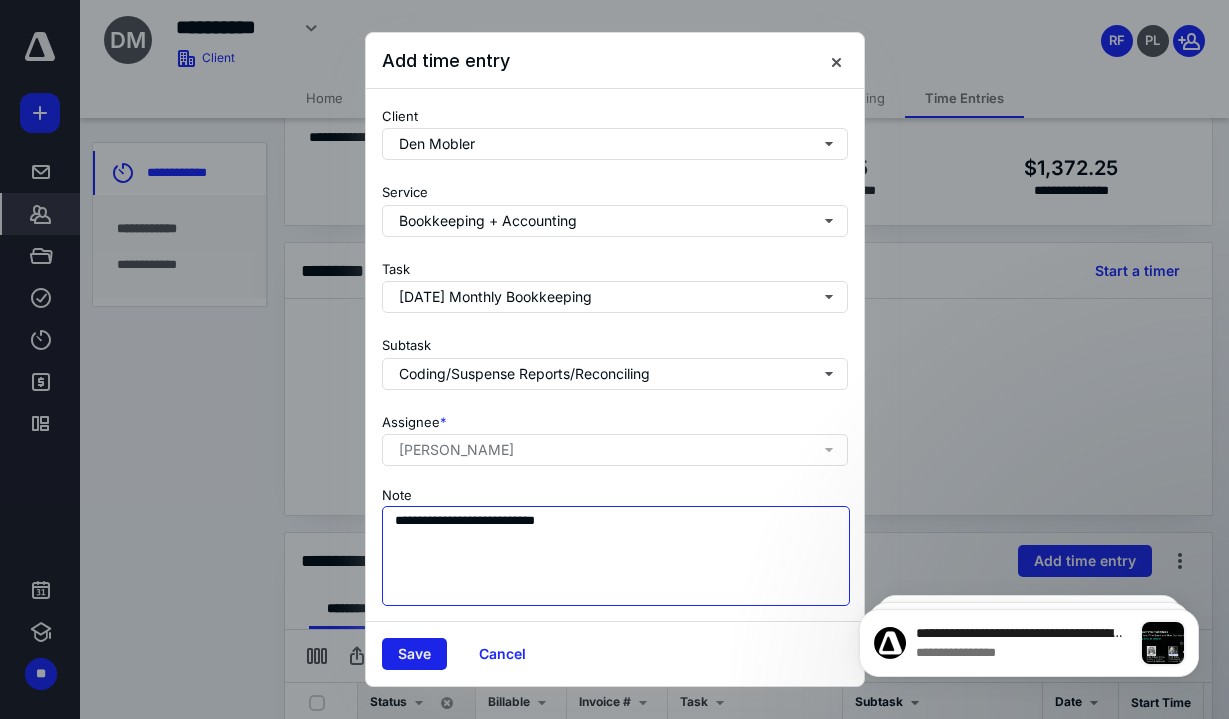 type on "**********" 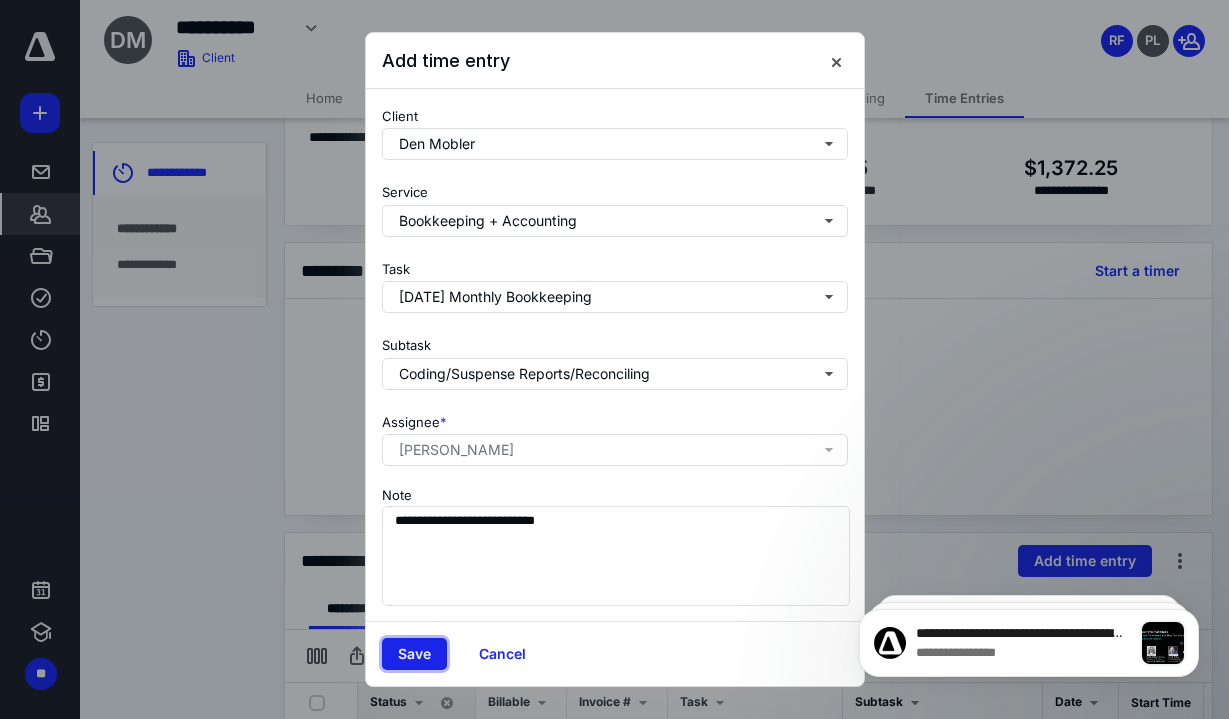 click on "Save" at bounding box center [414, 654] 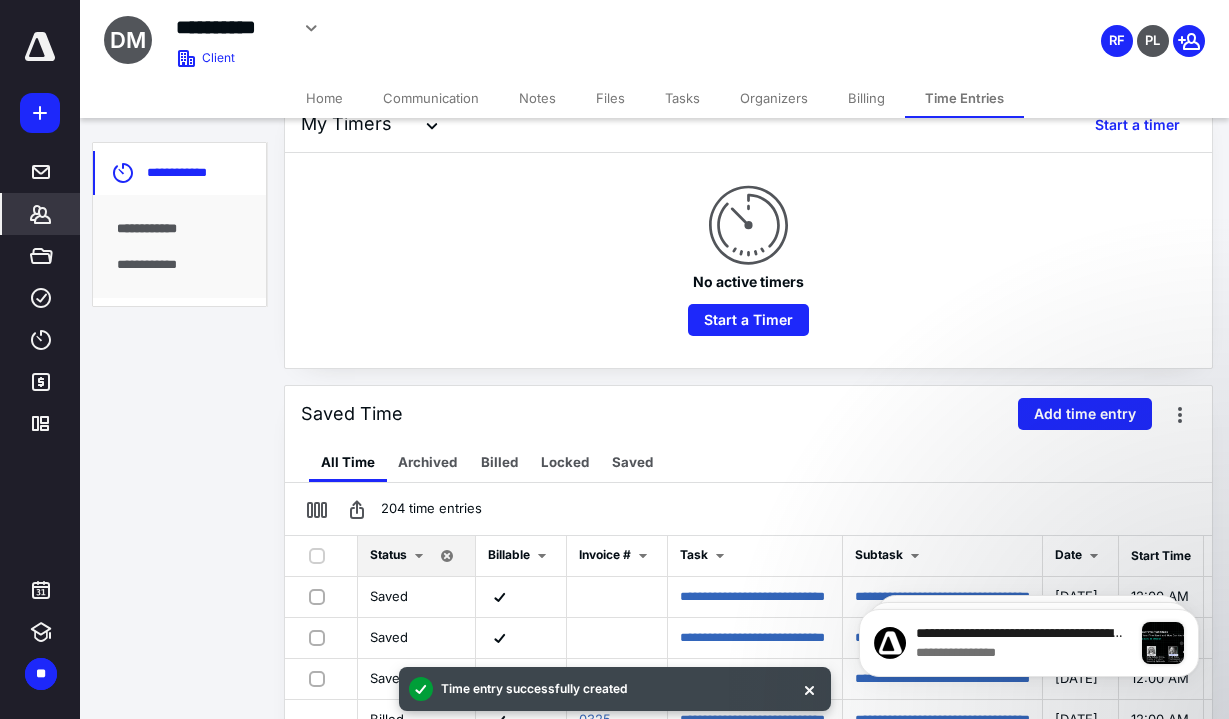 scroll, scrollTop: 324, scrollLeft: 0, axis: vertical 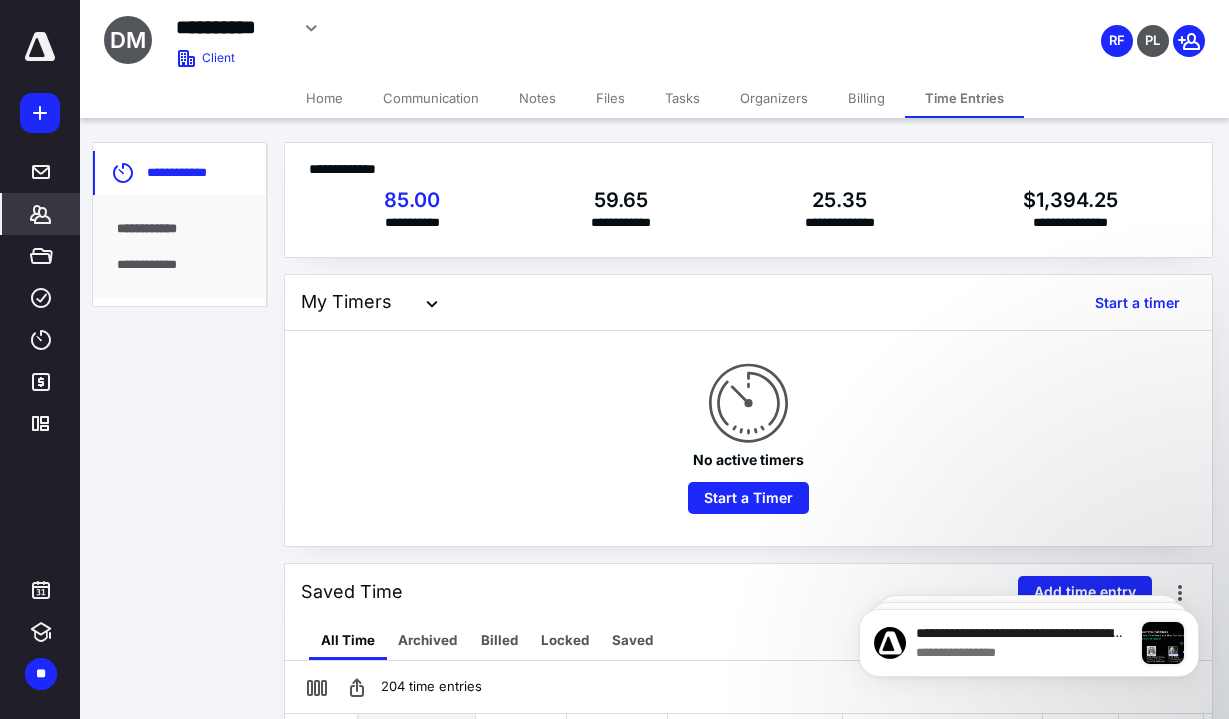 click on "Tasks" at bounding box center [682, 98] 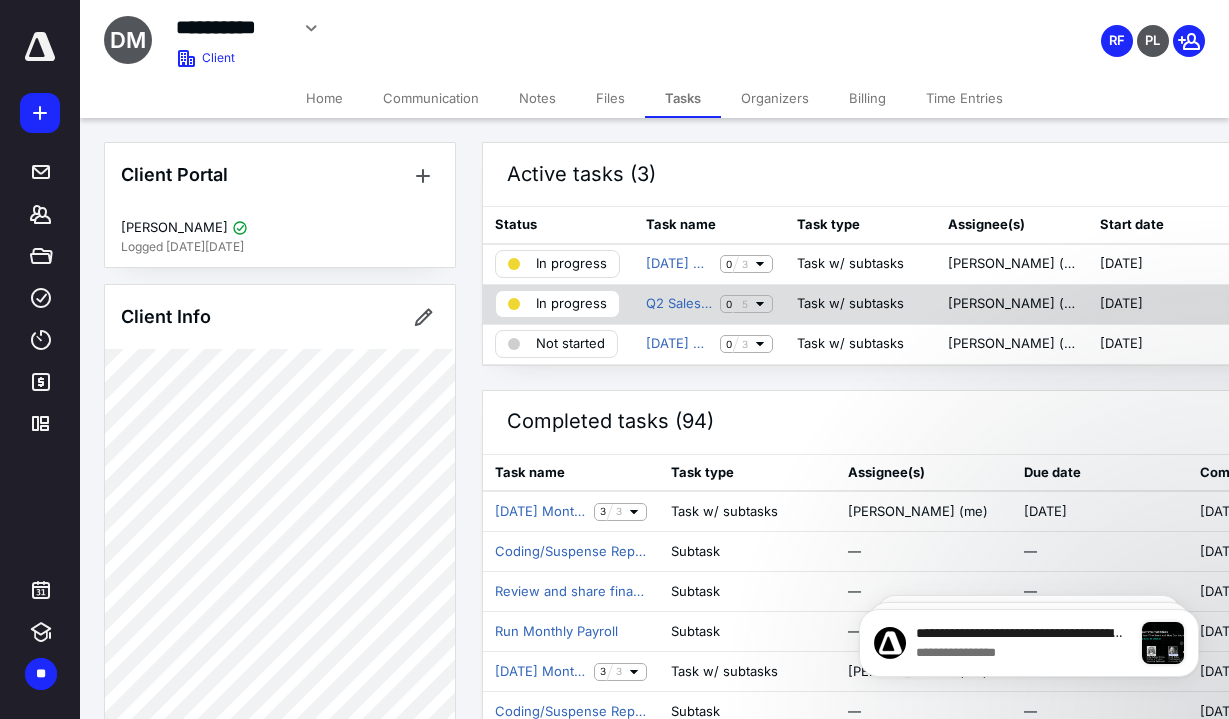 click on "In progress" at bounding box center [571, 304] 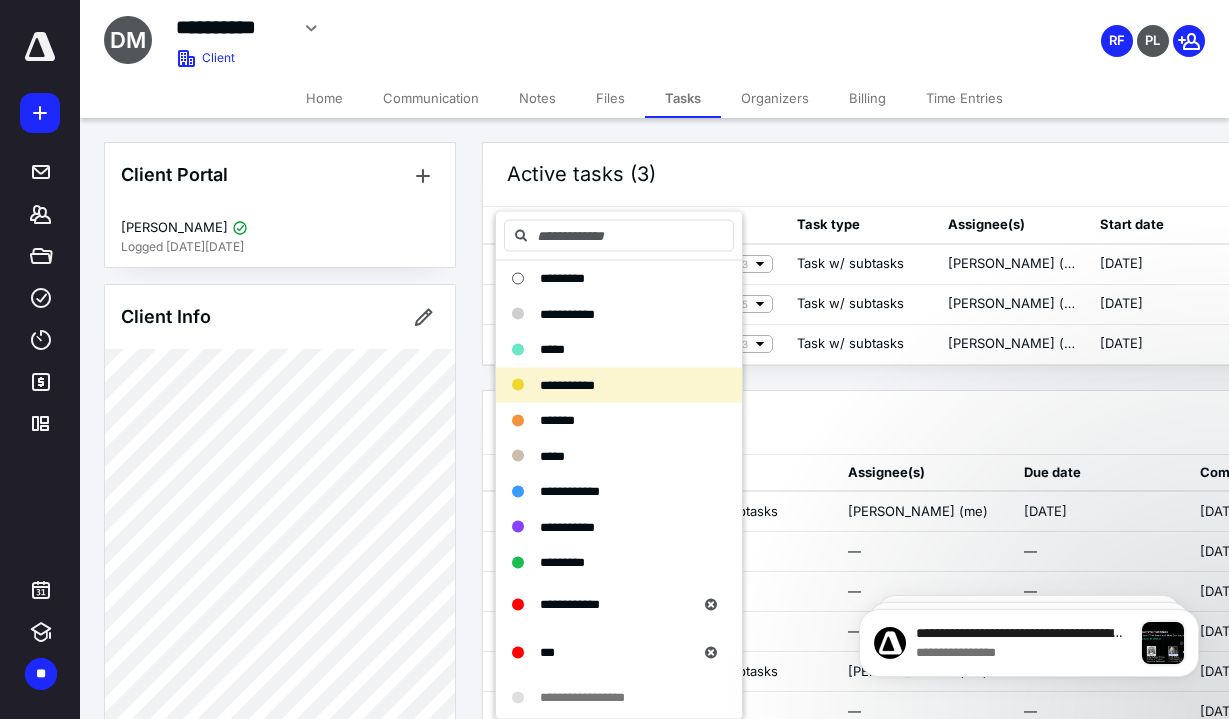 click on "Client Portal" at bounding box center [280, 175] 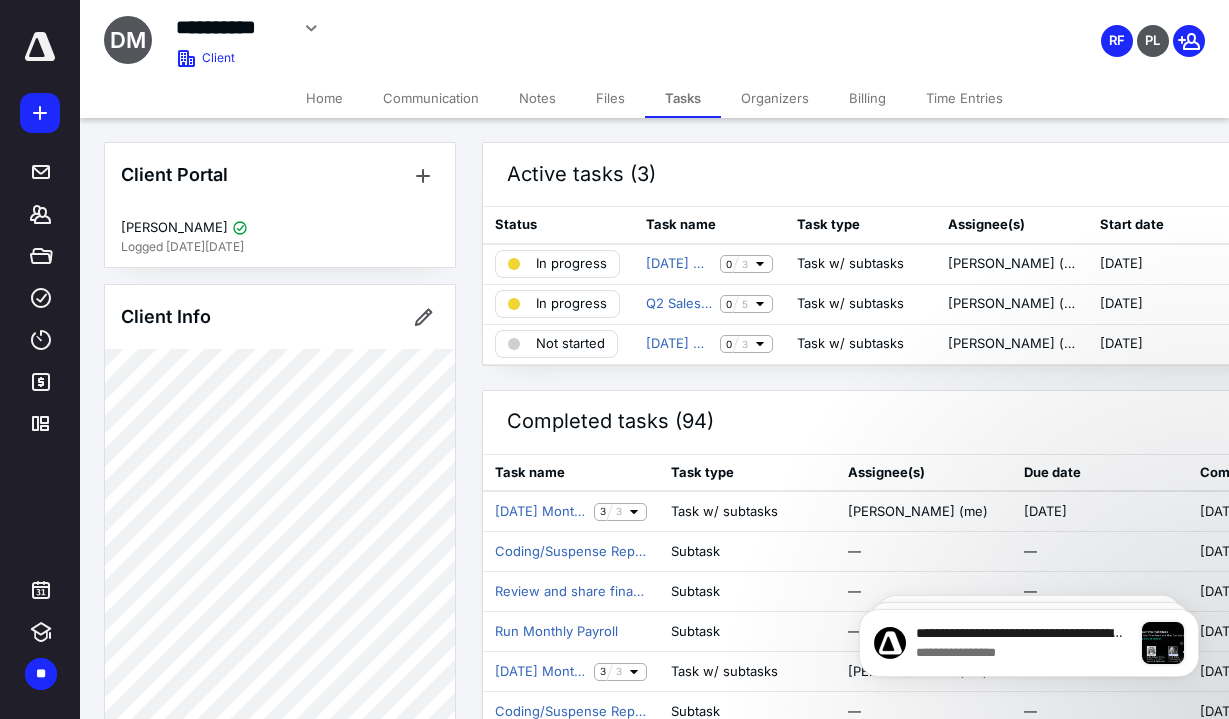 click on "Time Entries" at bounding box center [964, 98] 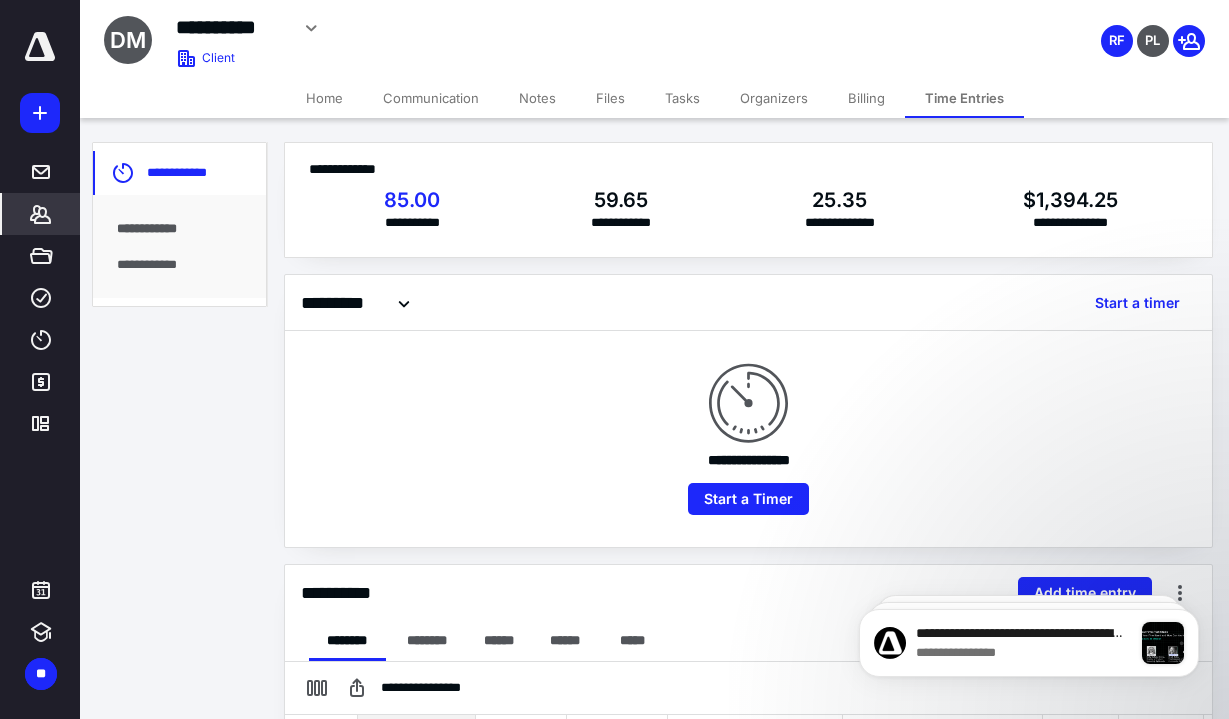click on "**********" at bounding box center (179, 246) 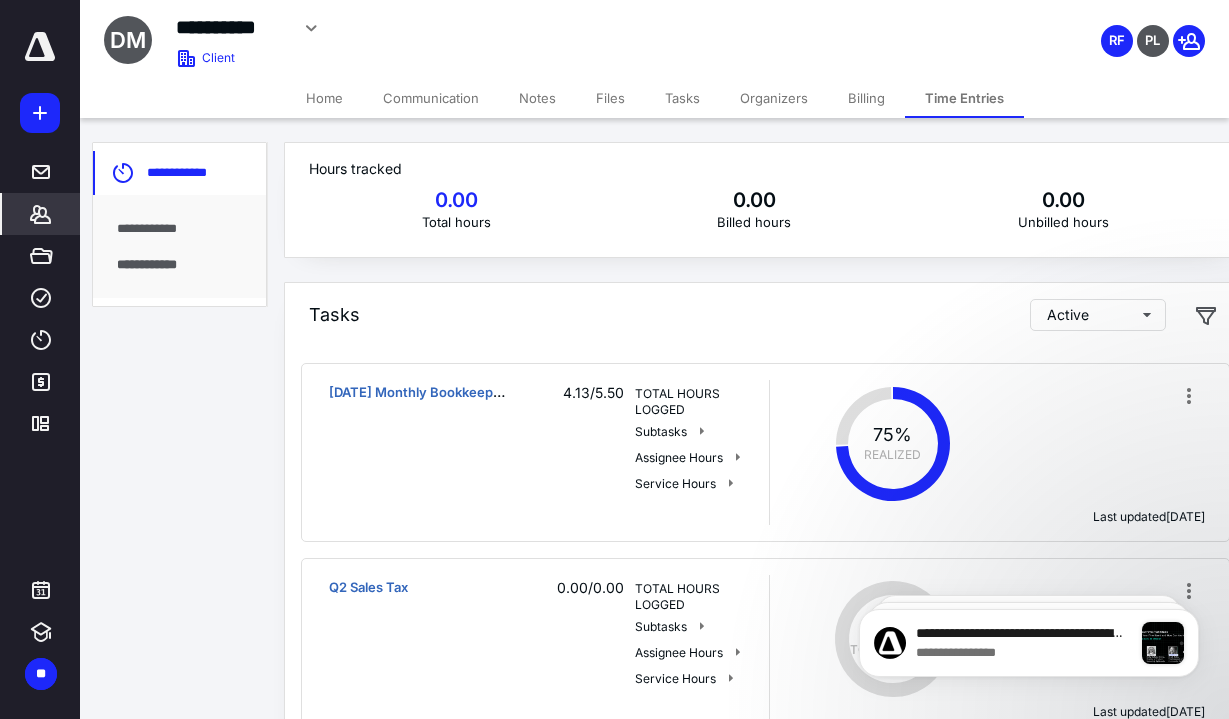 click on "**********" at bounding box center (179, 229) 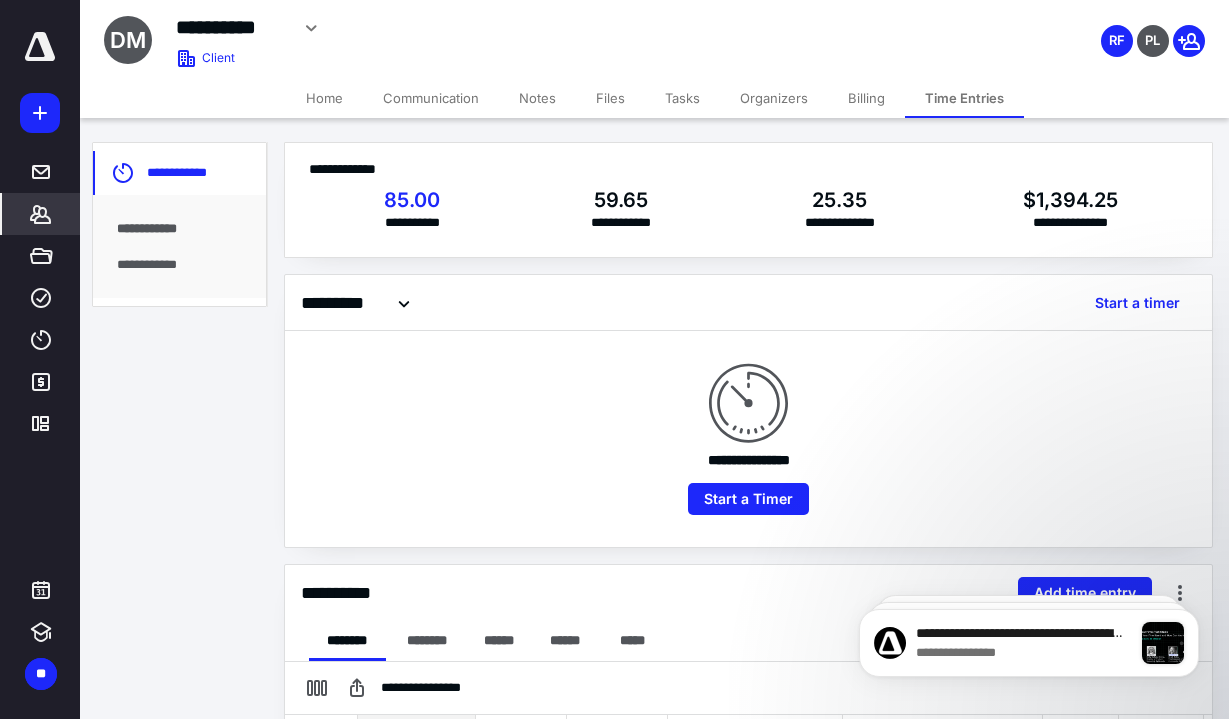 click on "**********" at bounding box center (1029, 552) 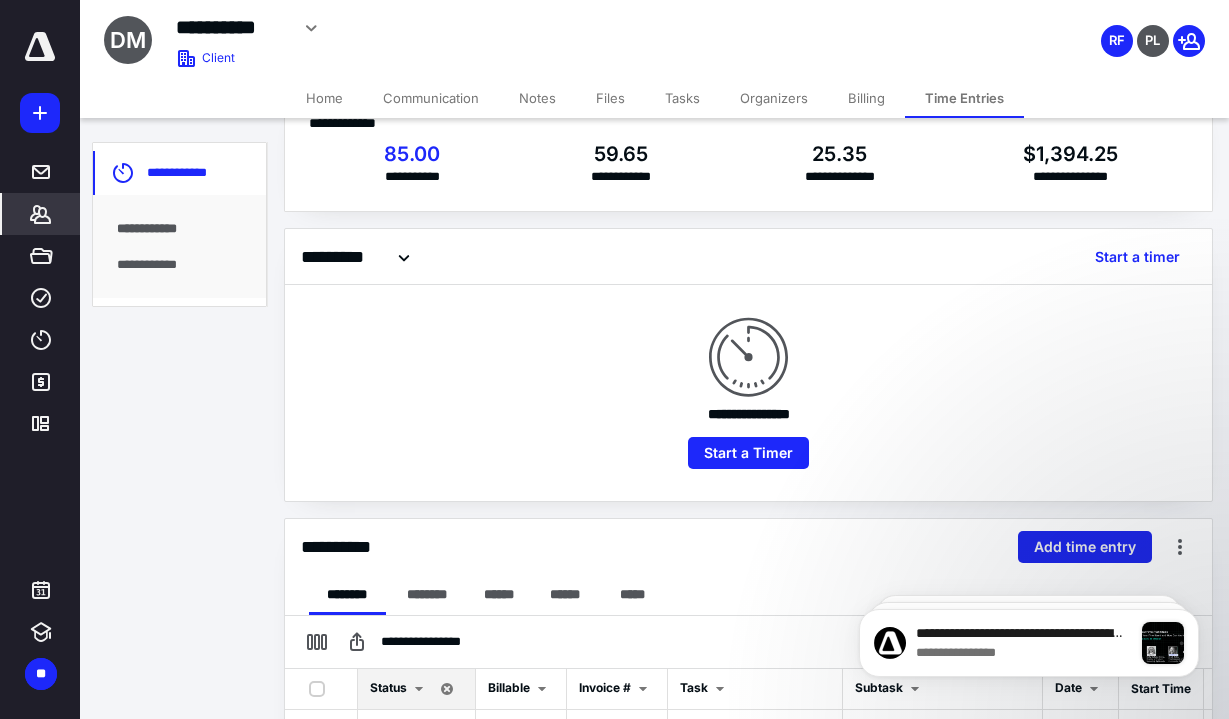 click on "Add time entry" at bounding box center (1085, 547) 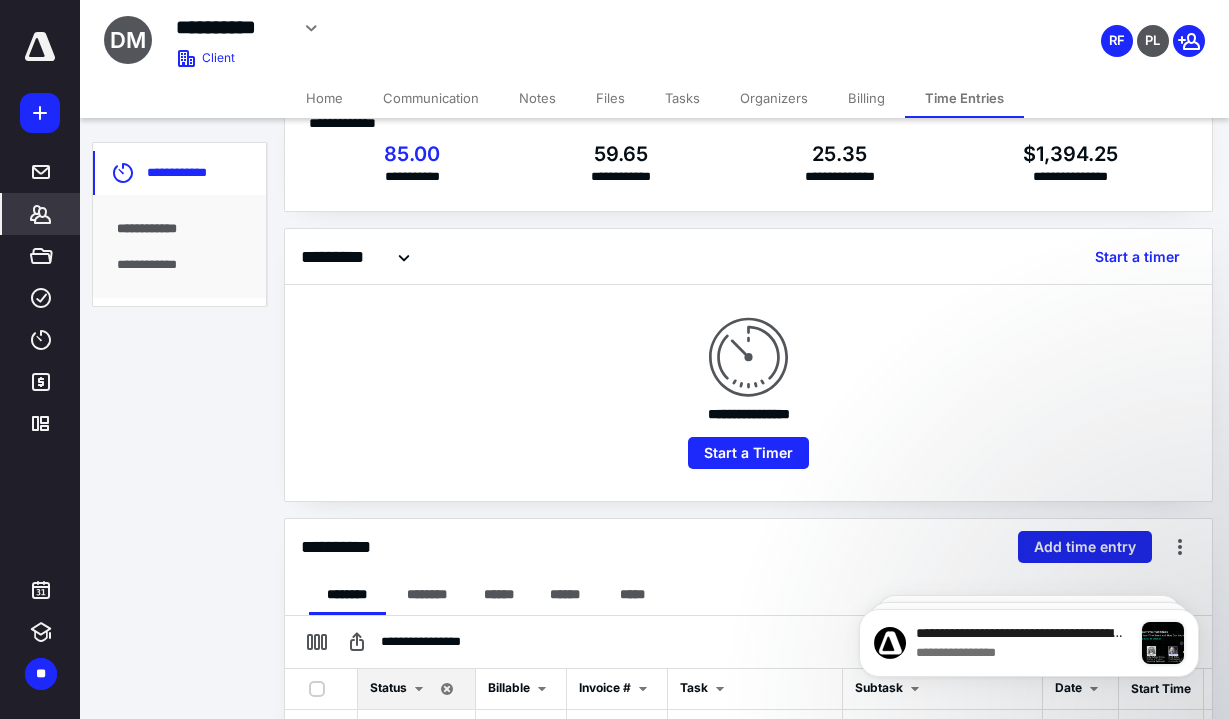 scroll, scrollTop: 45, scrollLeft: 0, axis: vertical 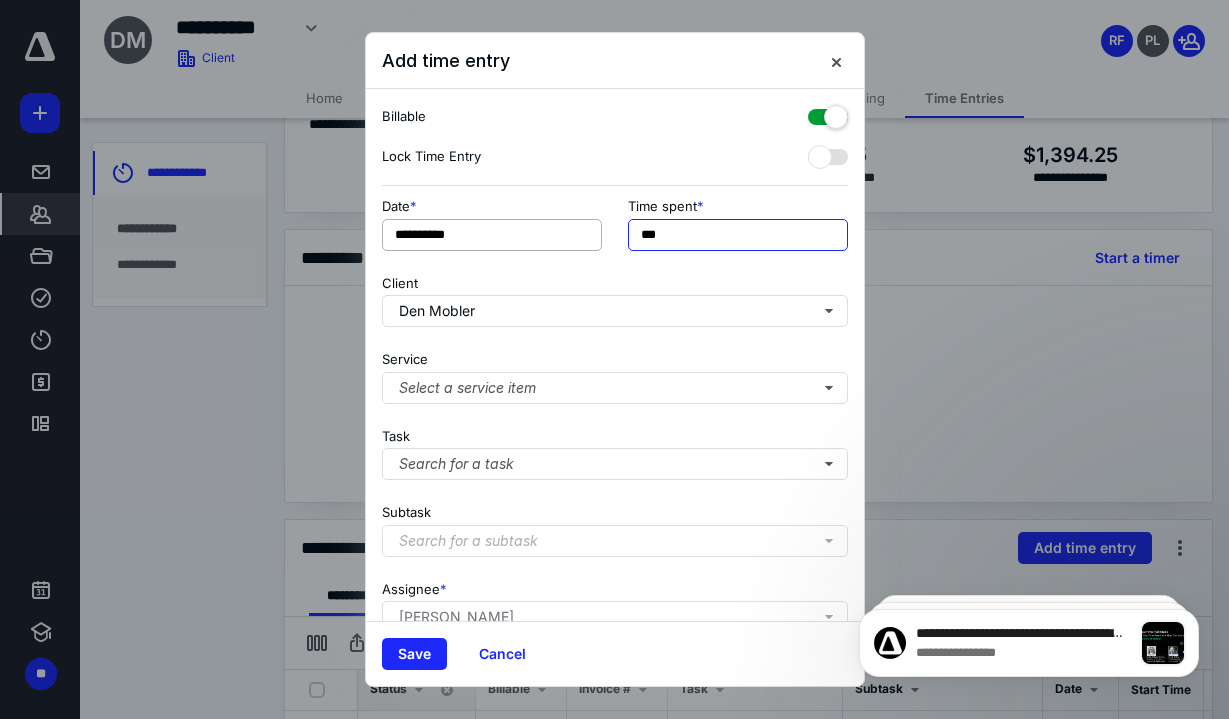 drag, startPoint x: 654, startPoint y: 237, endPoint x: 587, endPoint y: 226, distance: 67.89698 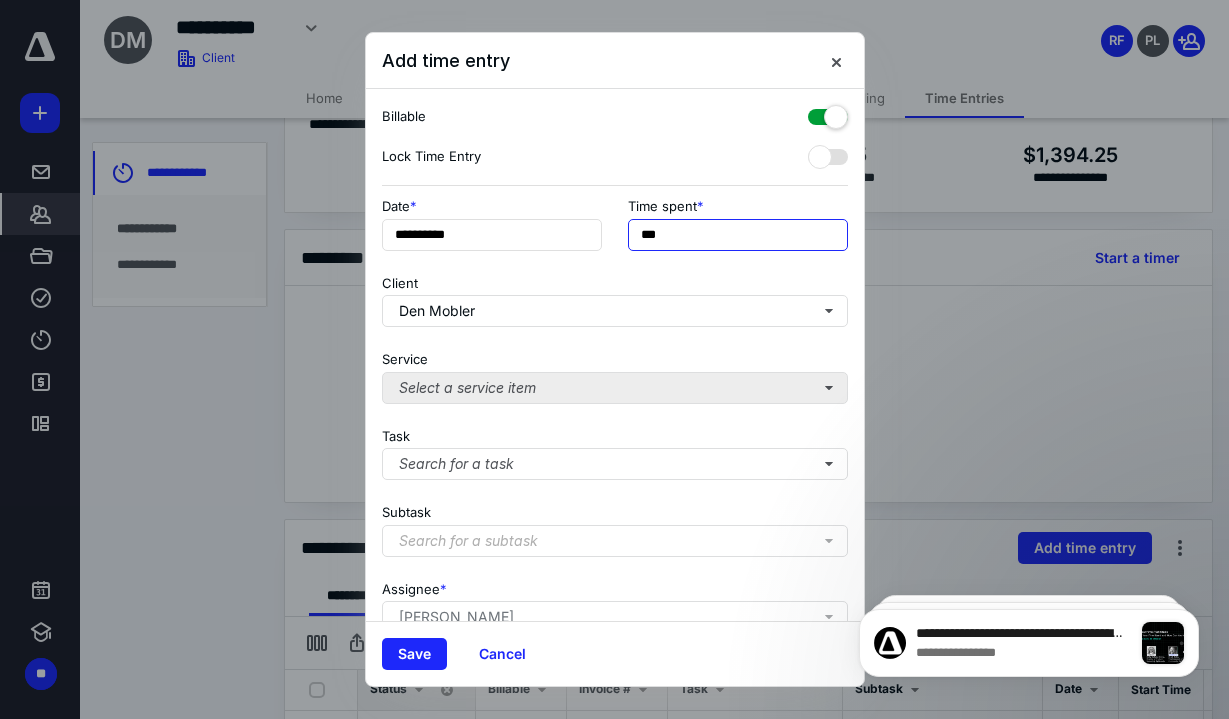 type on "***" 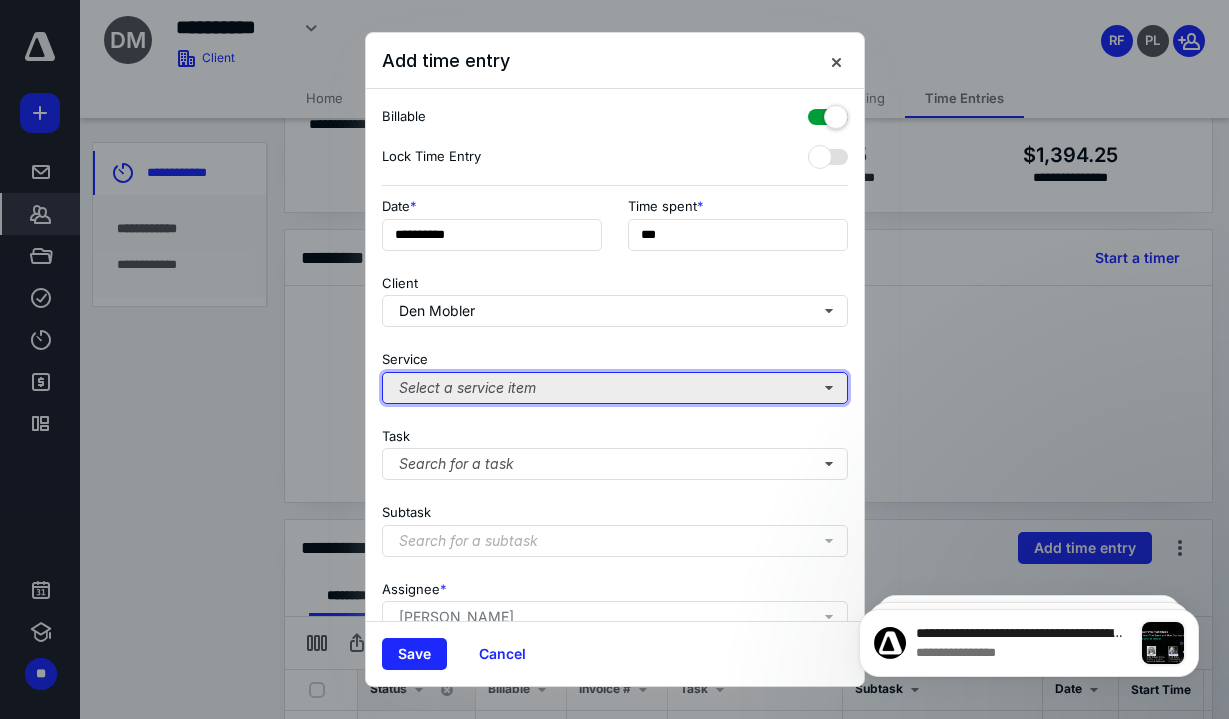 click on "Select a service item" at bounding box center [615, 388] 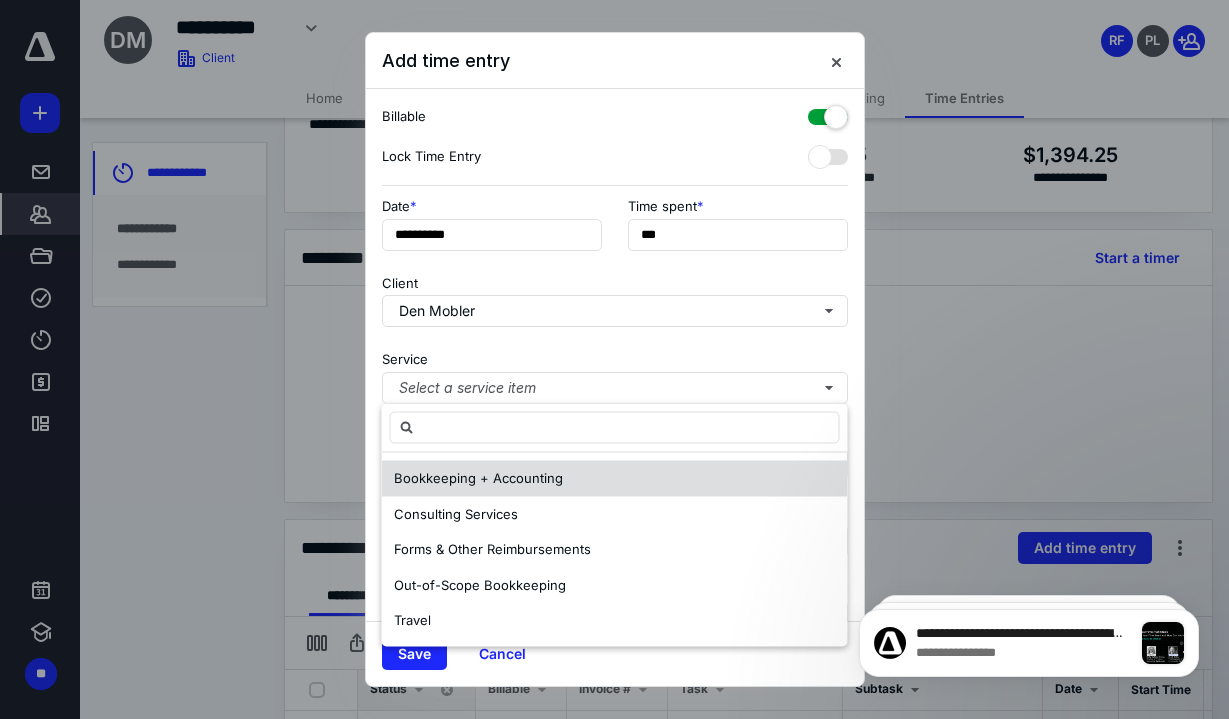 click on "Bookkeeping + Accounting" at bounding box center (478, 478) 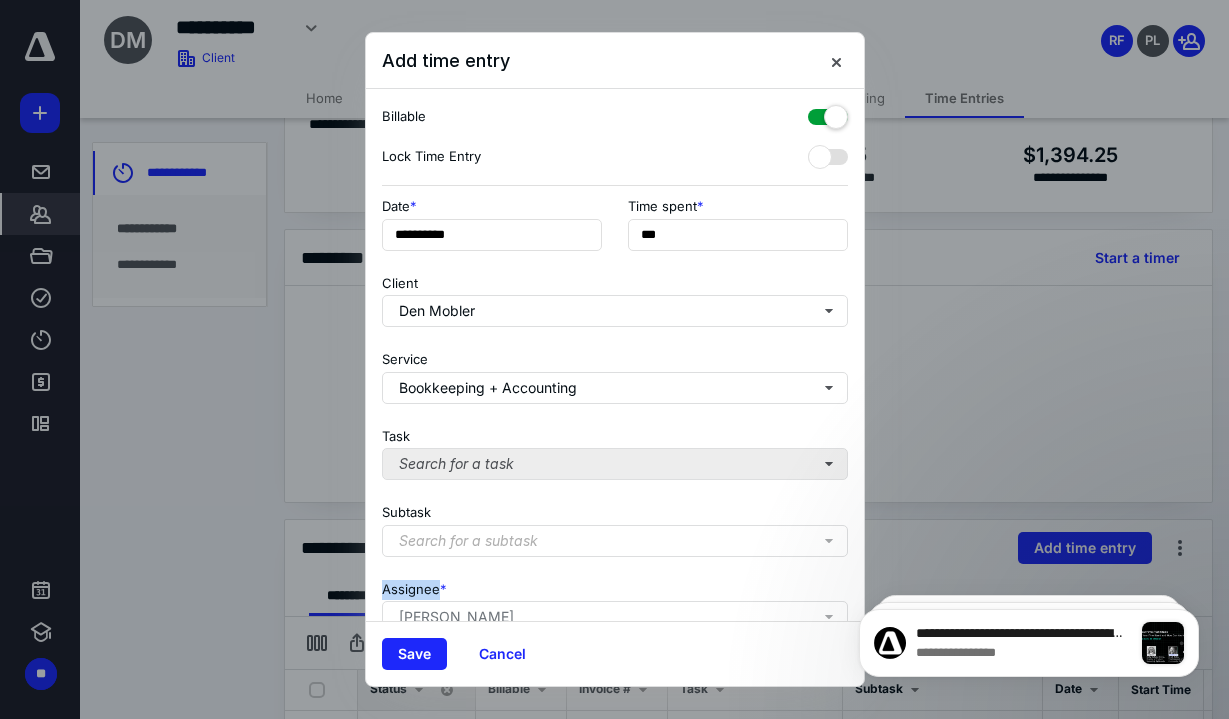 click on "**********" at bounding box center (615, 355) 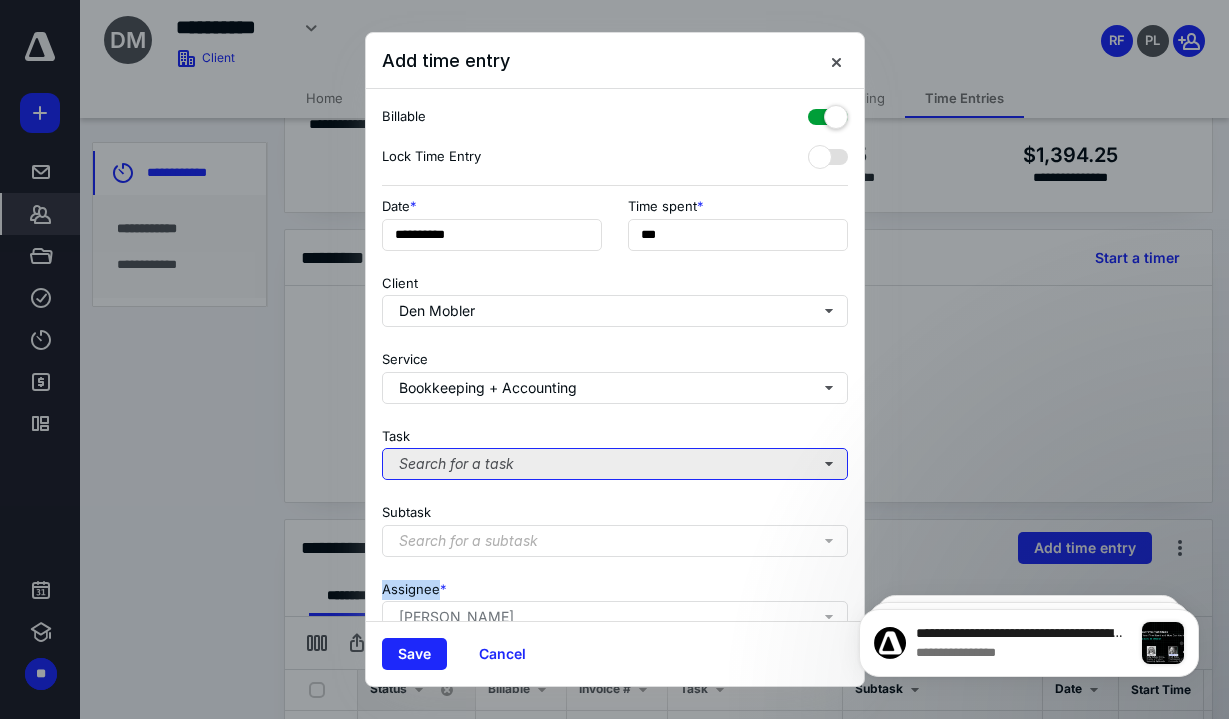 click on "Search for a task" at bounding box center (615, 464) 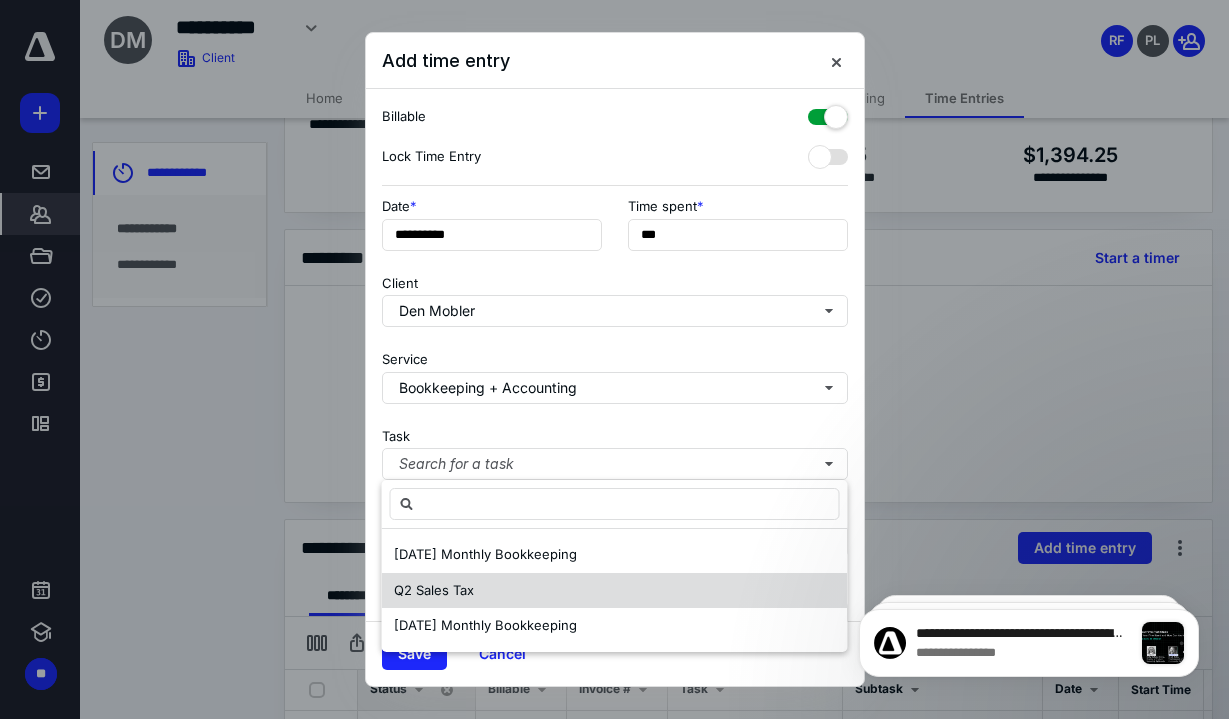 click on "Q2  Sales Tax" at bounding box center [615, 591] 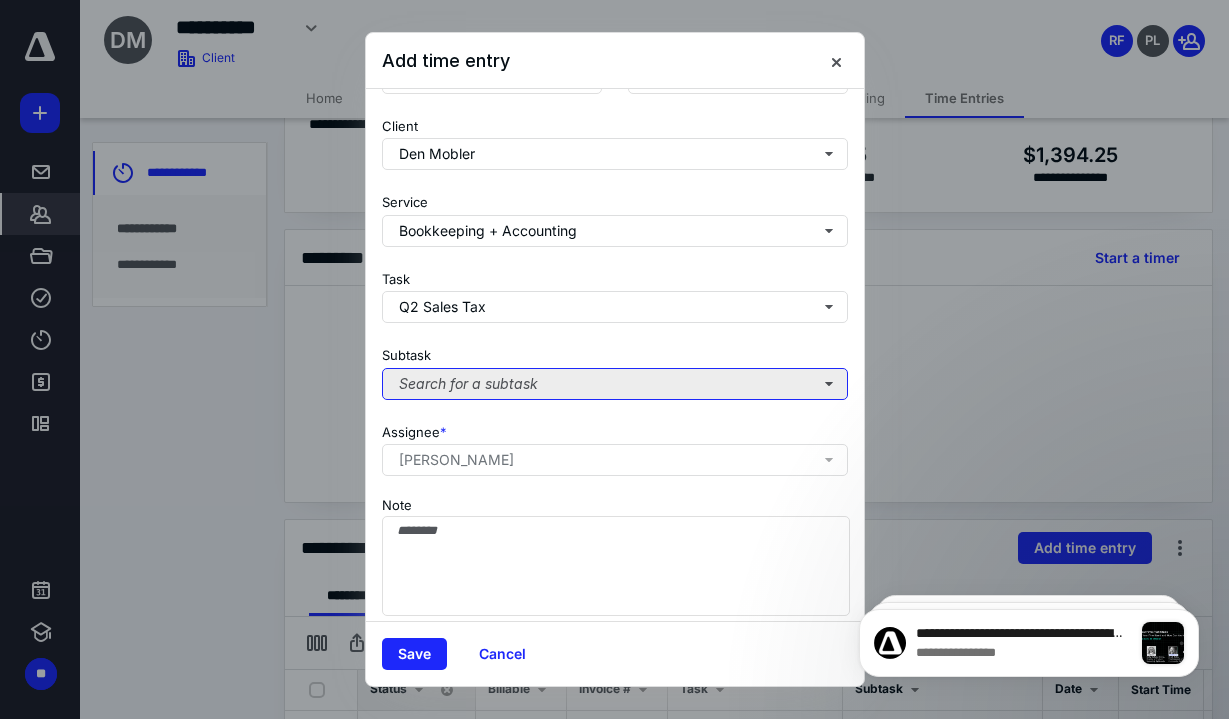 click on "Search for a subtask" at bounding box center [615, 384] 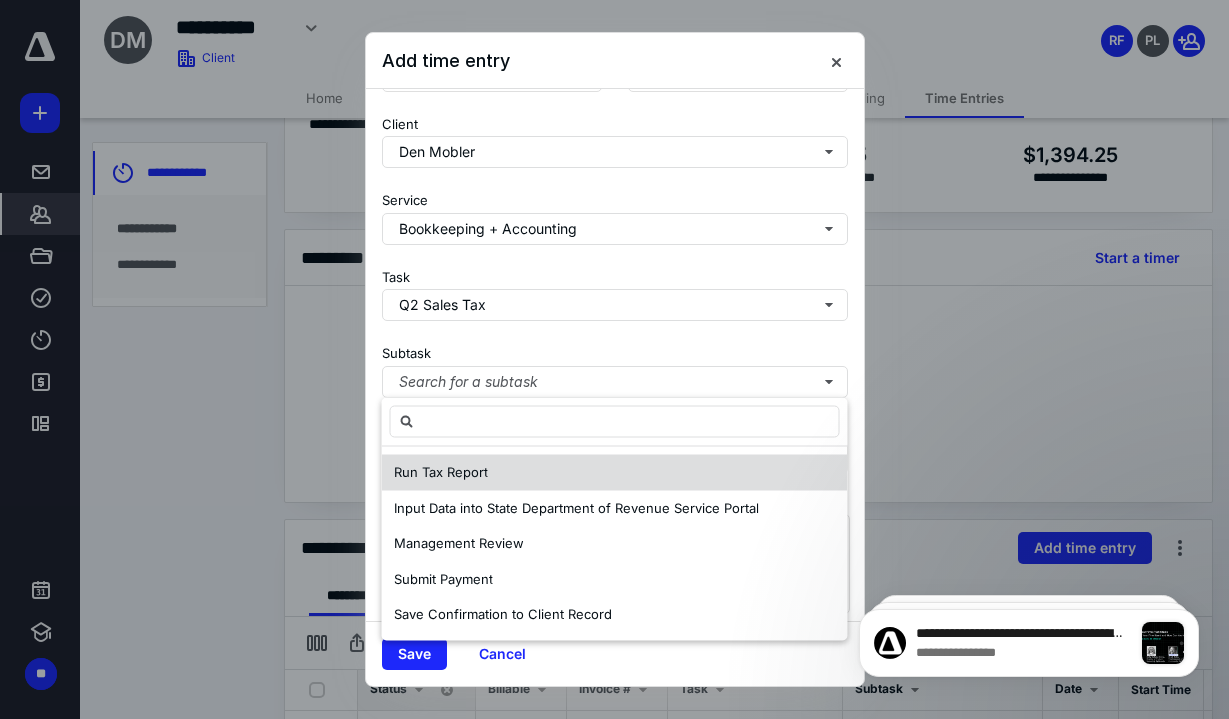 click on "Run Tax Report" at bounding box center (615, 473) 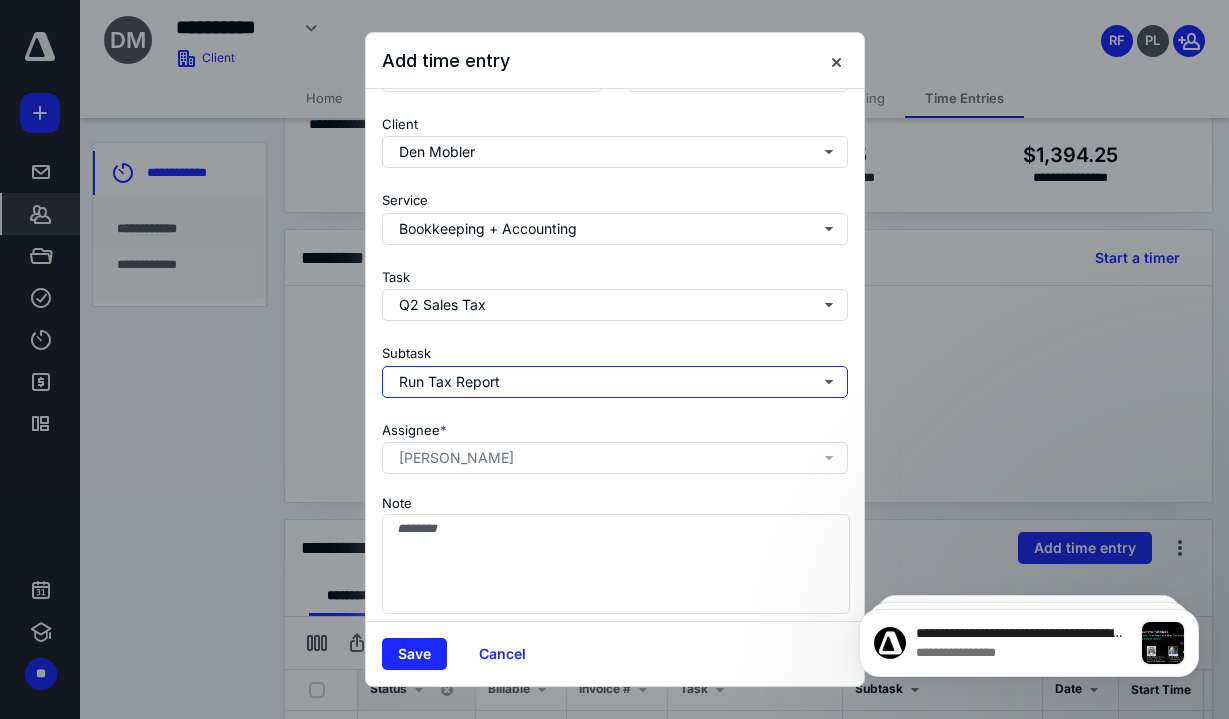 scroll, scrollTop: 167, scrollLeft: 0, axis: vertical 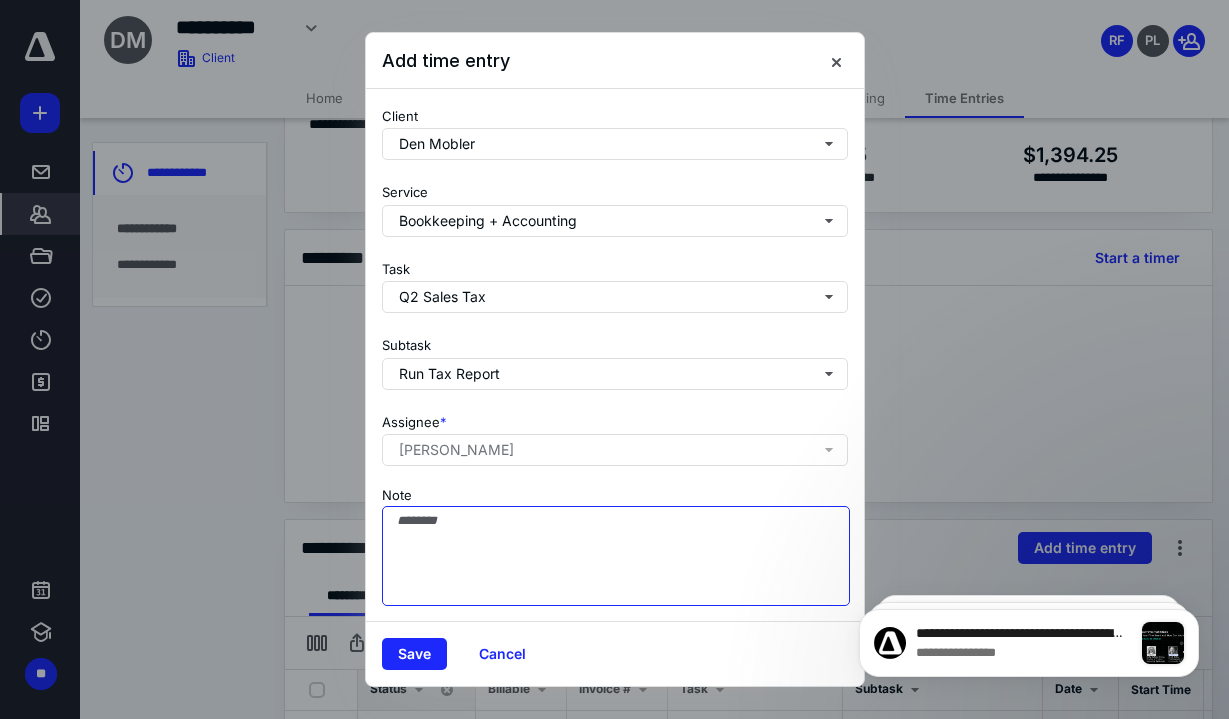 click on "Note" at bounding box center (616, 556) 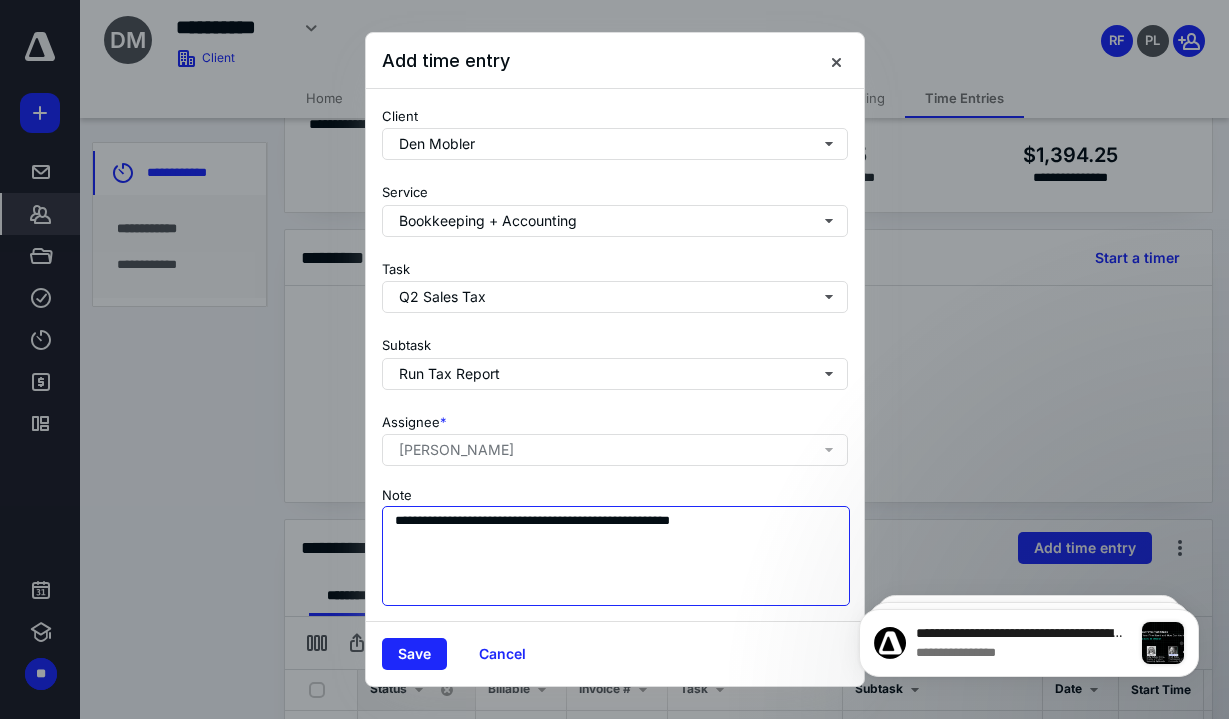 click on "**********" at bounding box center [616, 556] 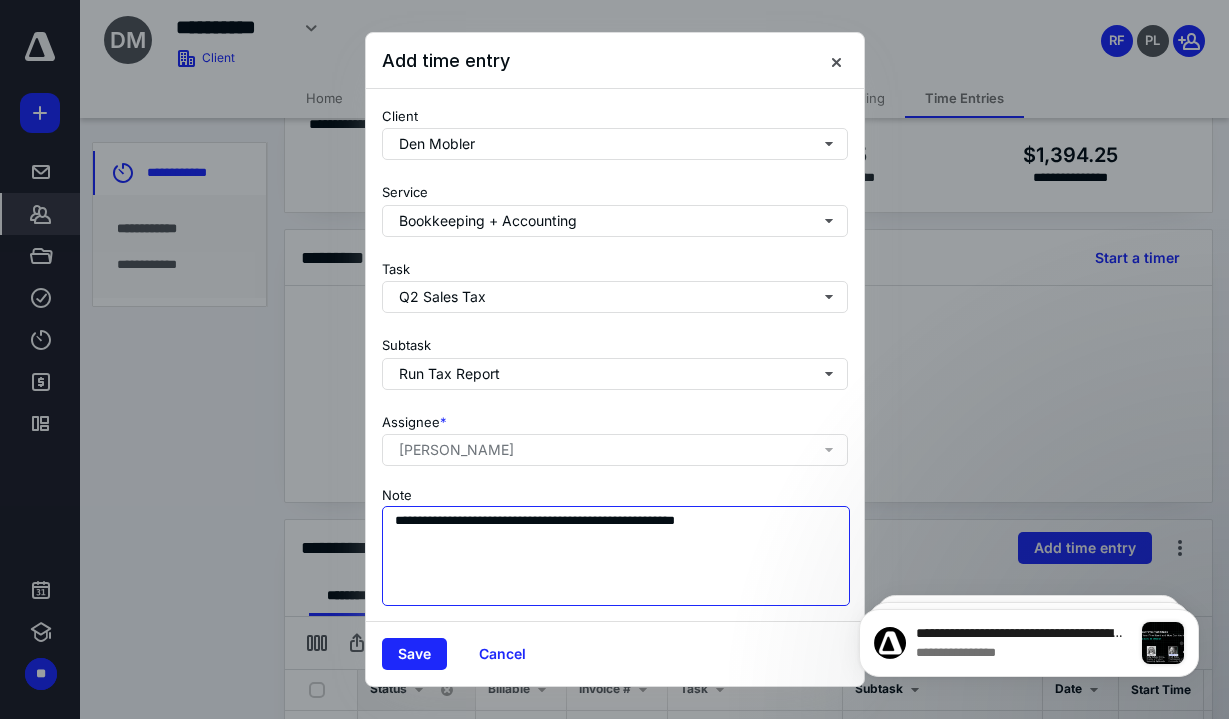type on "**********" 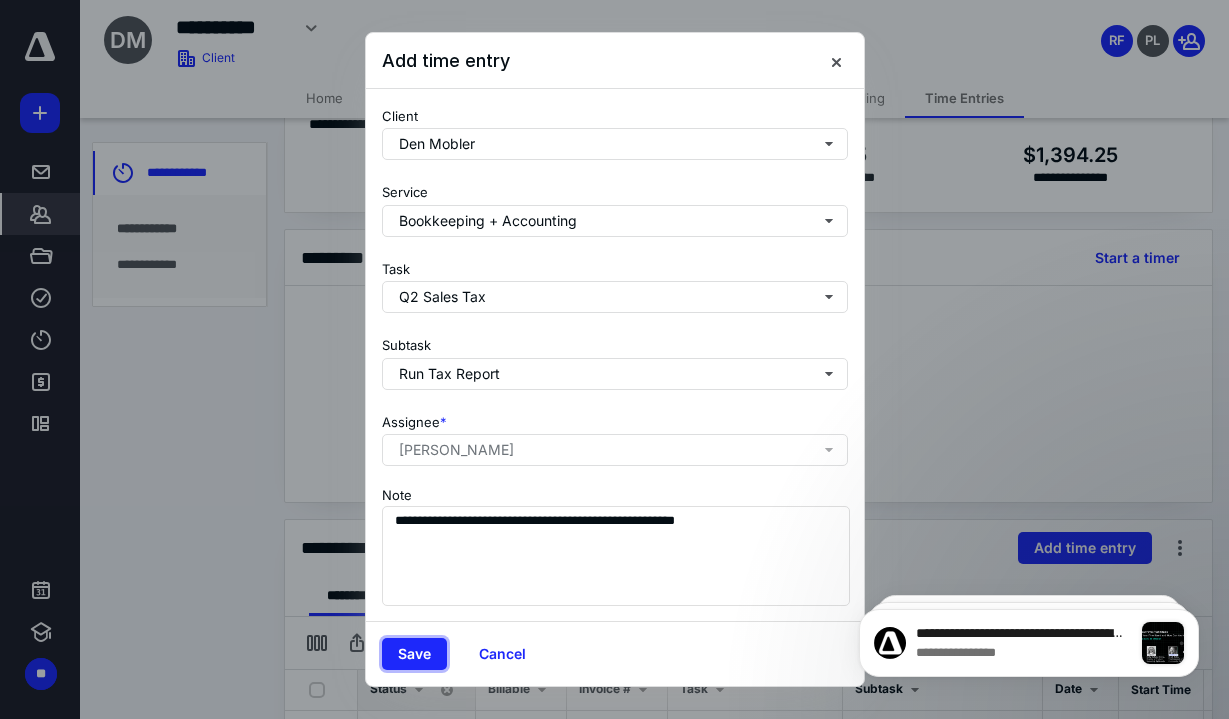 type 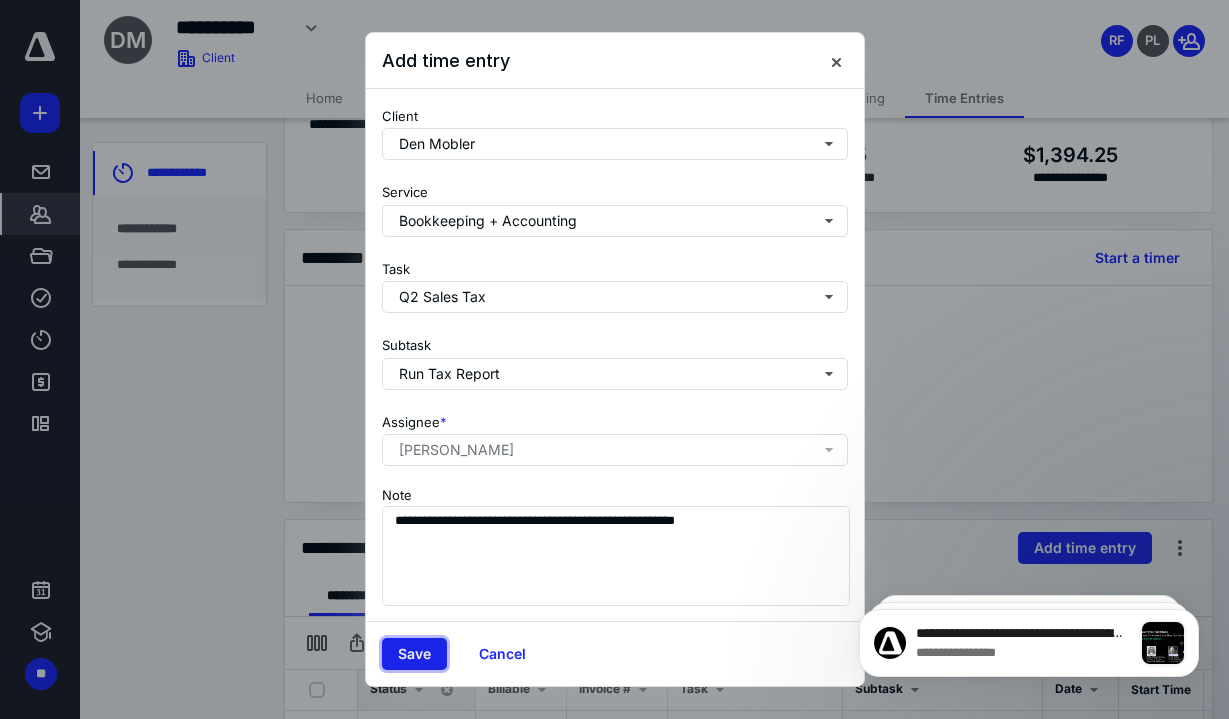 click on "Save" at bounding box center (414, 654) 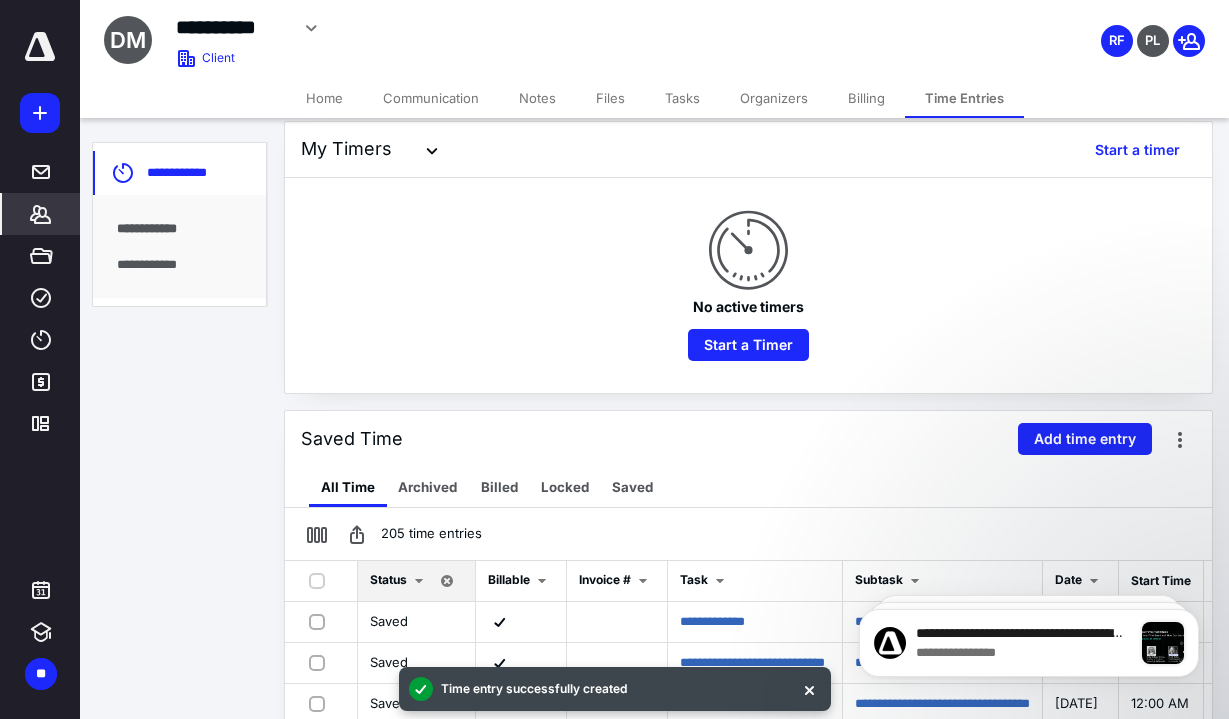 scroll, scrollTop: 0, scrollLeft: 0, axis: both 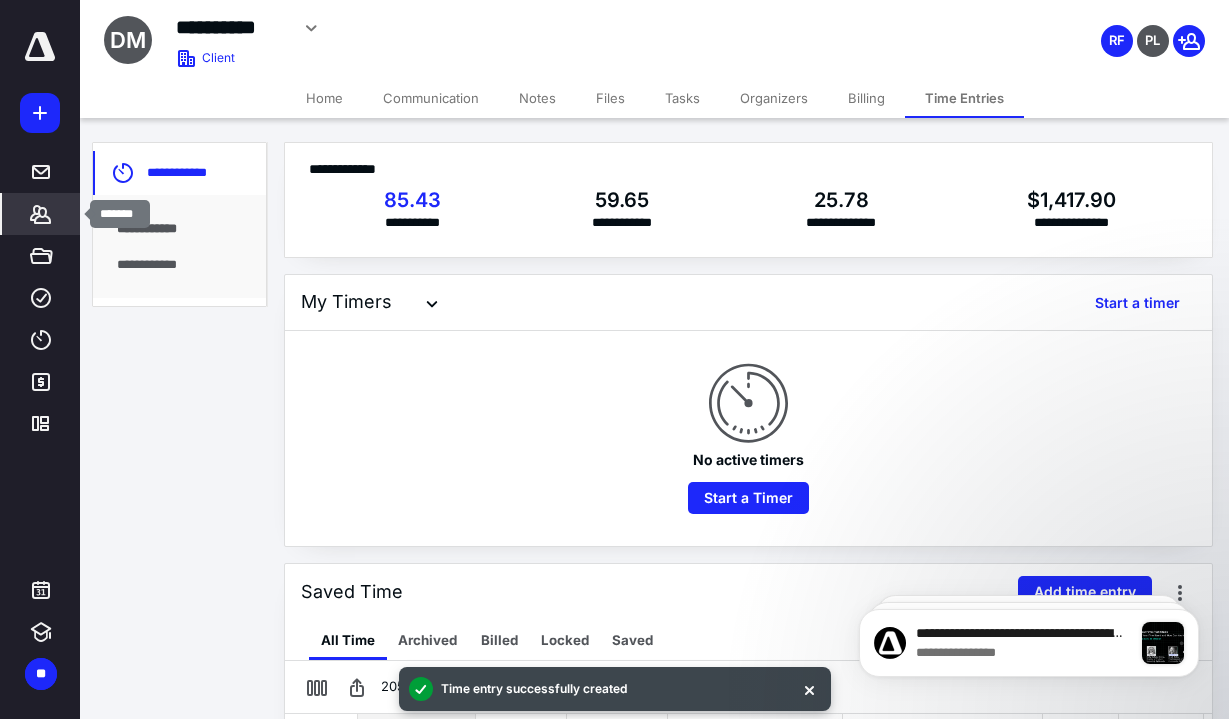 click 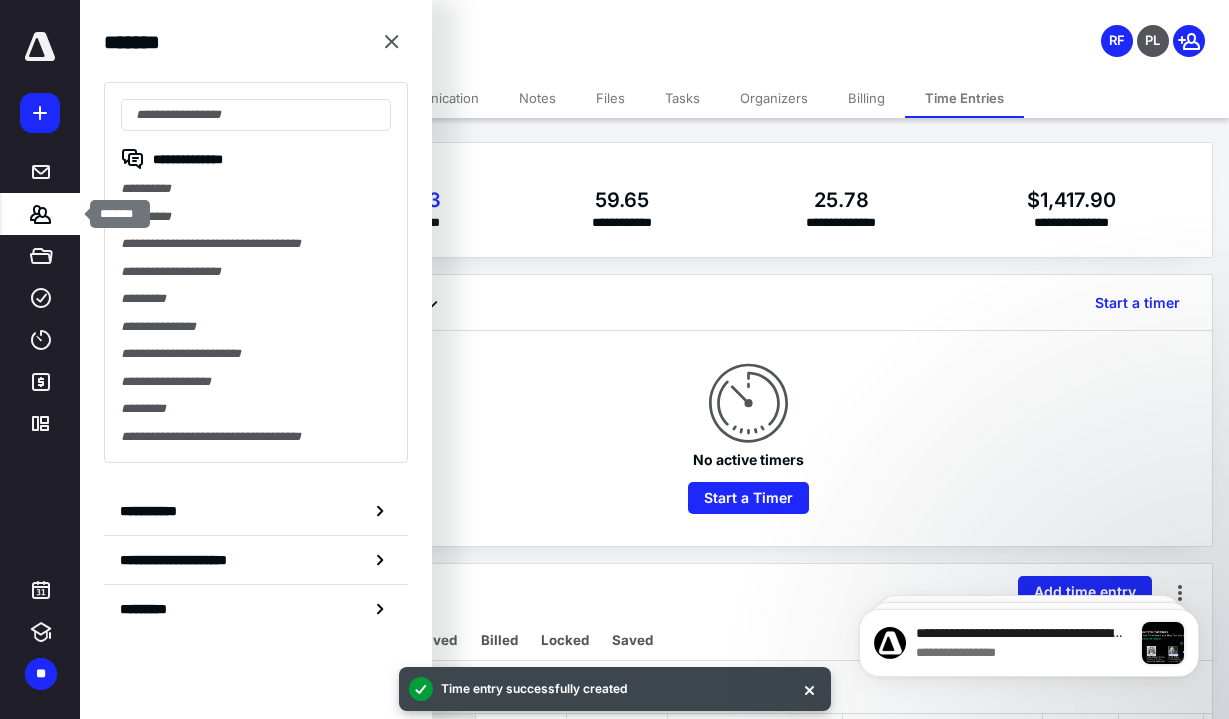 click 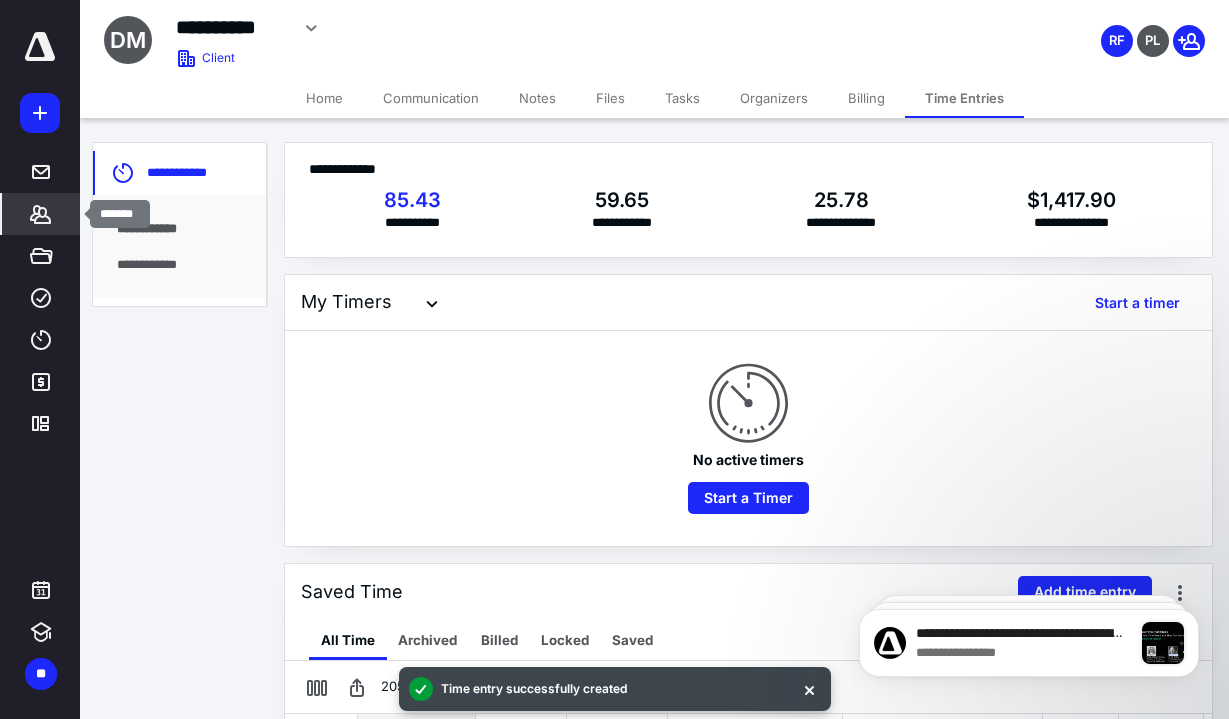 click 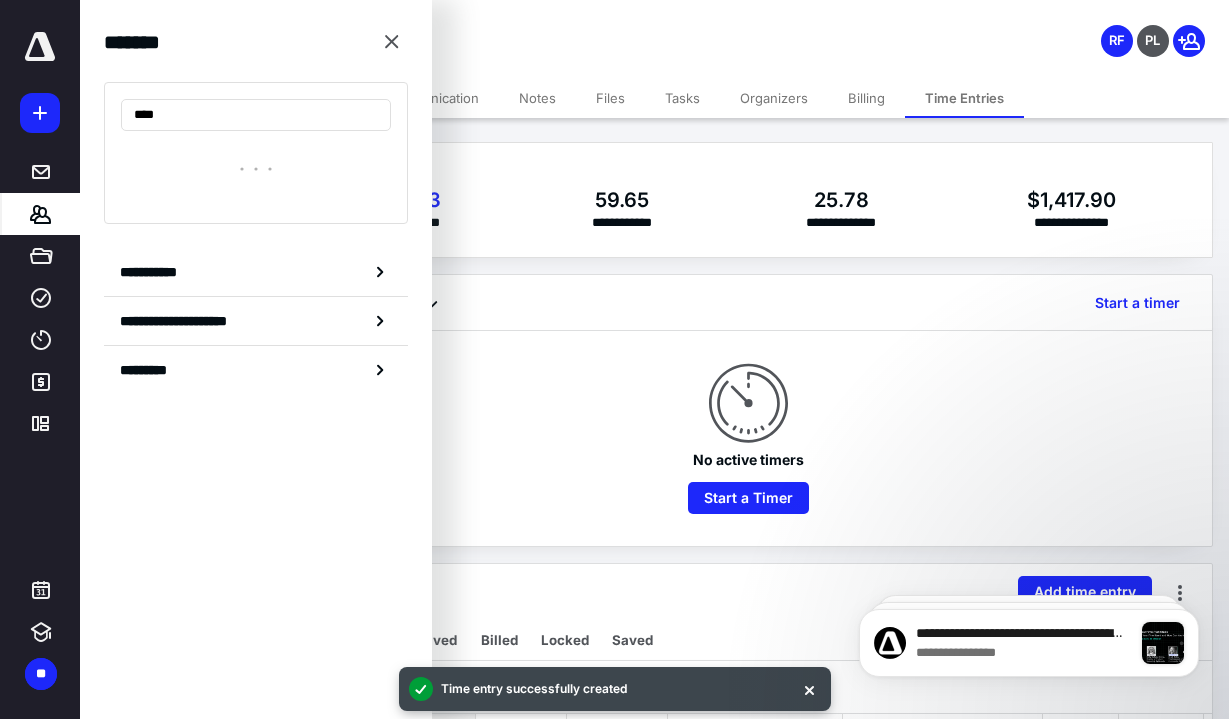 type on "*****" 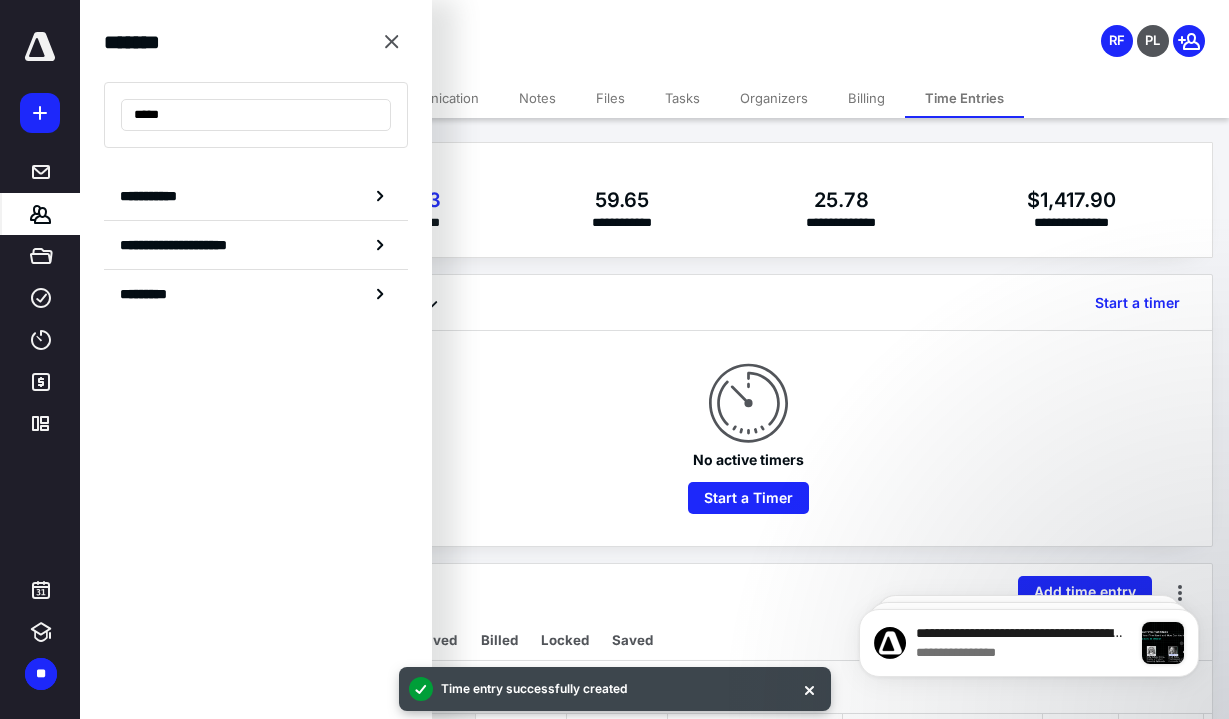 drag, startPoint x: 191, startPoint y: 109, endPoint x: 74, endPoint y: 107, distance: 117.01709 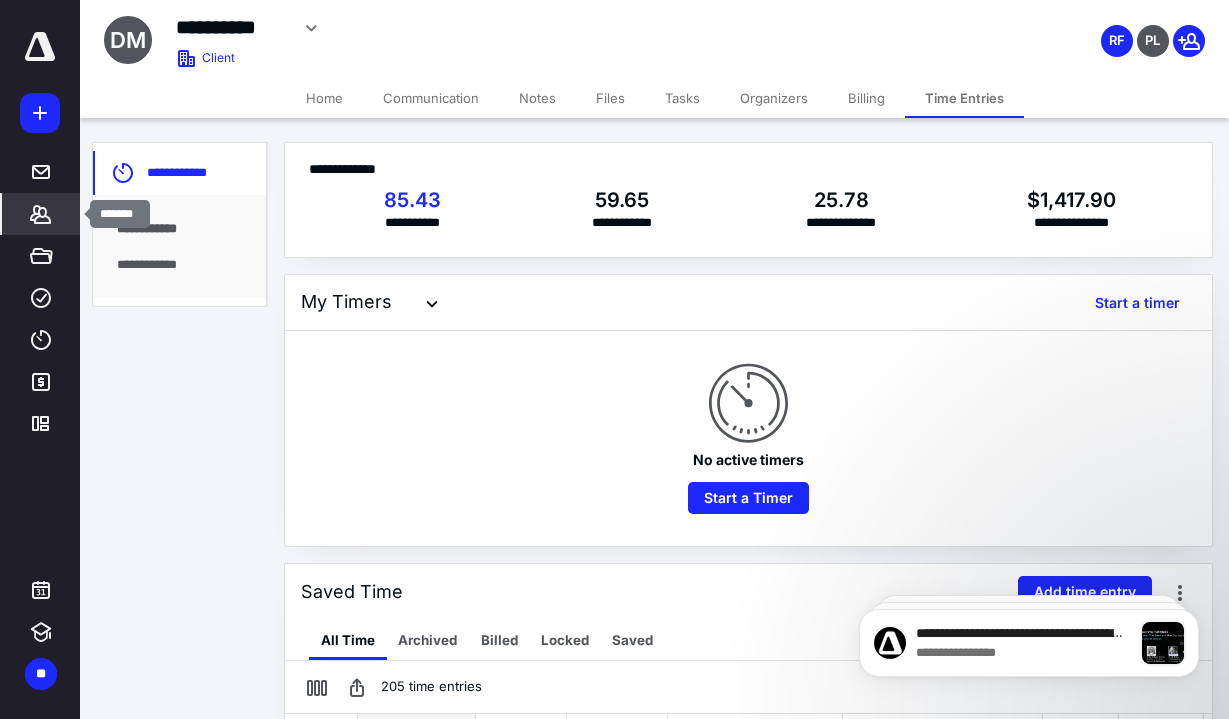 click 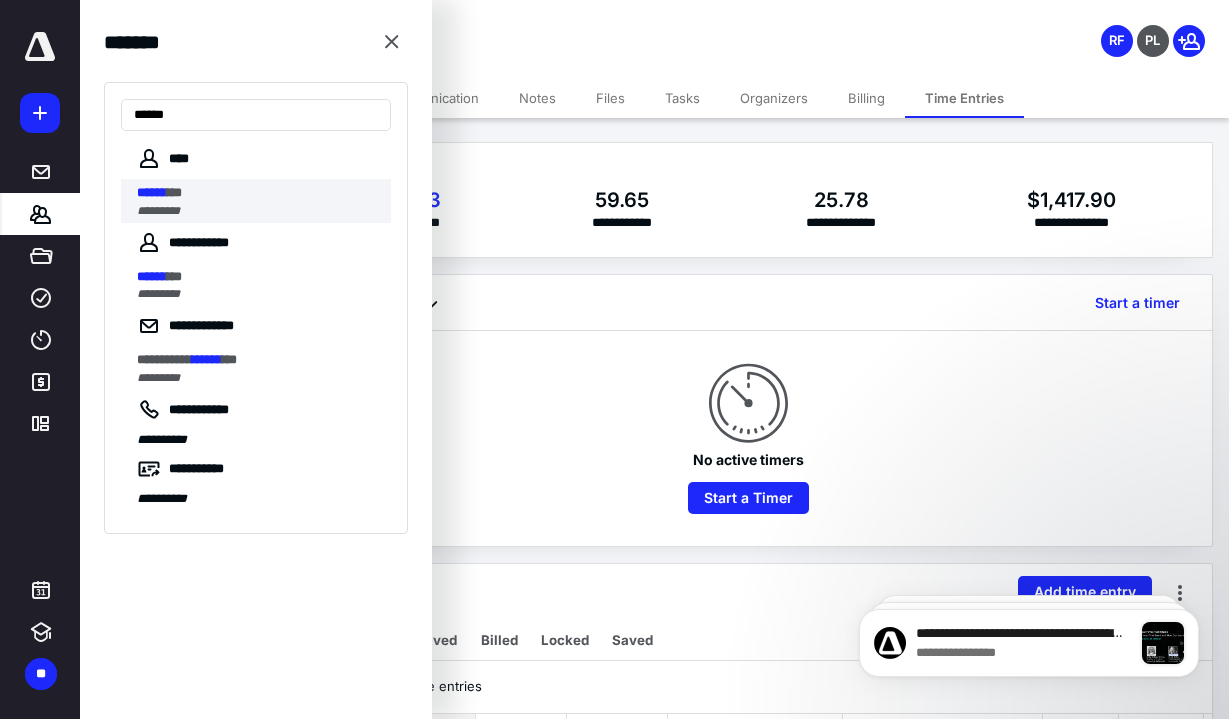 type on "******" 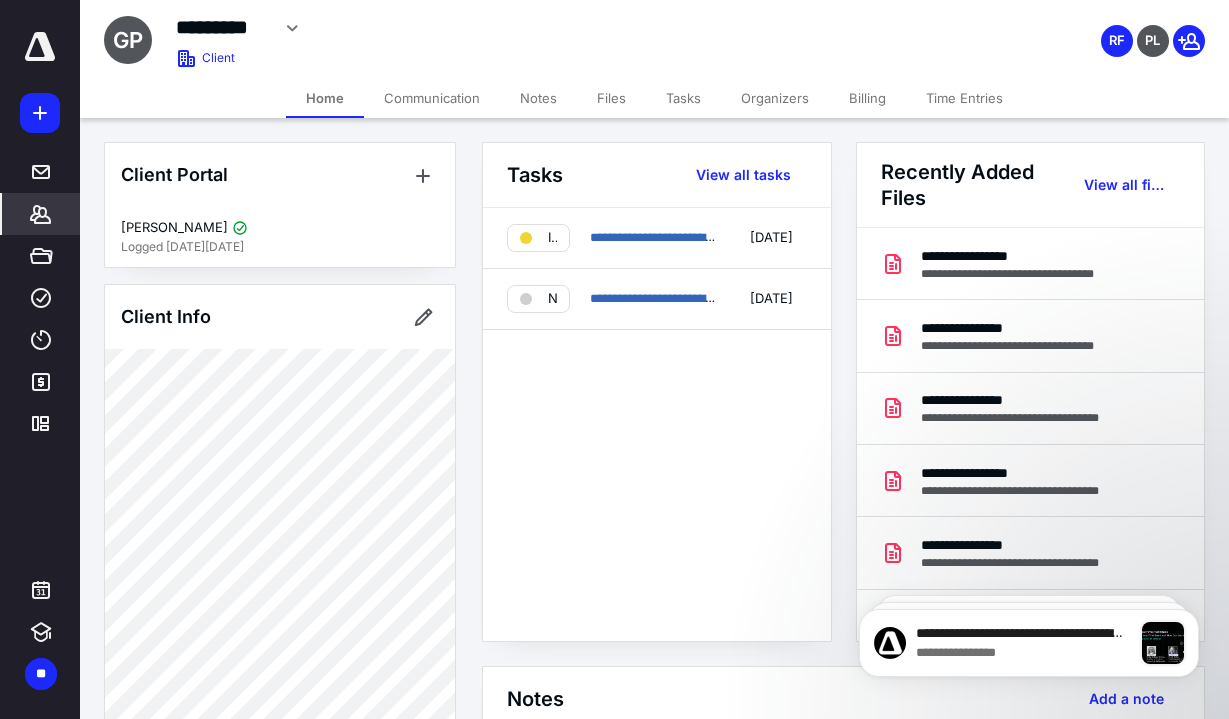 click on "Time Entries" at bounding box center (964, 98) 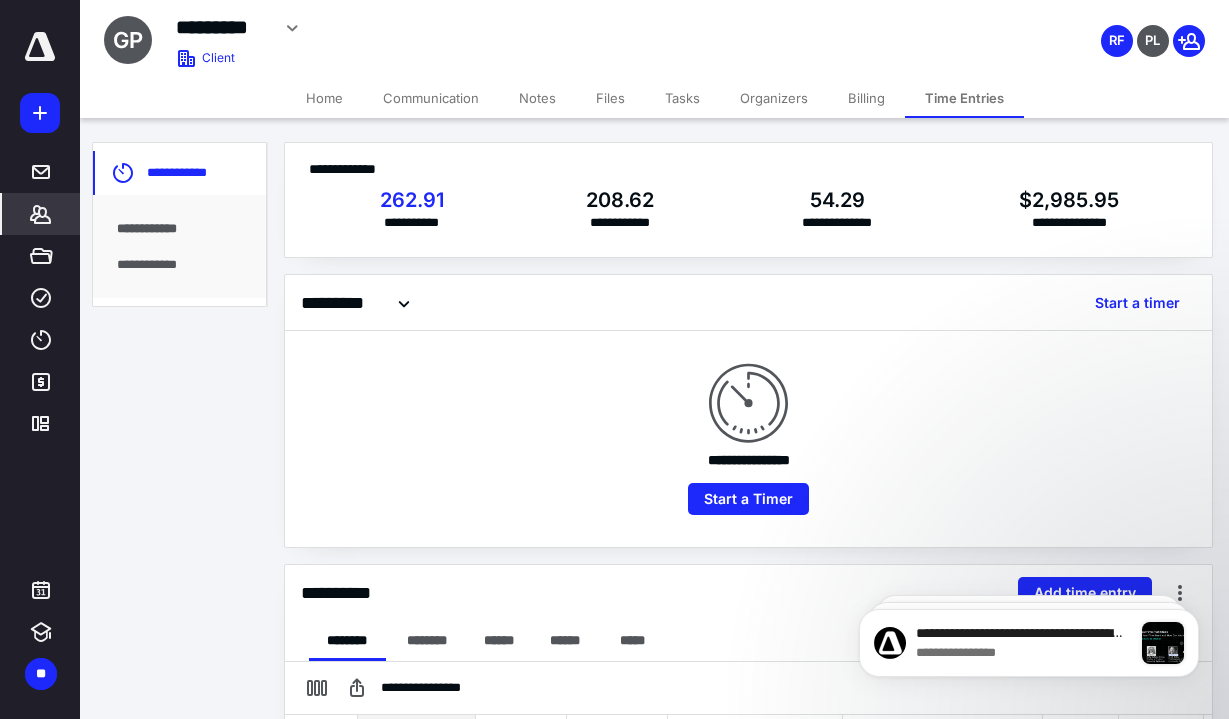 click on "**********" at bounding box center (179, 265) 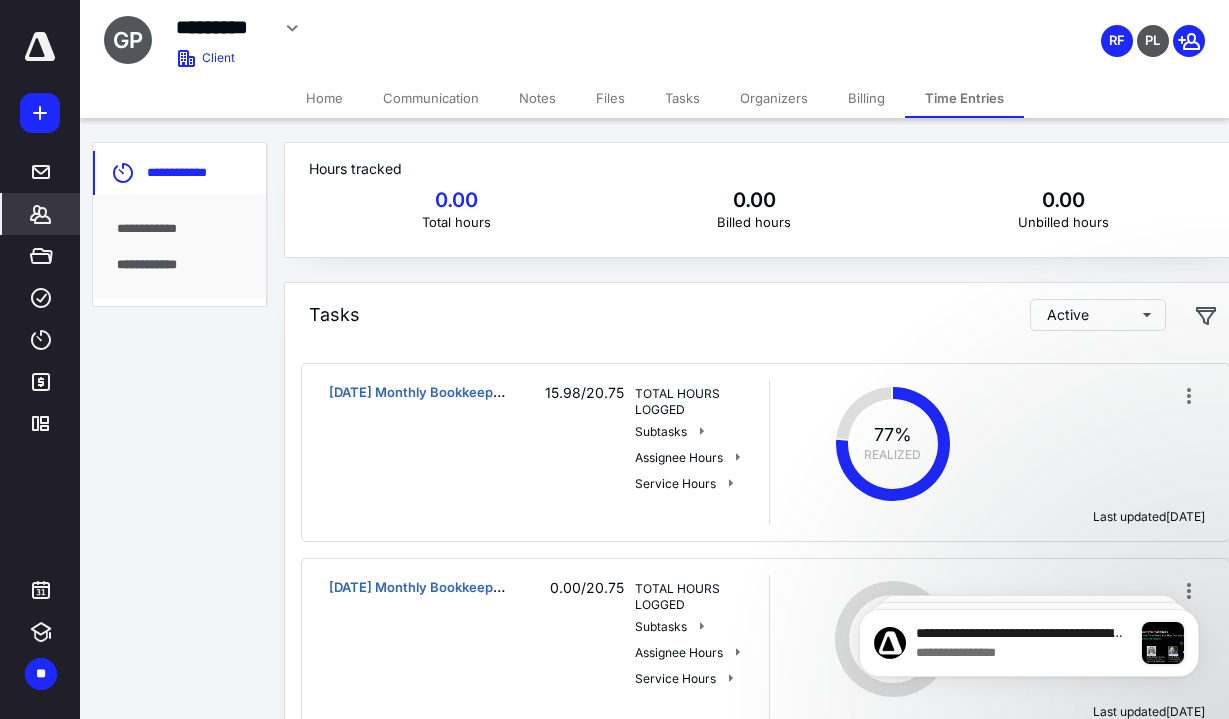 click on "**********" at bounding box center (179, 229) 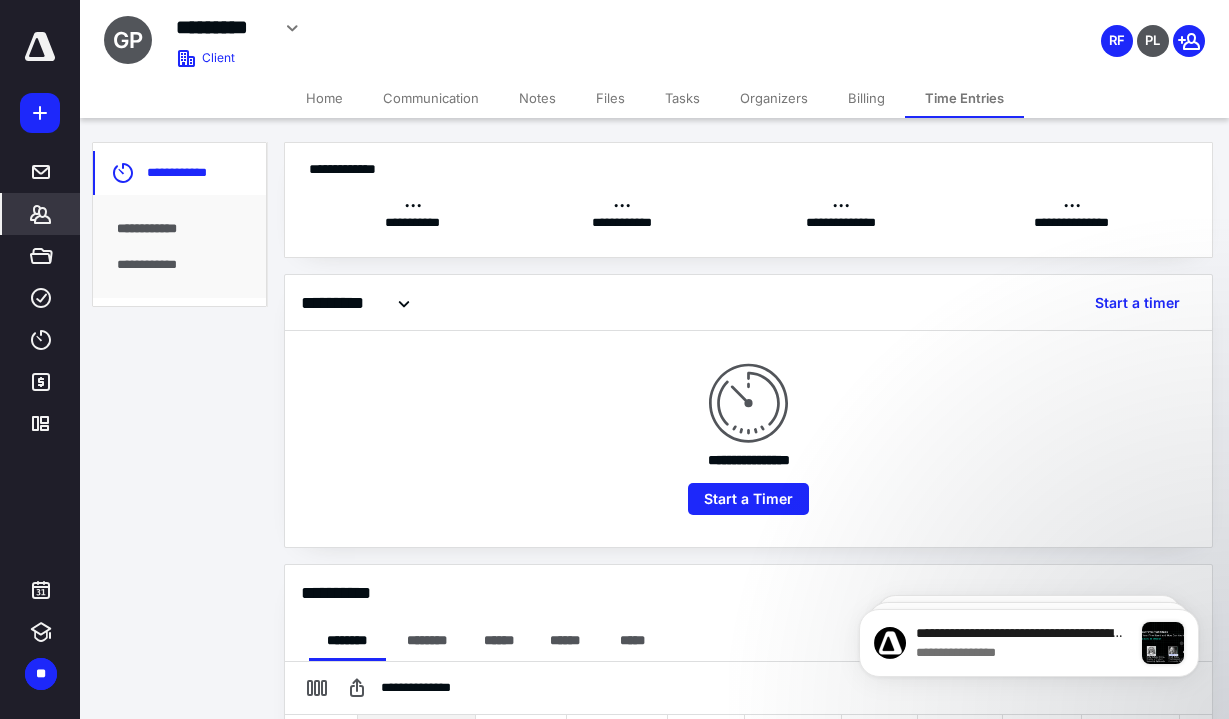 scroll, scrollTop: 0, scrollLeft: 0, axis: both 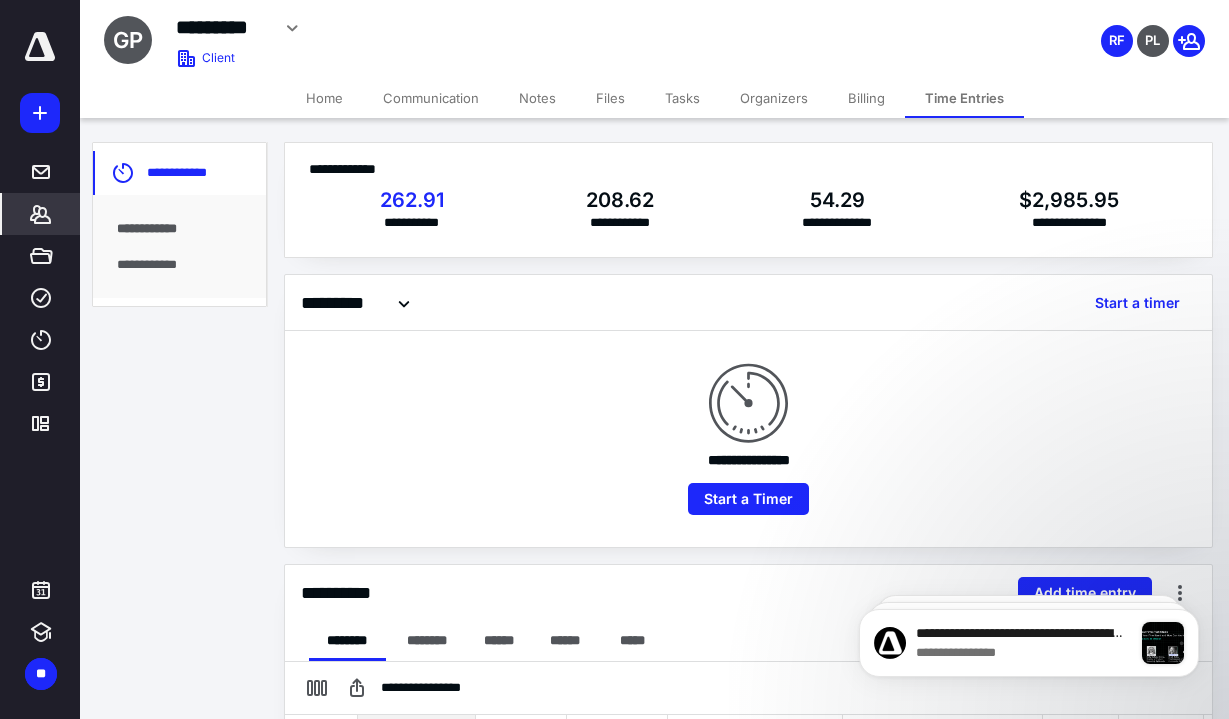 click on "**********" at bounding box center (1029, 552) 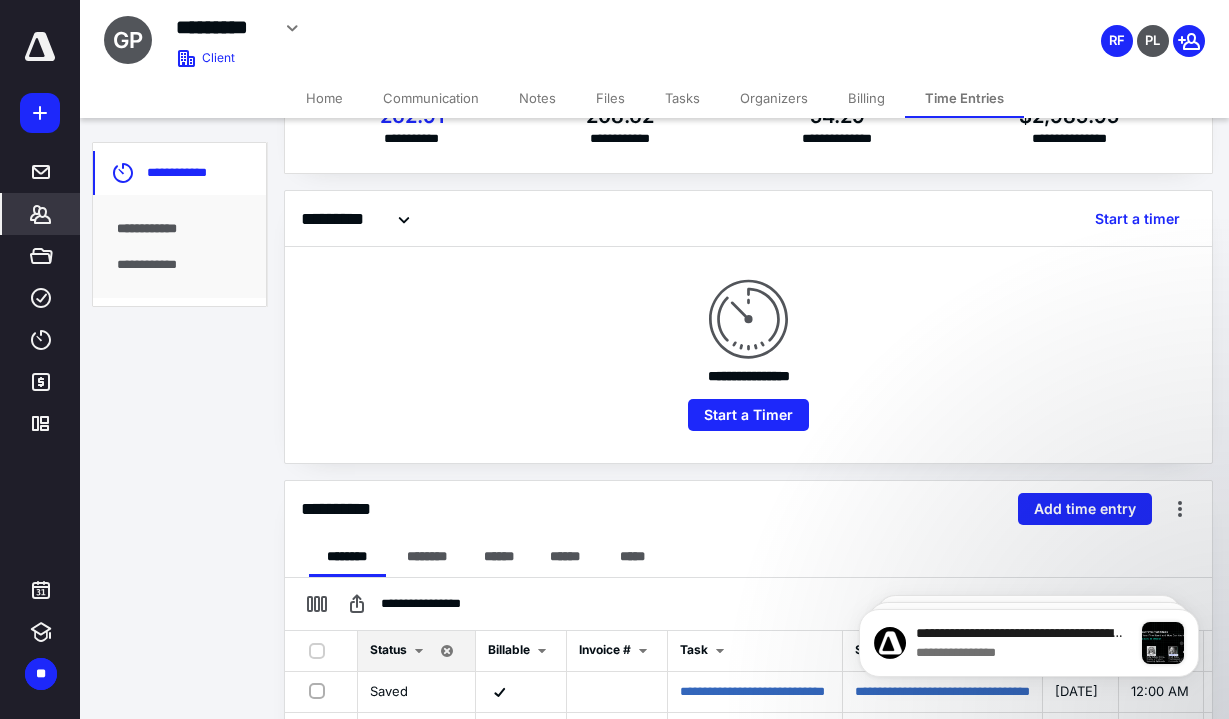 scroll, scrollTop: 99, scrollLeft: 0, axis: vertical 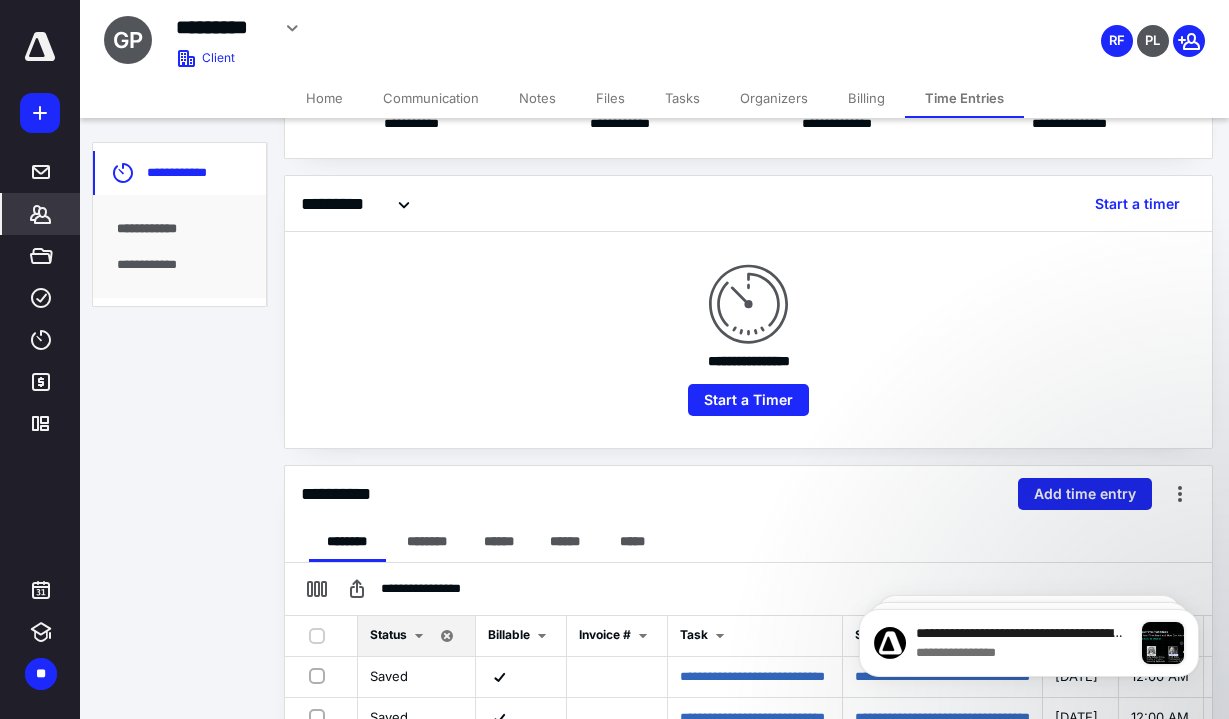 click on "Add time entry" at bounding box center (1085, 494) 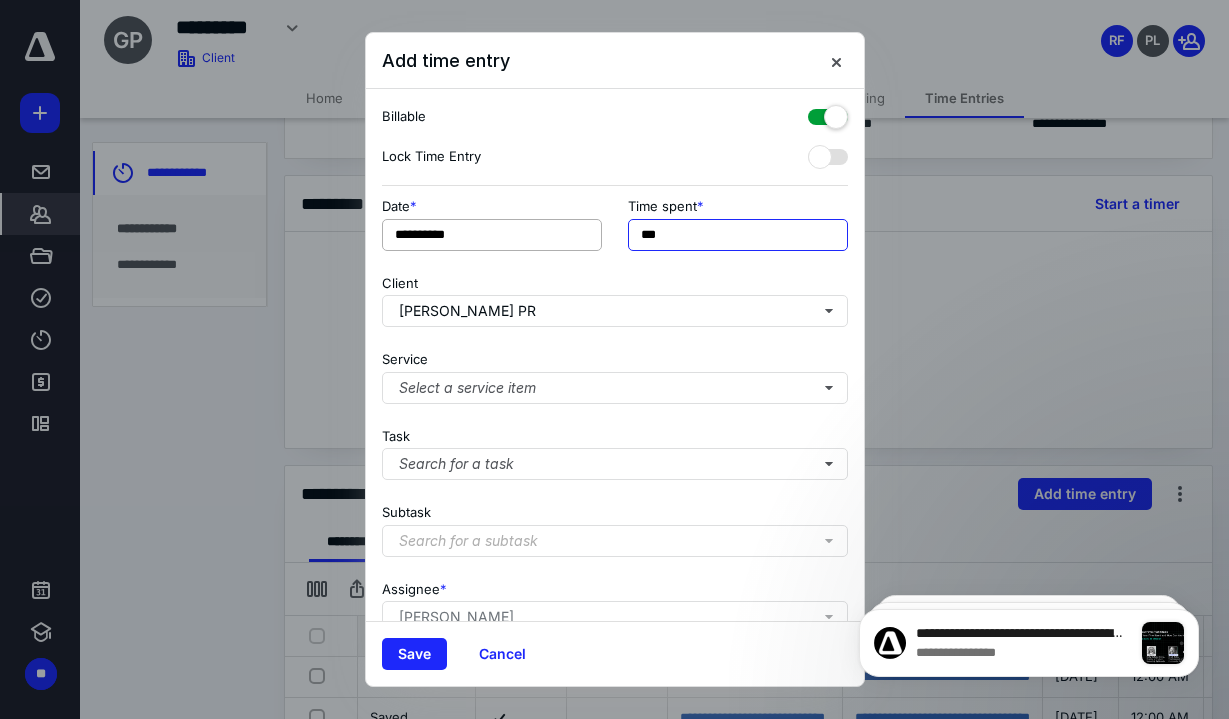 drag, startPoint x: 729, startPoint y: 235, endPoint x: 565, endPoint y: 232, distance: 164.02744 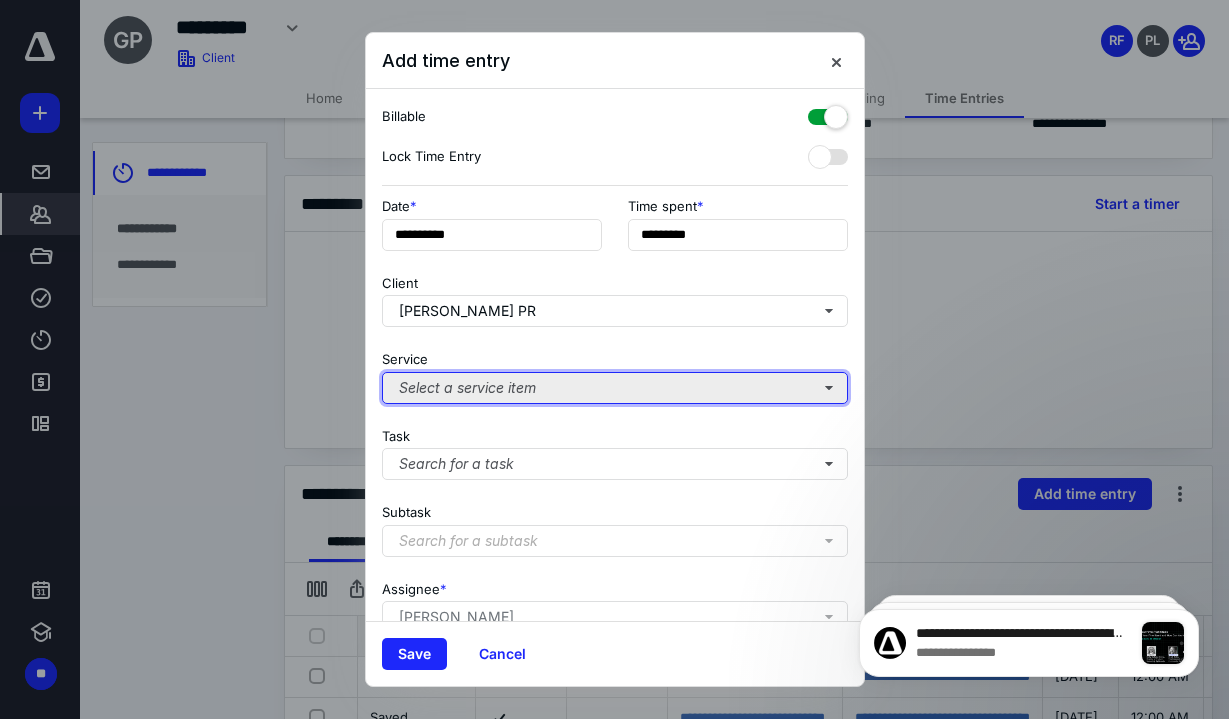 type on "******" 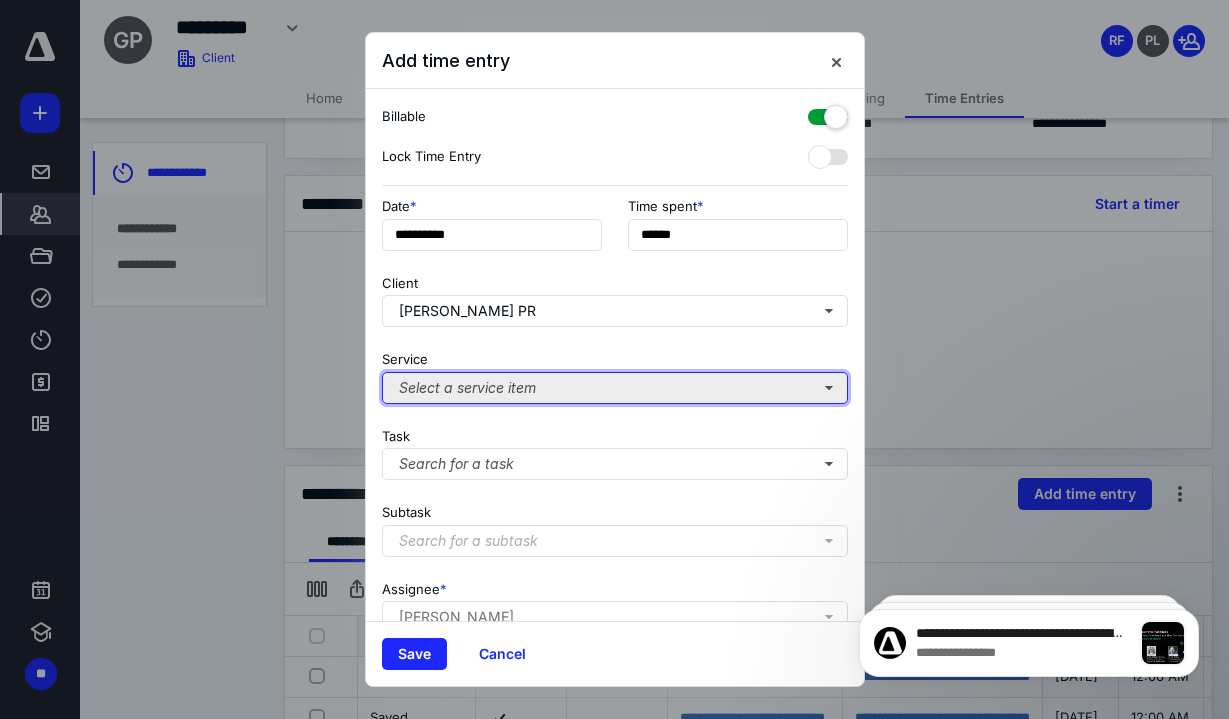 click on "Select a service item" at bounding box center [615, 388] 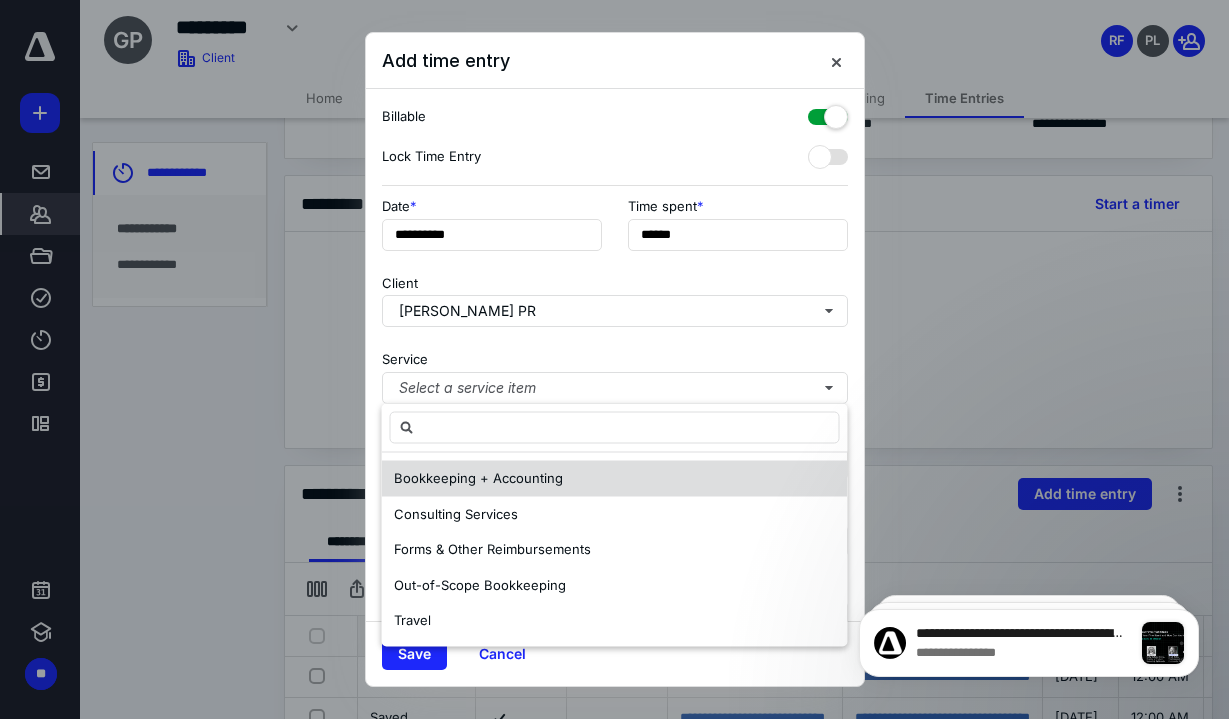 click on "Bookkeeping + Accounting" at bounding box center (615, 479) 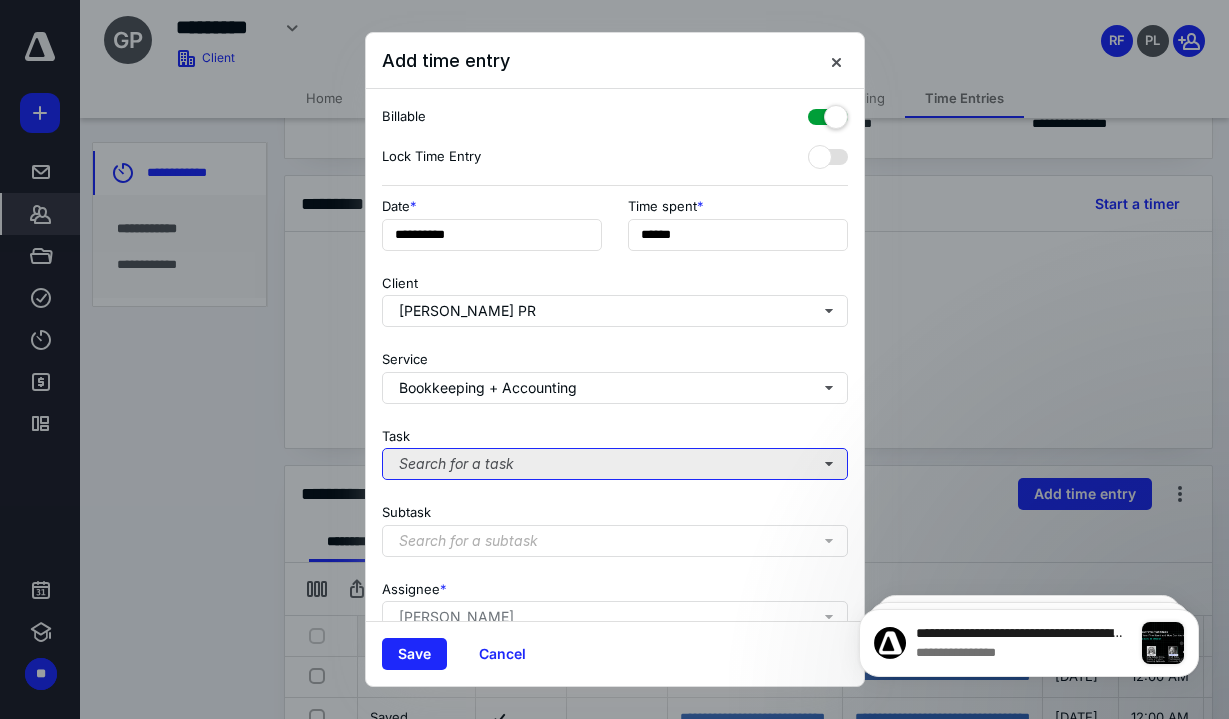 click on "Search for a task" at bounding box center (615, 464) 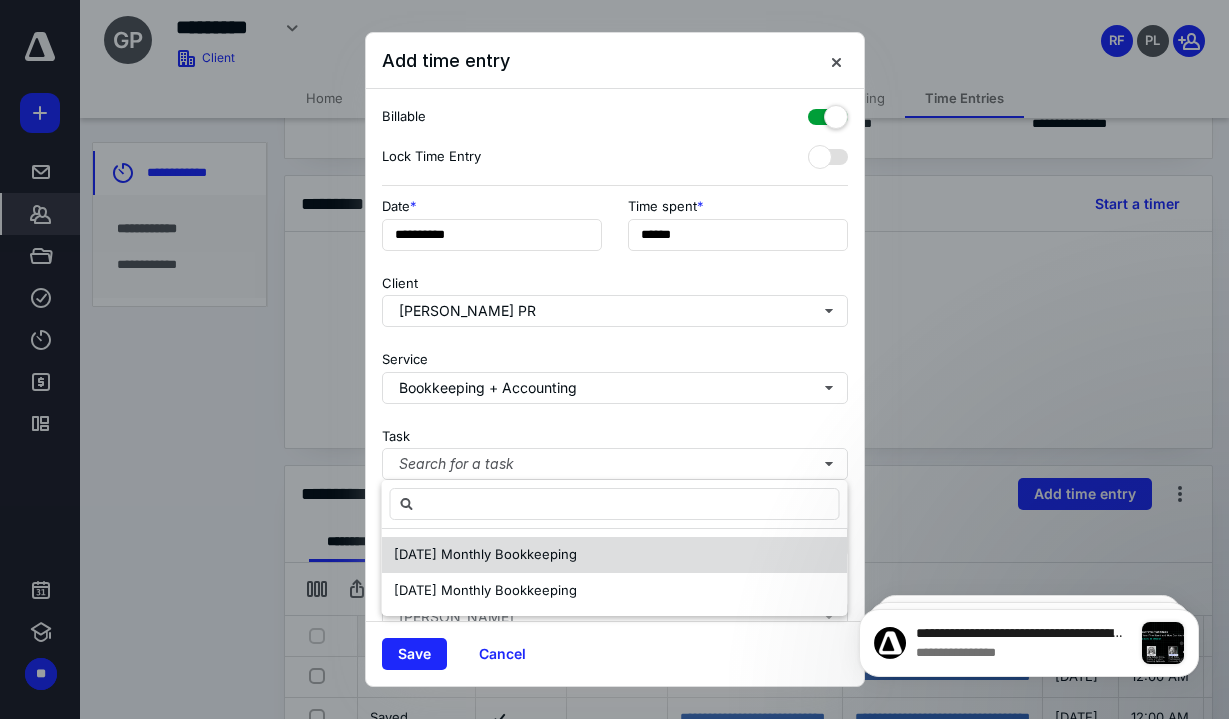 click on "[DATE] Monthly Bookkeeping" at bounding box center [615, 555] 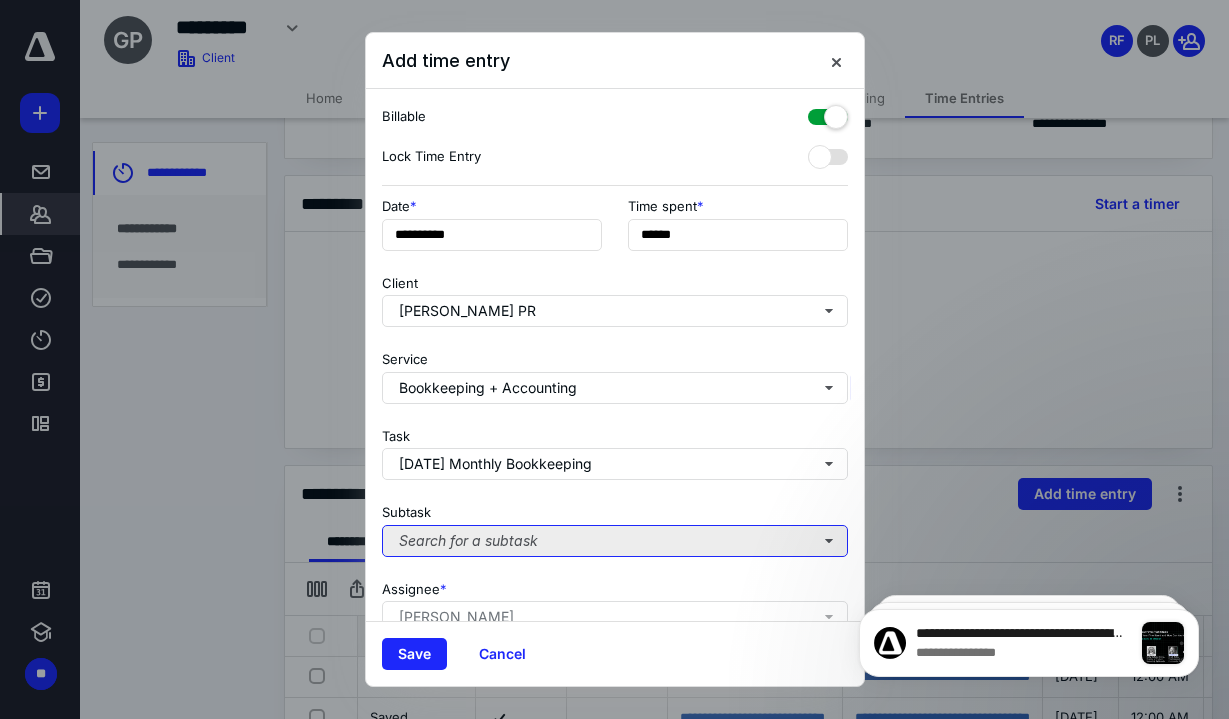 click on "Search for a subtask" at bounding box center [615, 541] 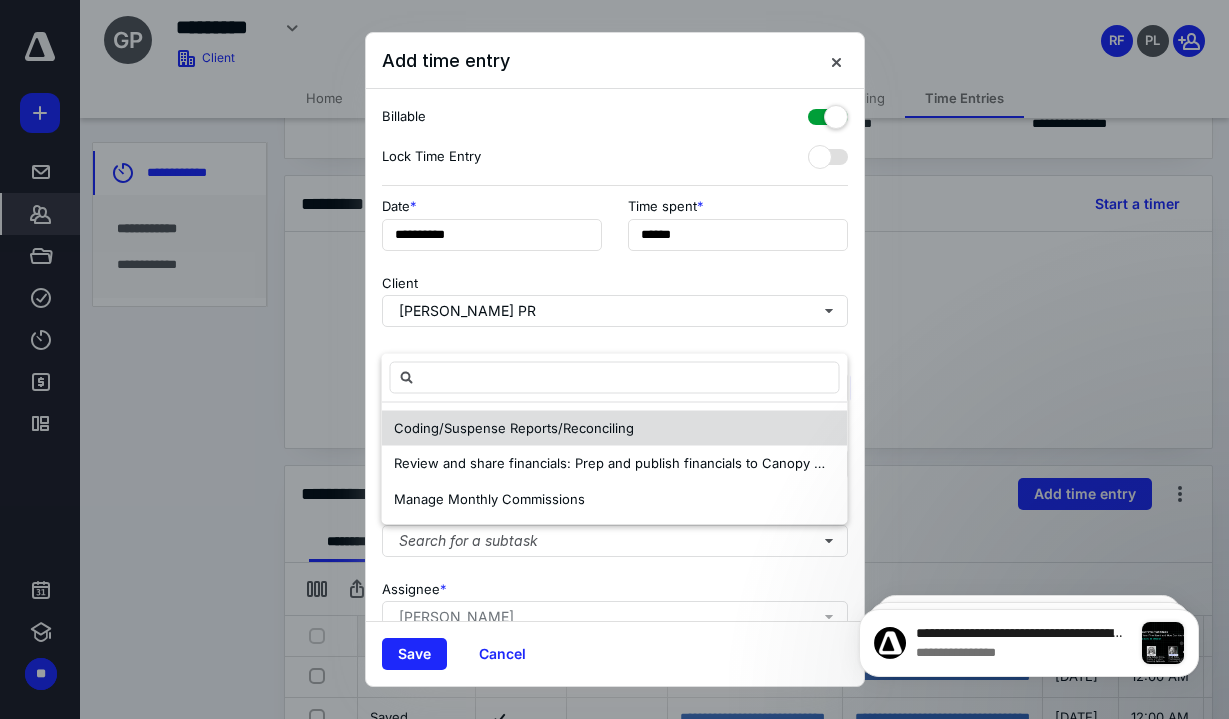 click on "Coding/Suspense Reports/Reconciling" at bounding box center (615, 428) 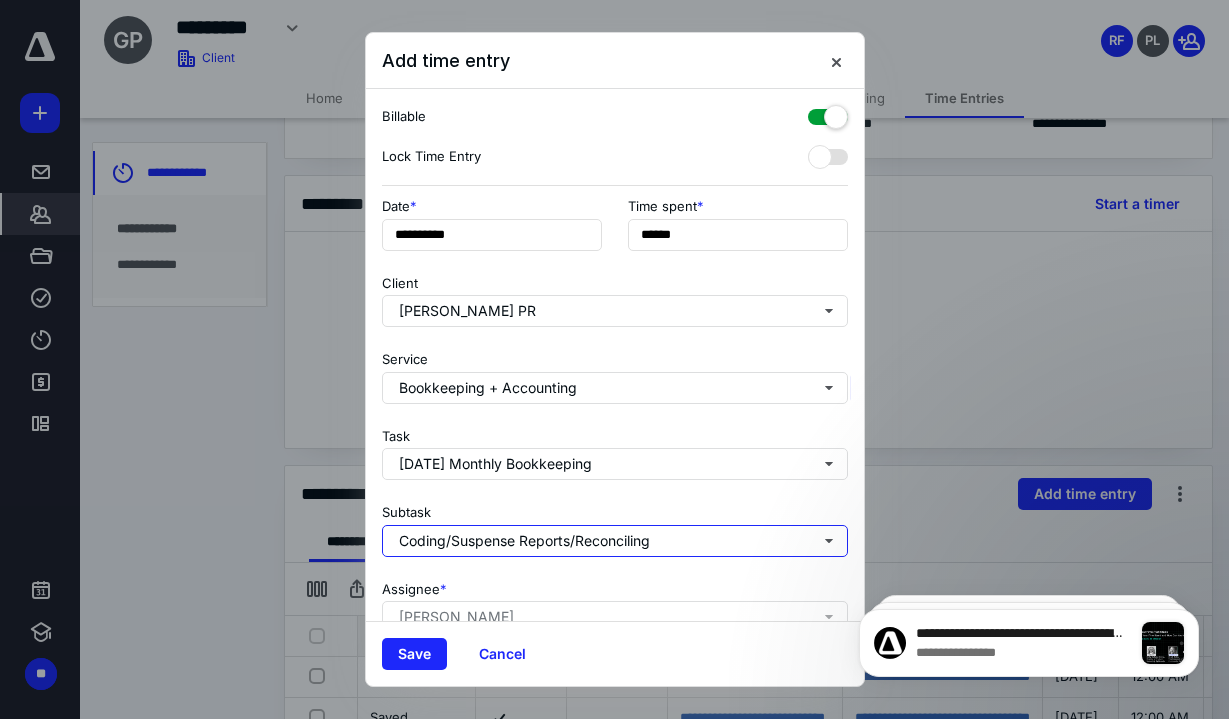 scroll, scrollTop: 167, scrollLeft: 0, axis: vertical 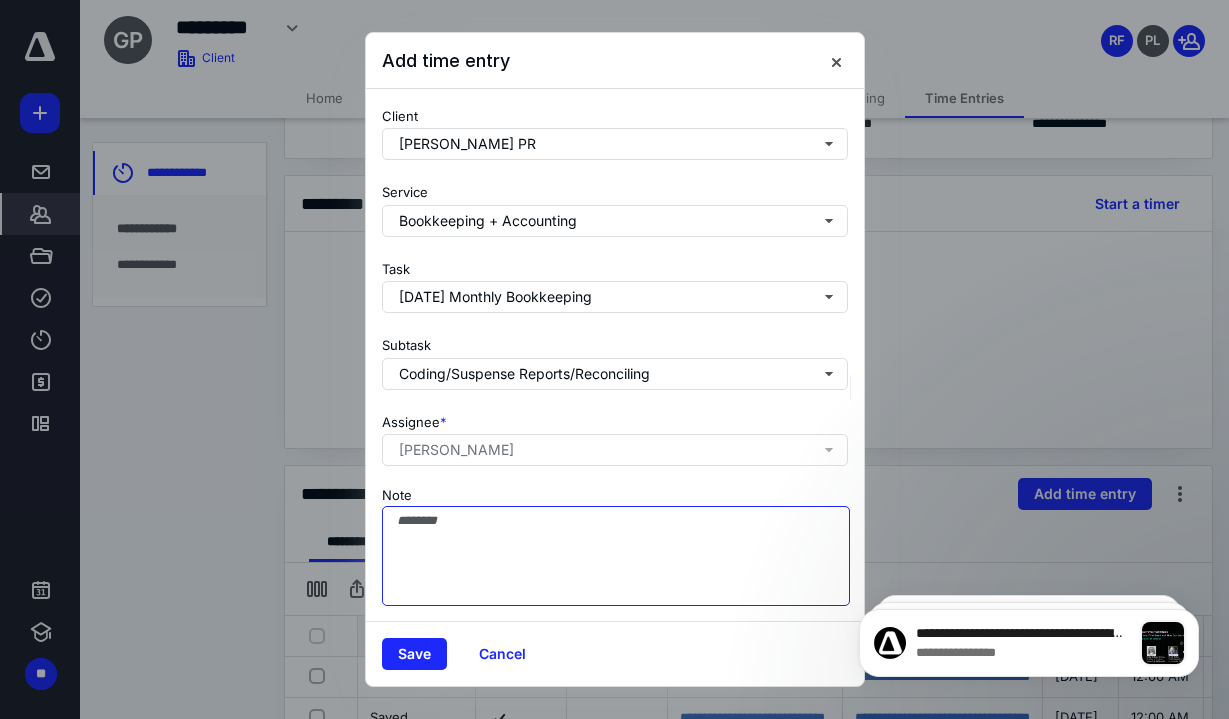 click on "Note" at bounding box center [616, 556] 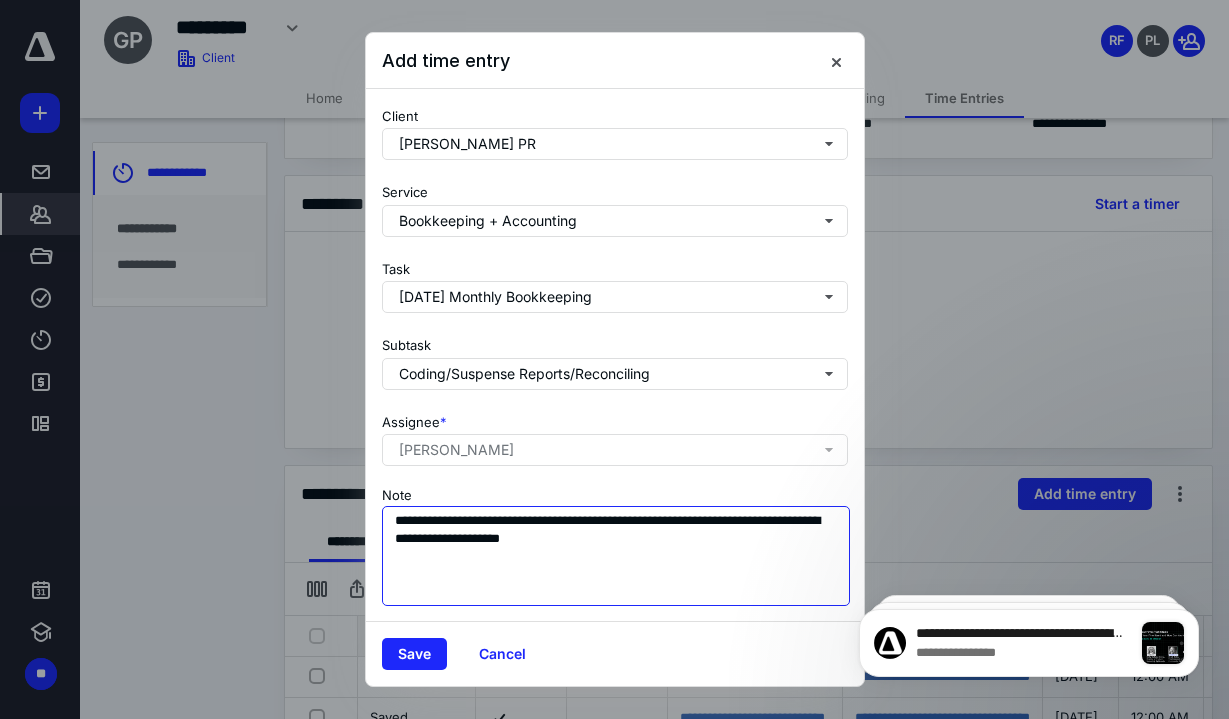 click on "**********" at bounding box center (616, 556) 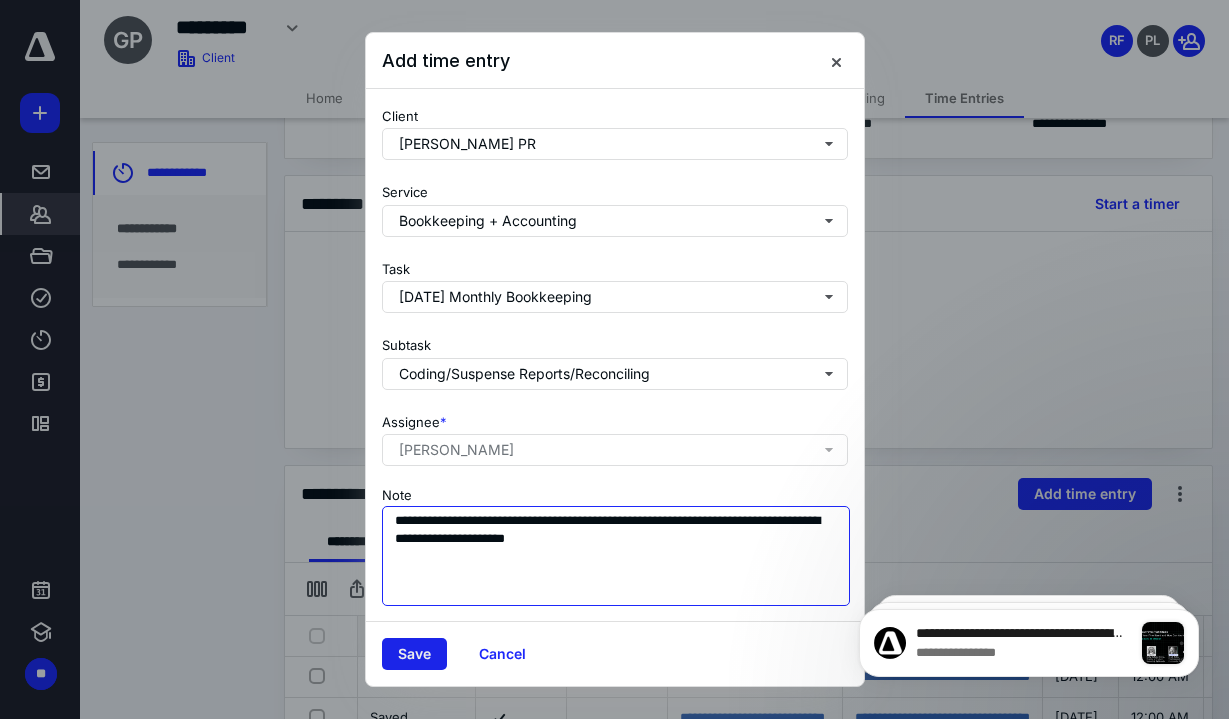 type on "**********" 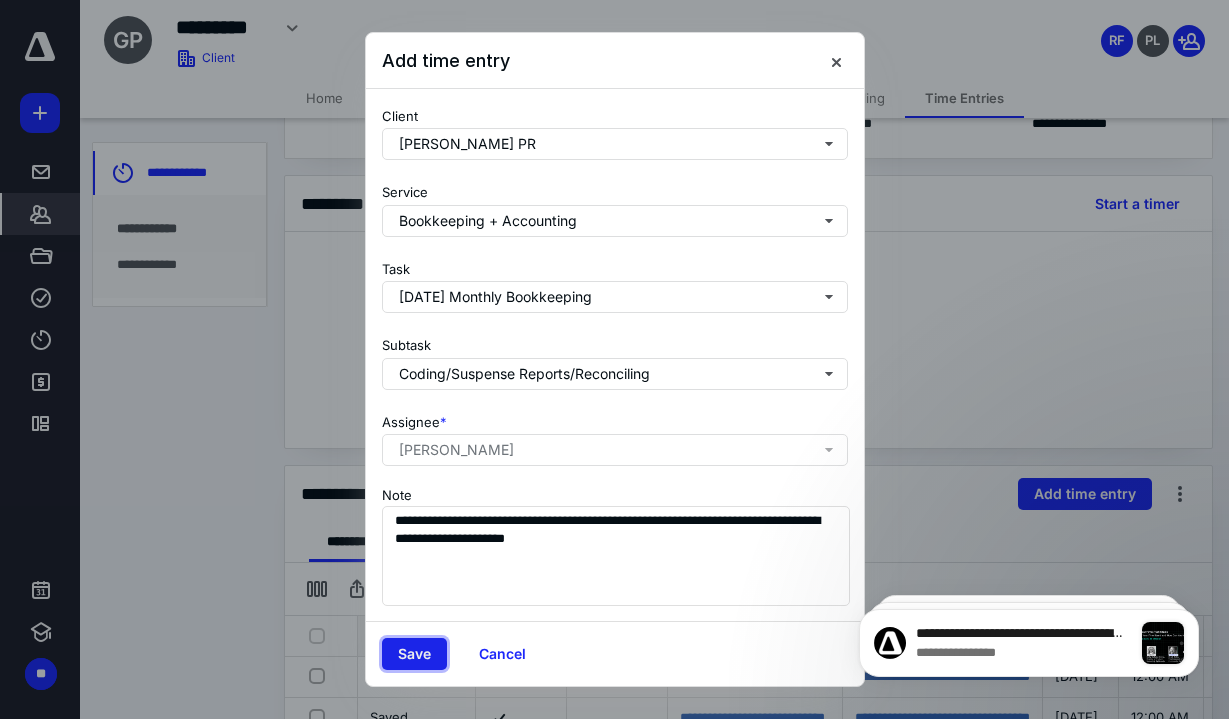 click on "Save" at bounding box center (414, 654) 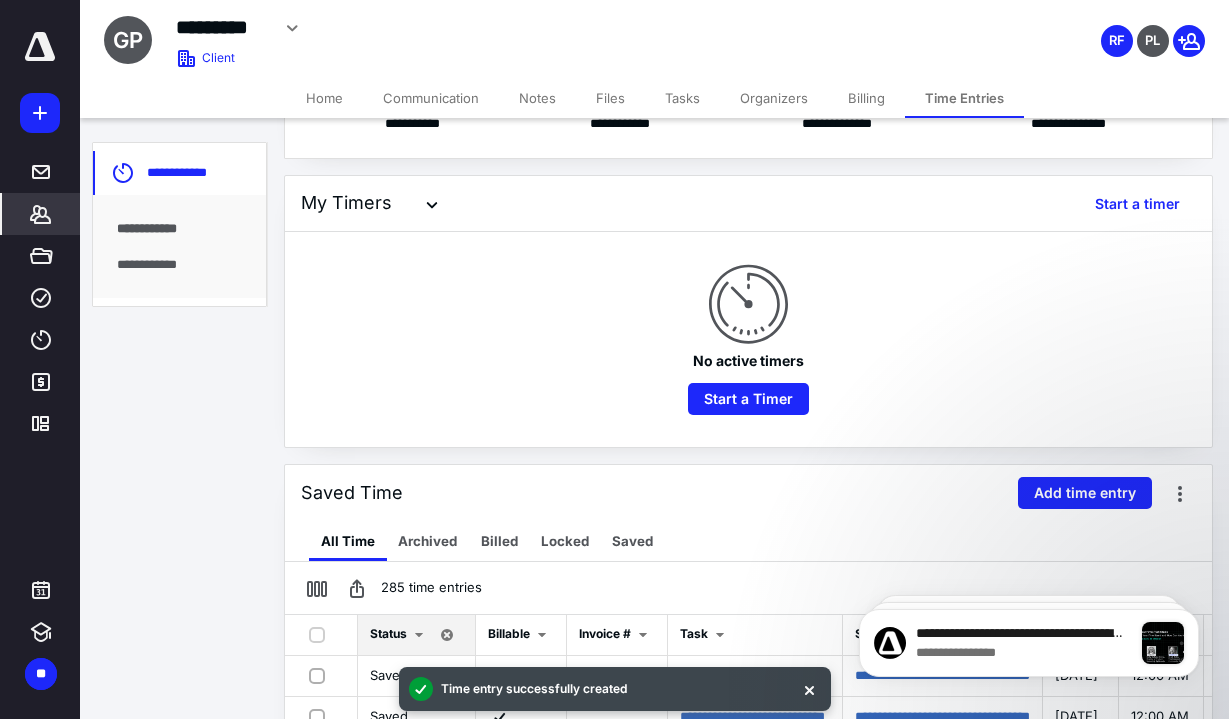 click on "**********" at bounding box center (179, 265) 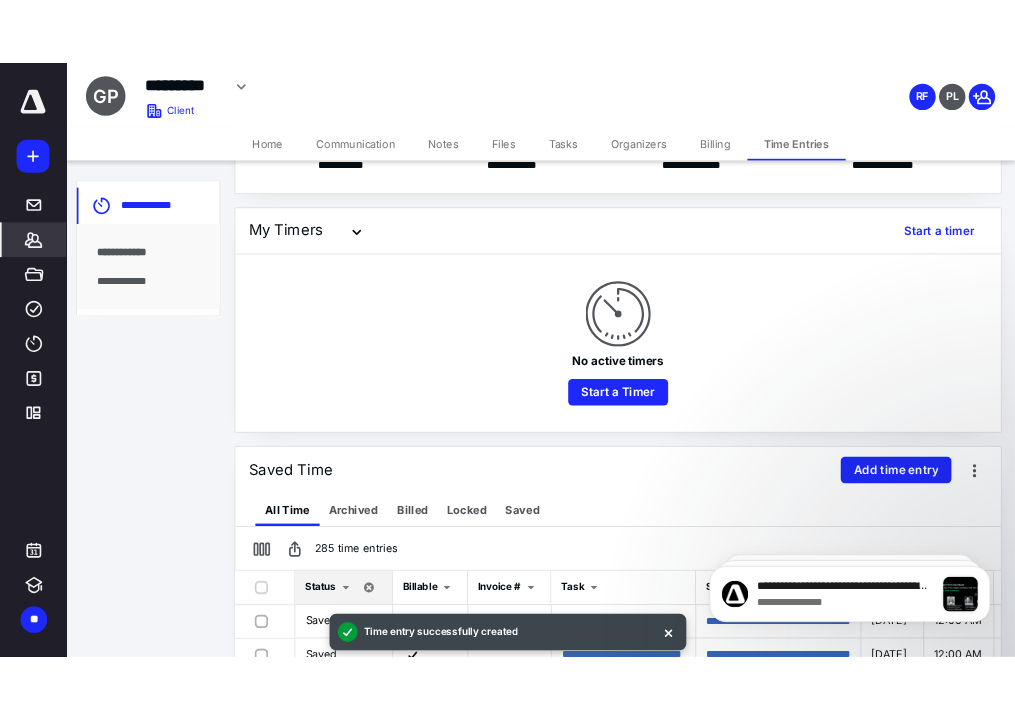 scroll, scrollTop: 0, scrollLeft: 0, axis: both 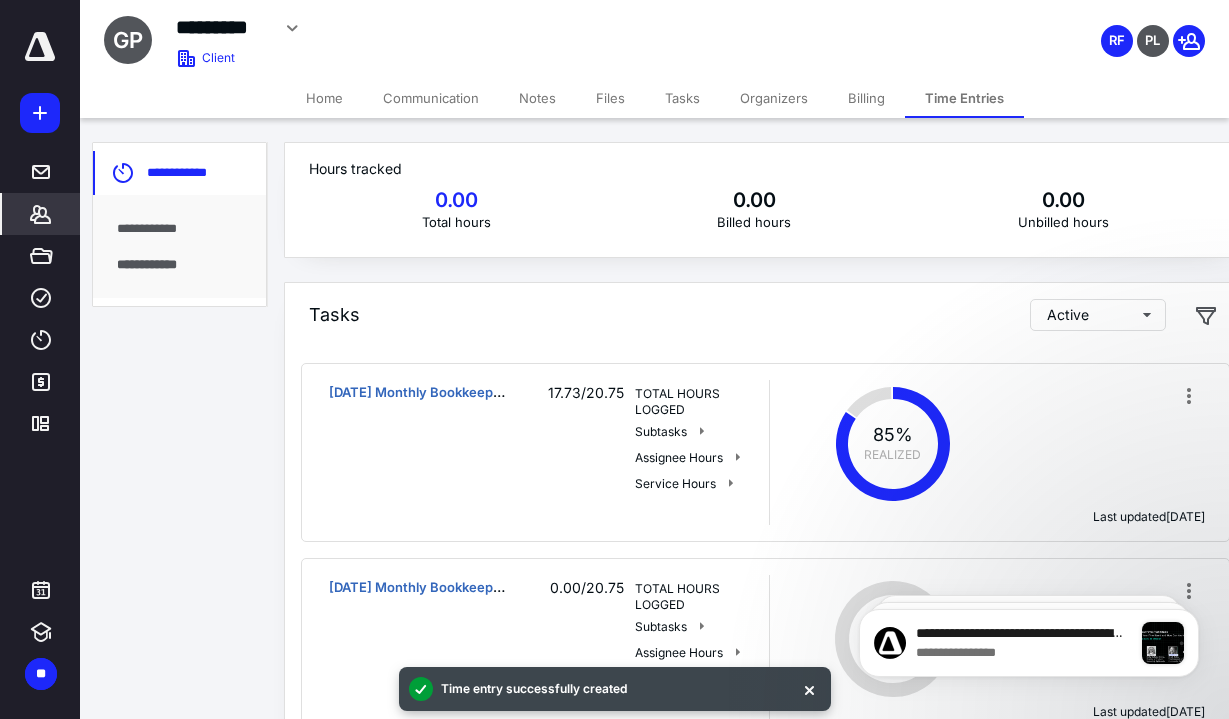 click on "**********" at bounding box center (179, 229) 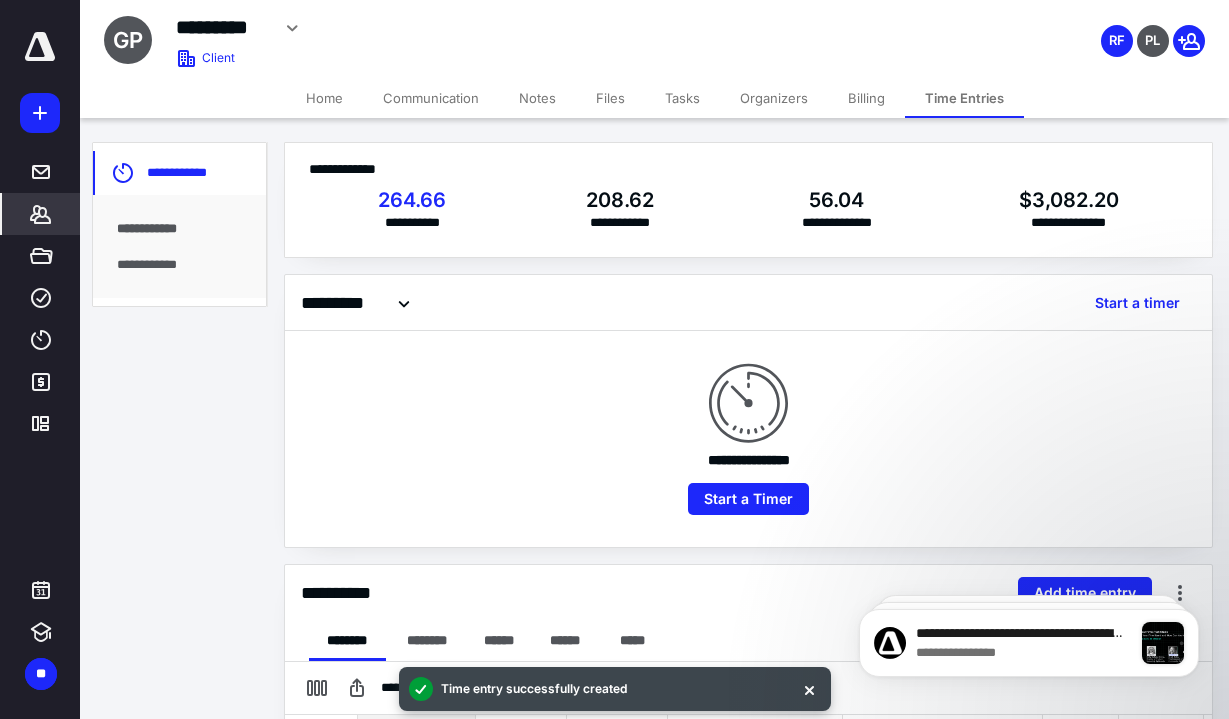 click on "Tasks" at bounding box center (682, 98) 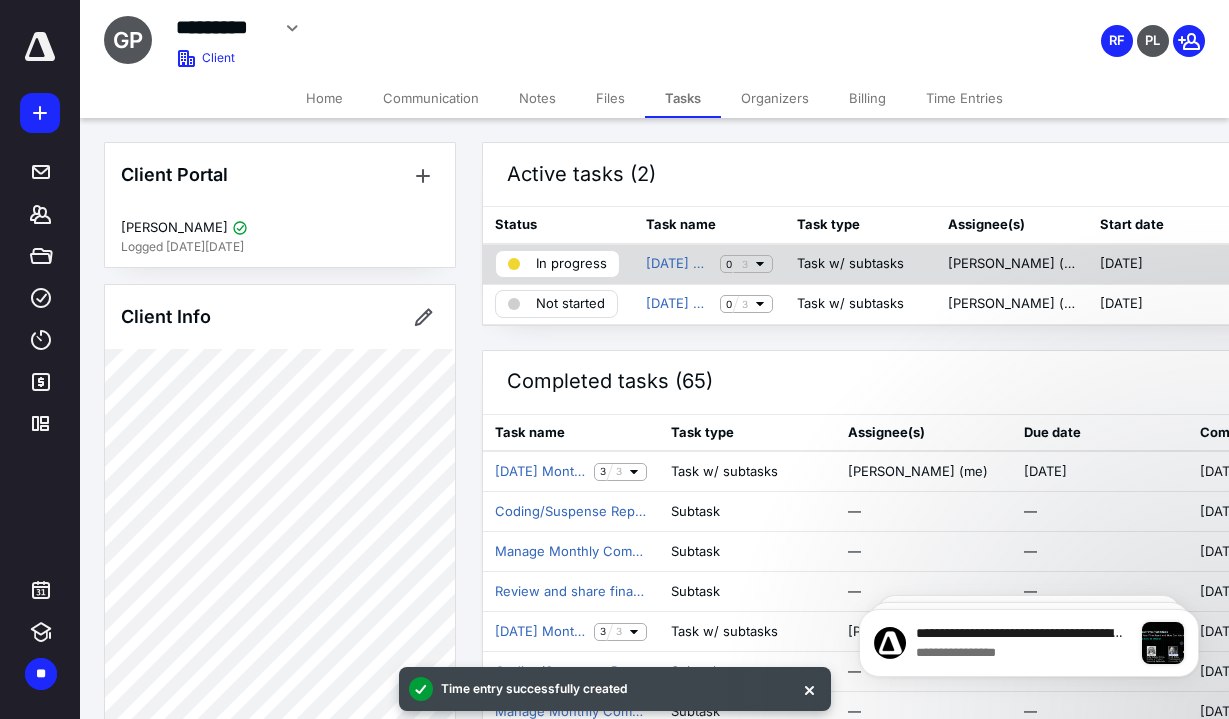 click on "In progress" at bounding box center [571, 264] 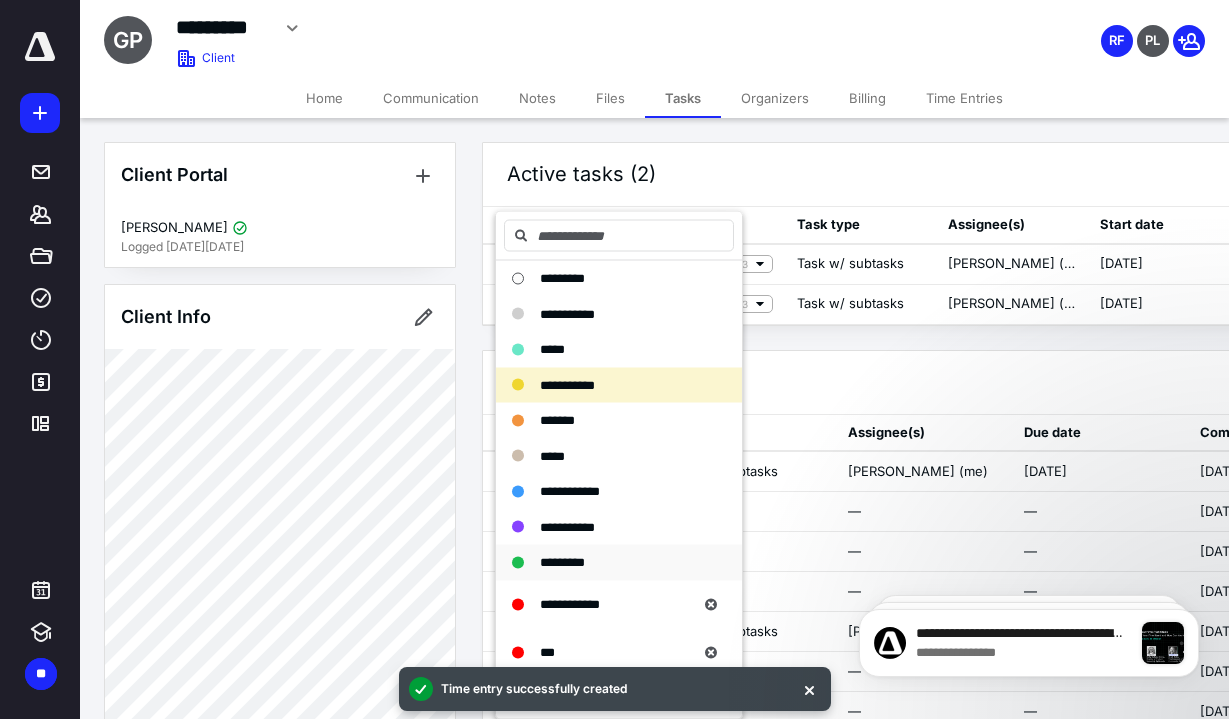 click on "*********" at bounding box center (562, 562) 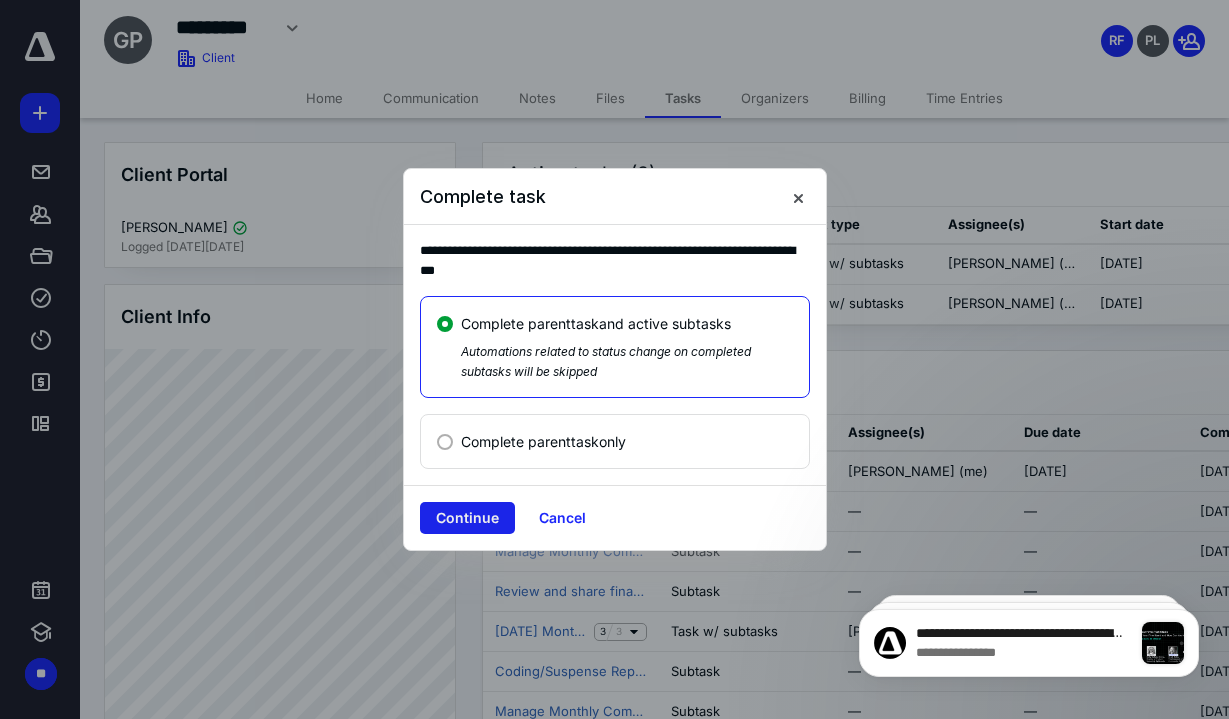 click on "Continue" at bounding box center (467, 518) 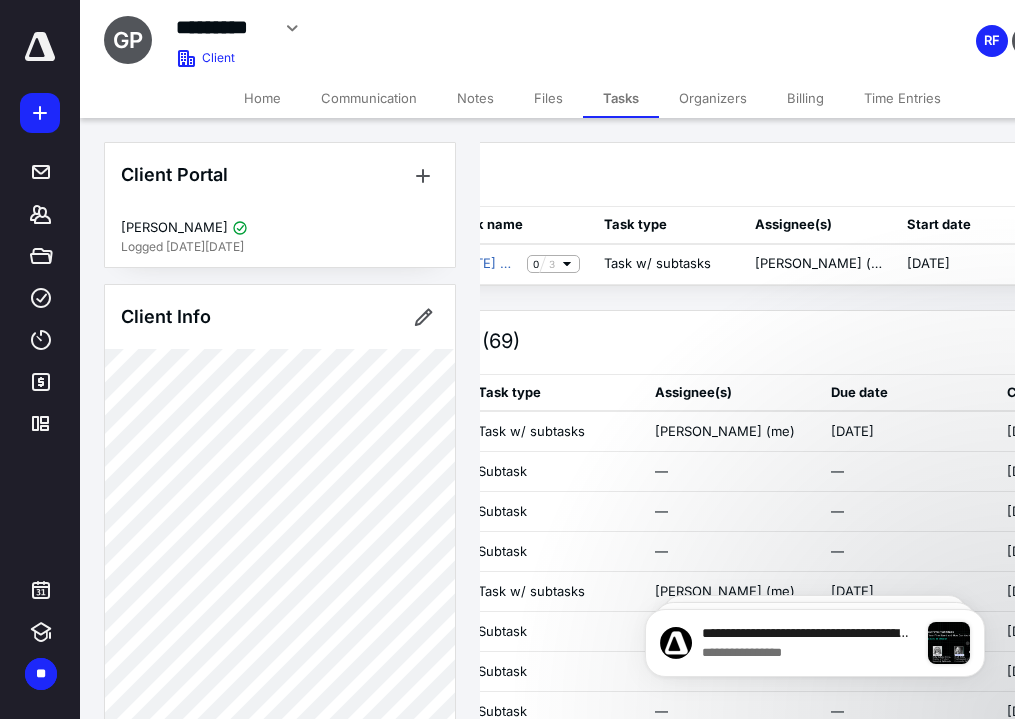 scroll, scrollTop: 0, scrollLeft: 201, axis: horizontal 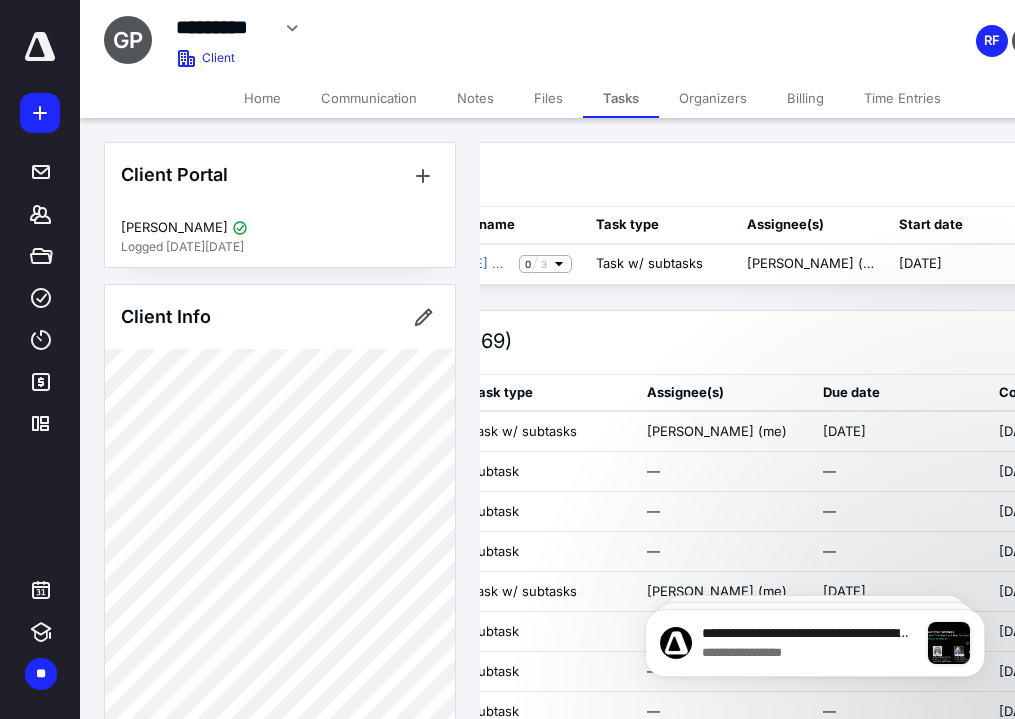 click on "Files" at bounding box center [548, 98] 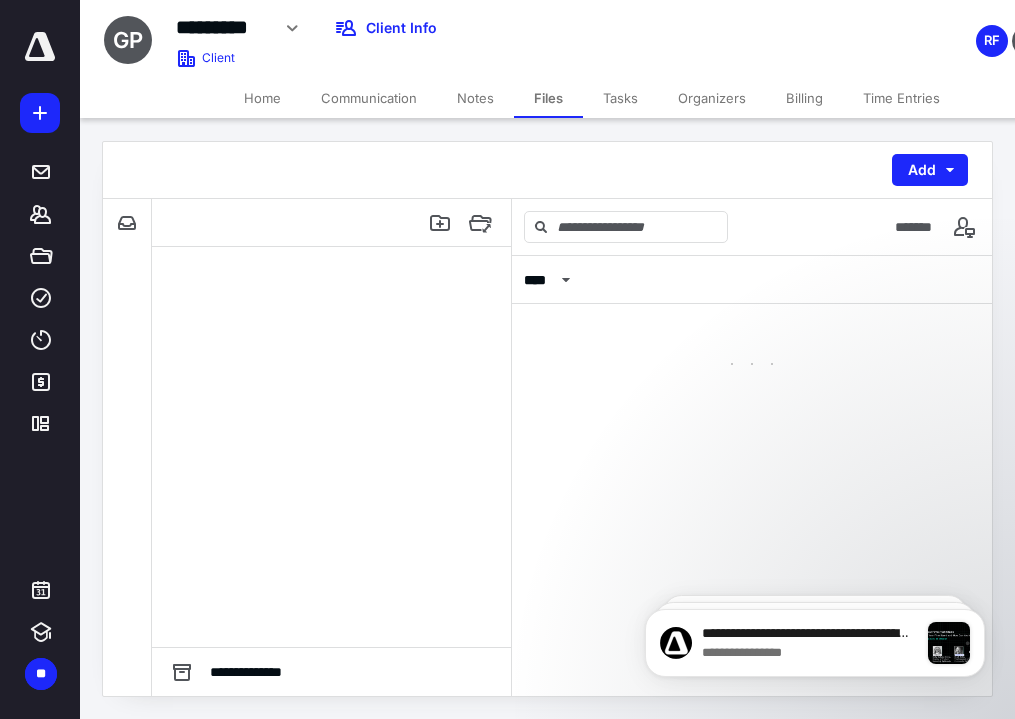 scroll, scrollTop: 0, scrollLeft: 0, axis: both 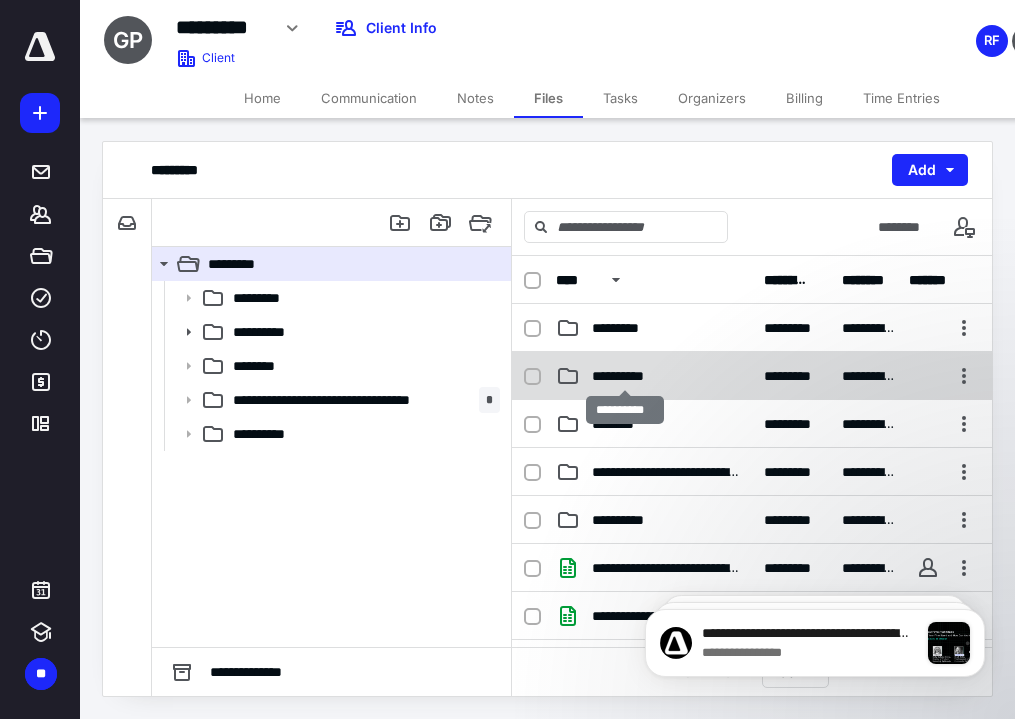 click on "**********" at bounding box center (625, 376) 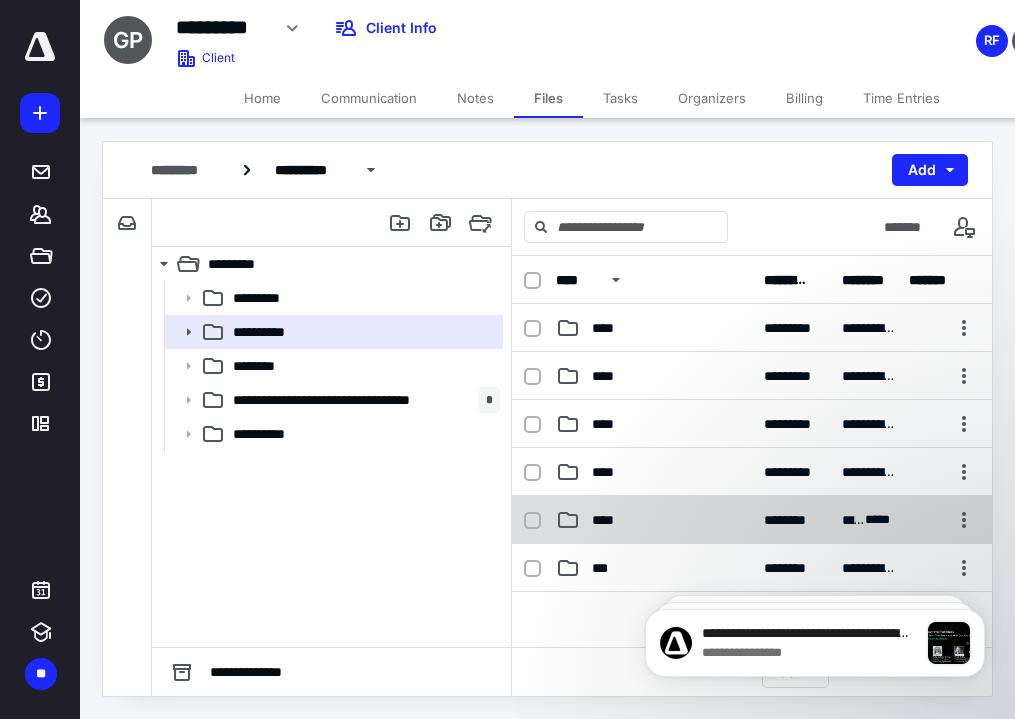click on "****" at bounding box center (654, 520) 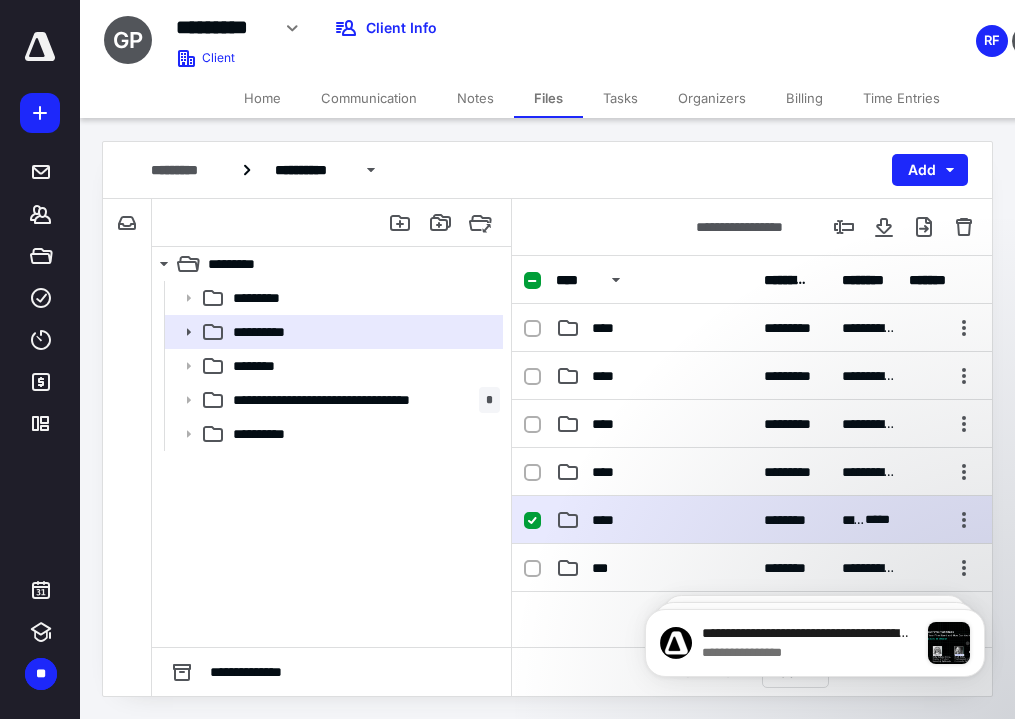 click on "****" at bounding box center [654, 520] 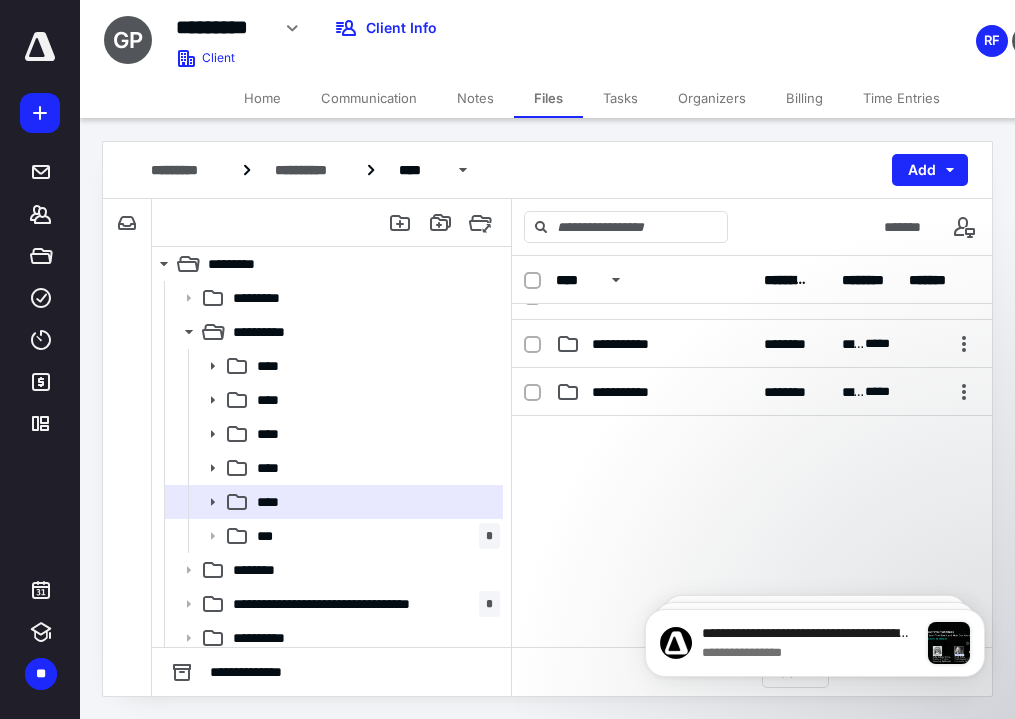 scroll, scrollTop: 167, scrollLeft: 0, axis: vertical 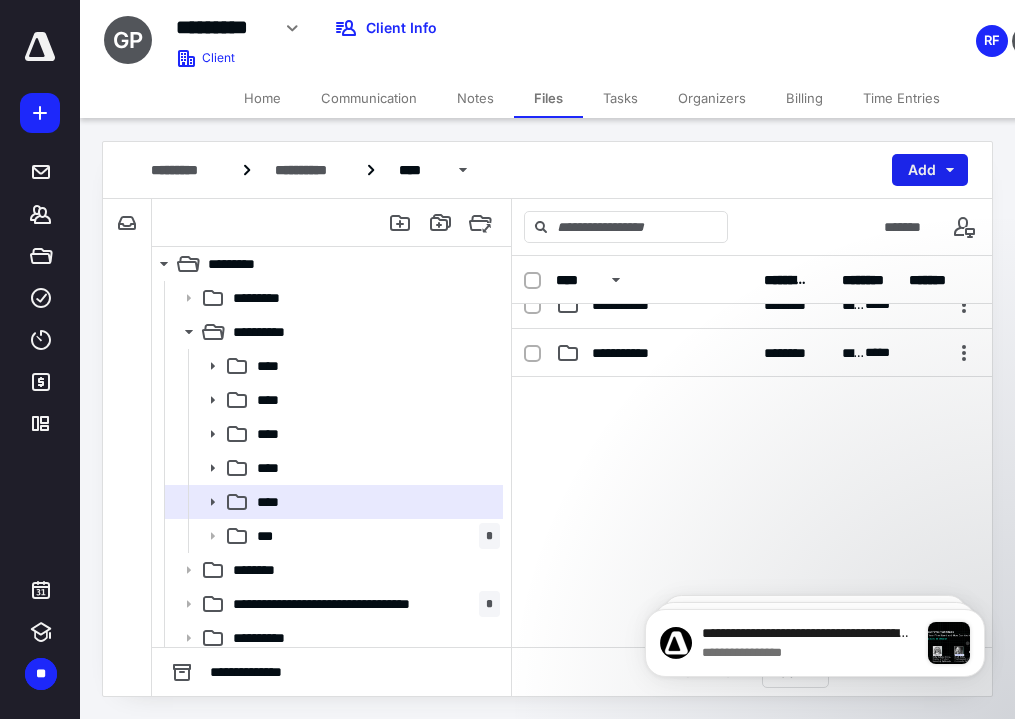click on "Add" at bounding box center (930, 170) 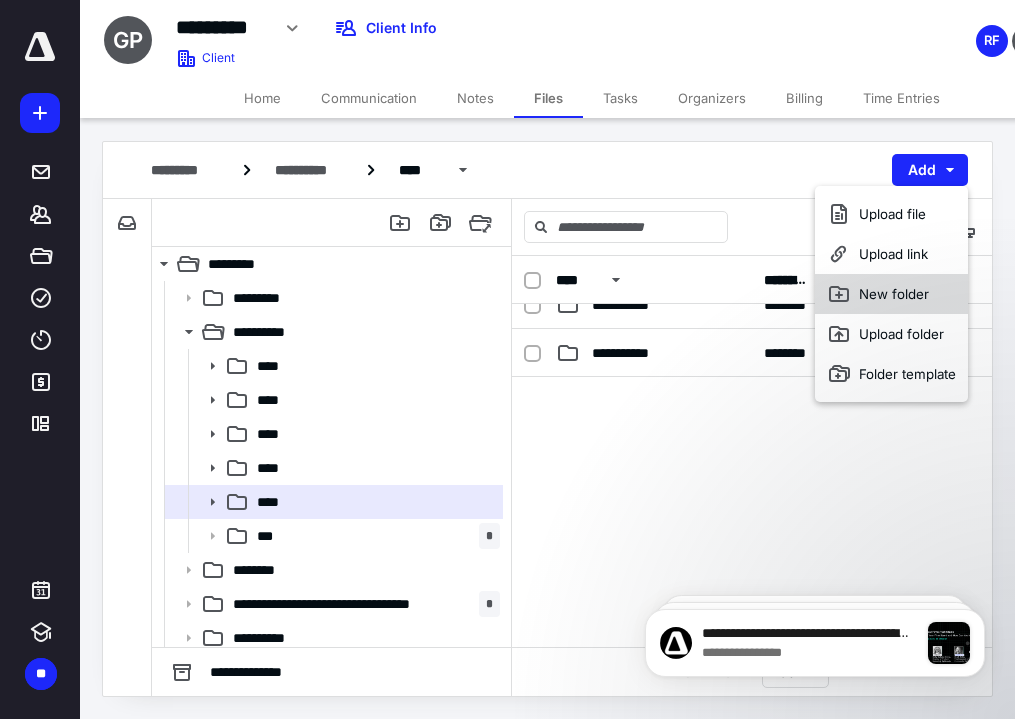 click on "New folder" at bounding box center (891, 294) 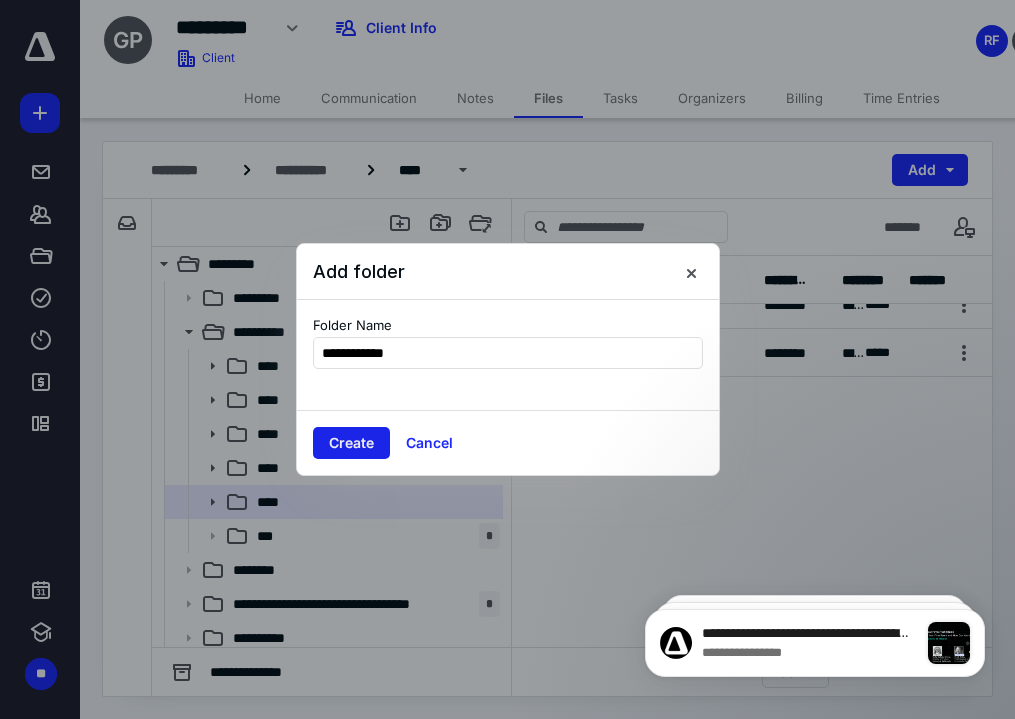 type on "**********" 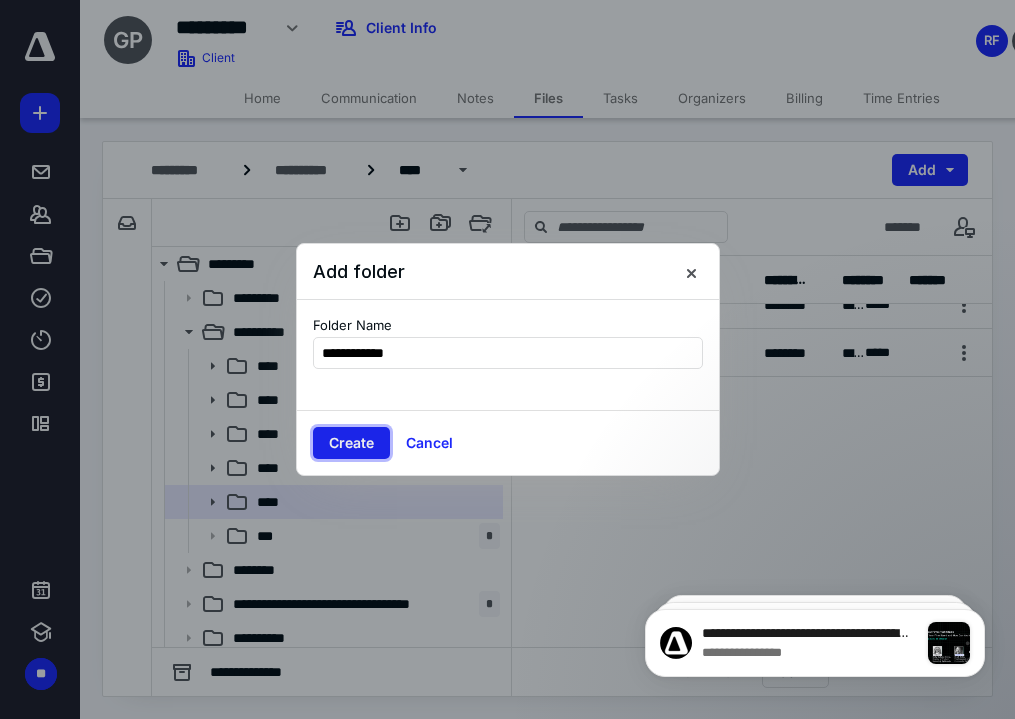 click on "Create" at bounding box center [351, 443] 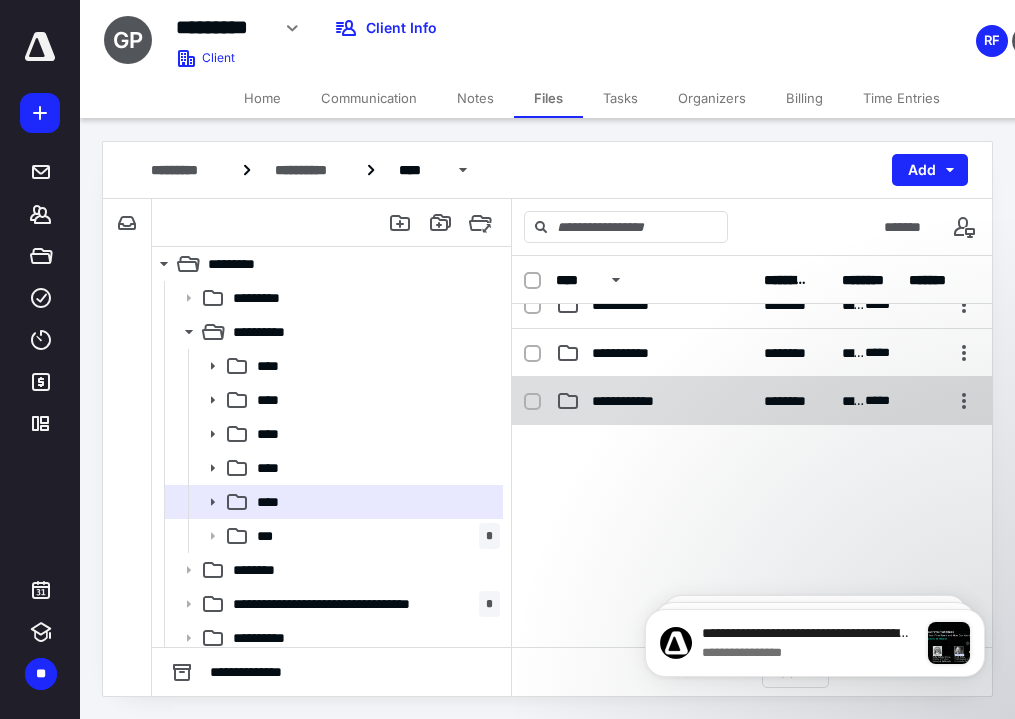 click on "**********" at bounding box center [638, 401] 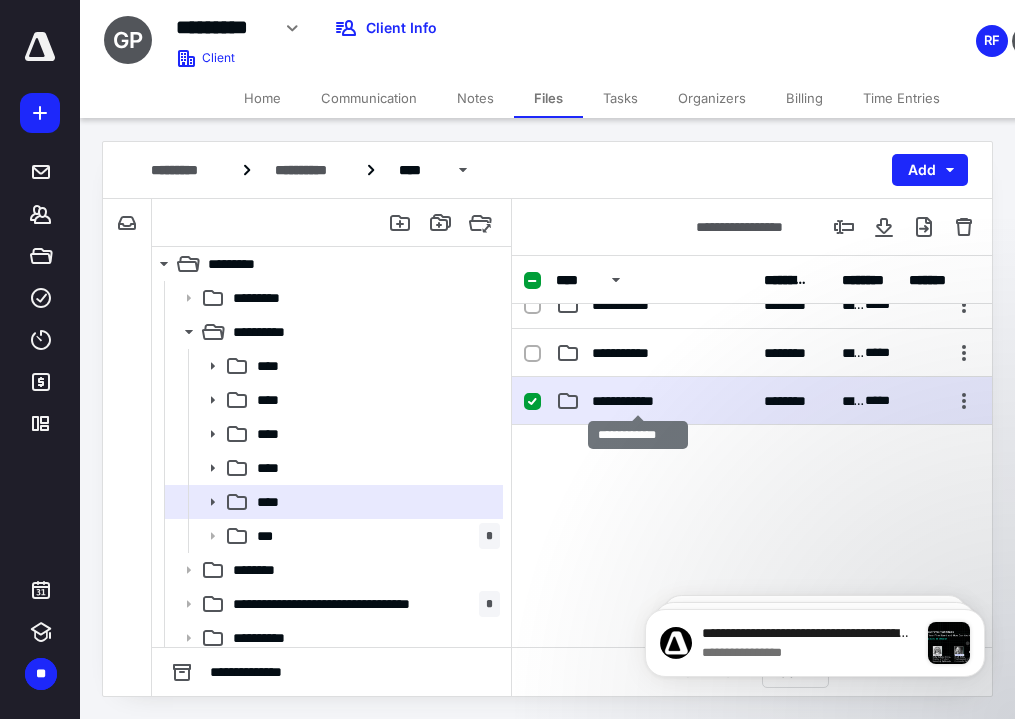 click on "**********" at bounding box center (638, 401) 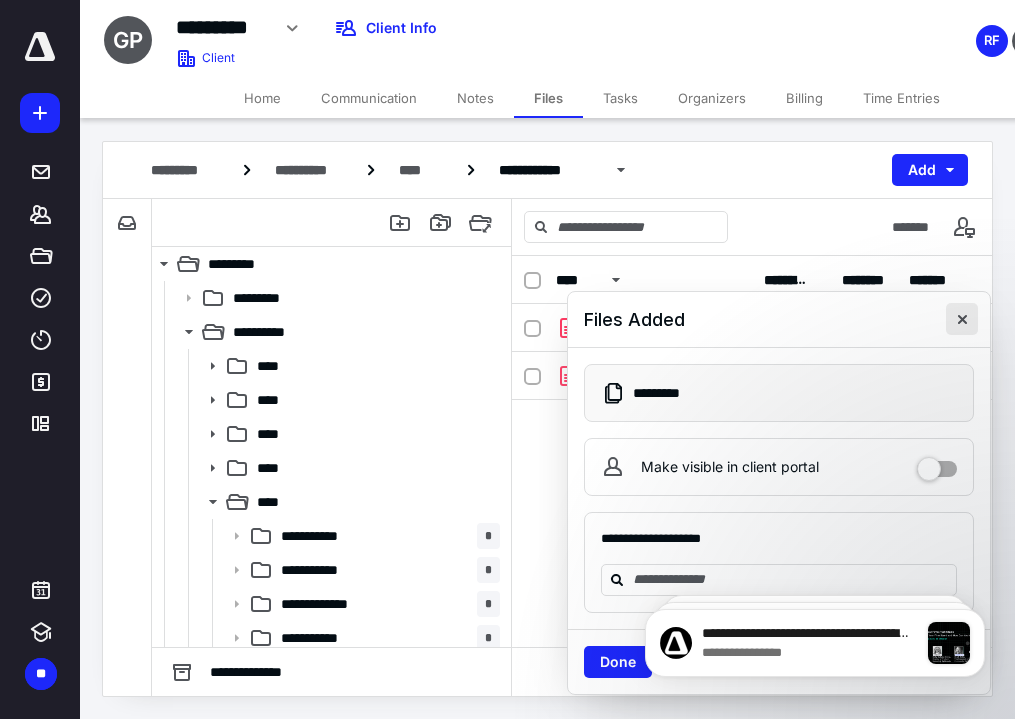 click at bounding box center (962, 319) 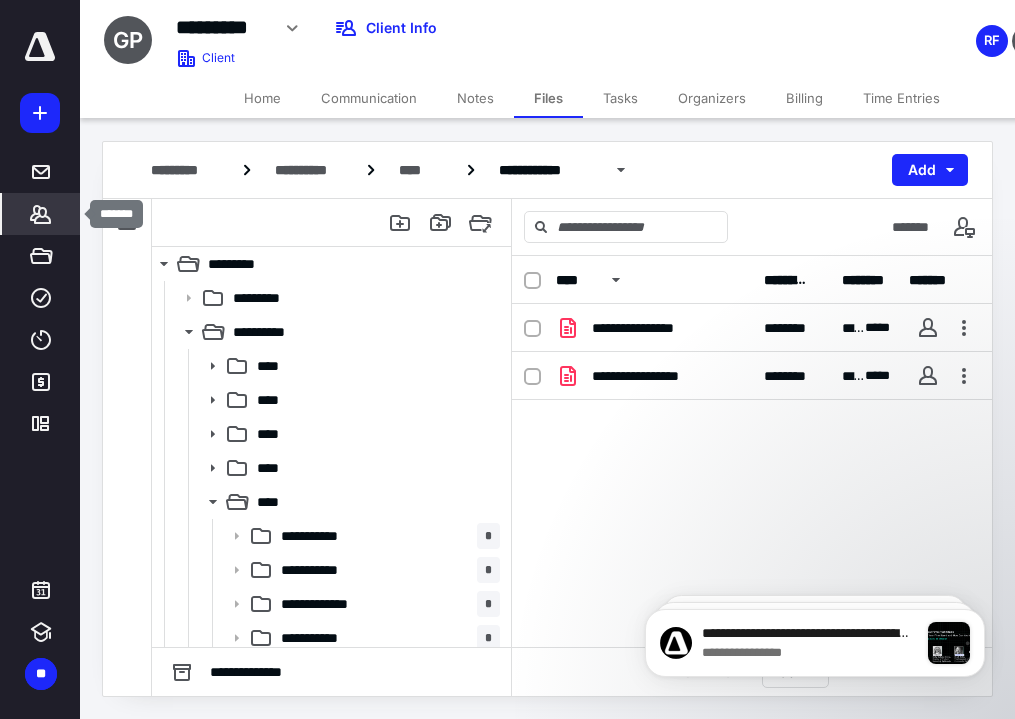 click 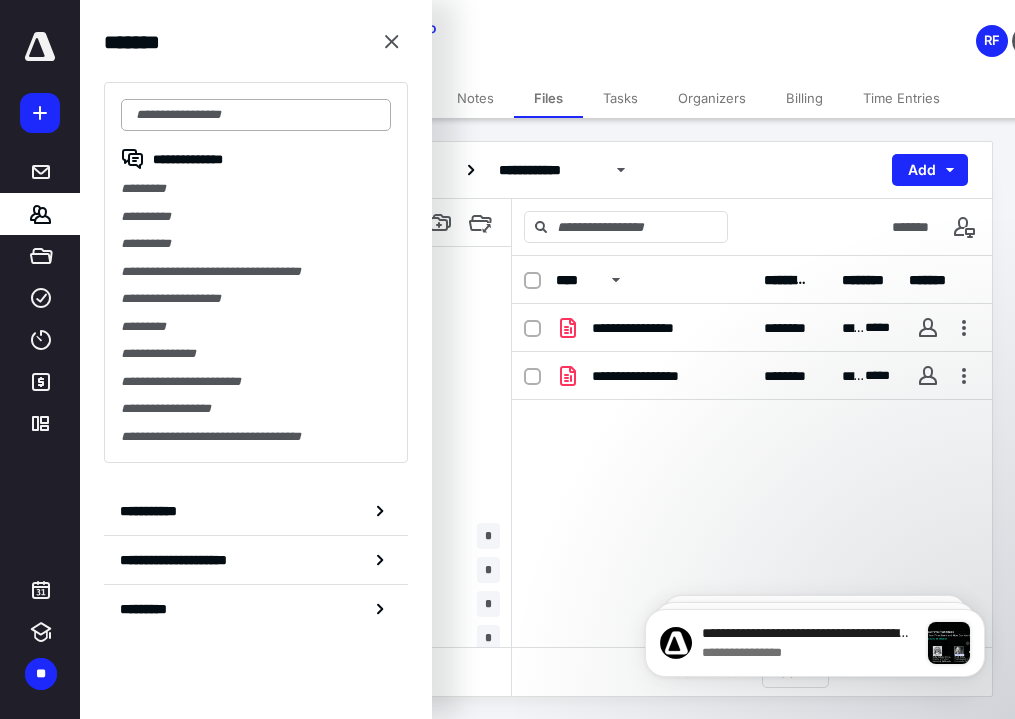 click at bounding box center [256, 115] 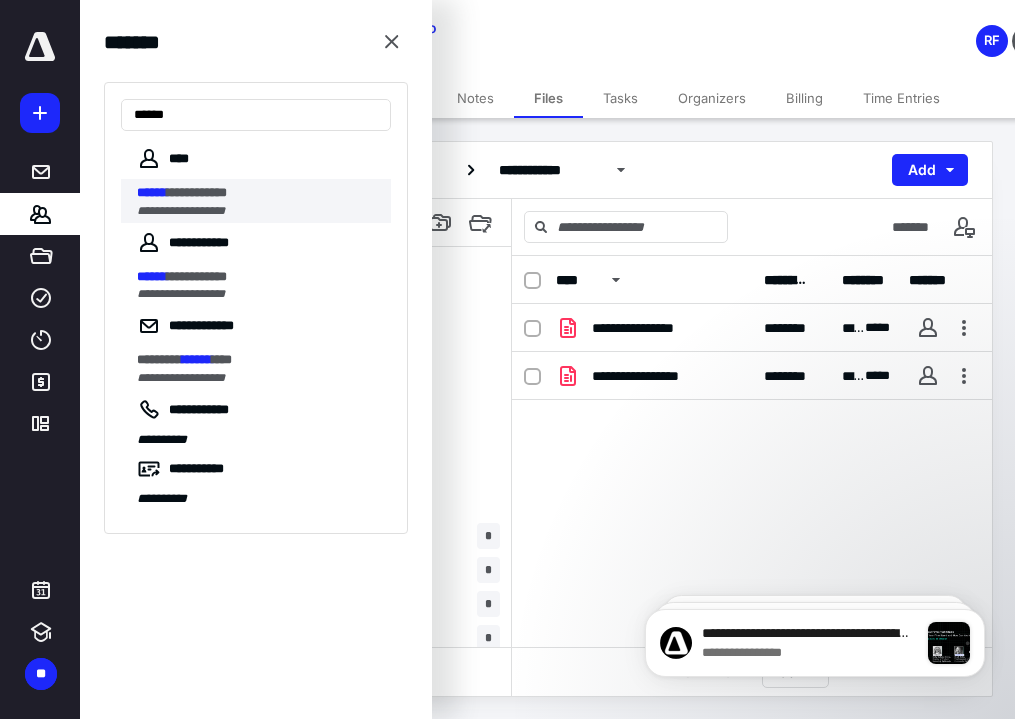 type on "******" 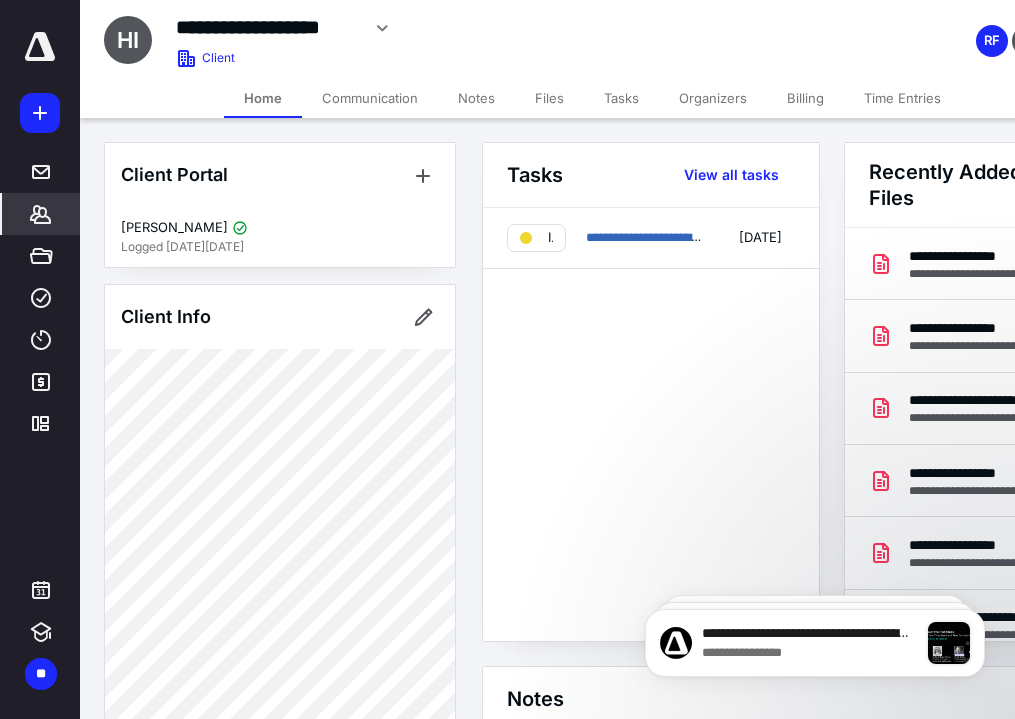 click on "Tasks" at bounding box center [621, 98] 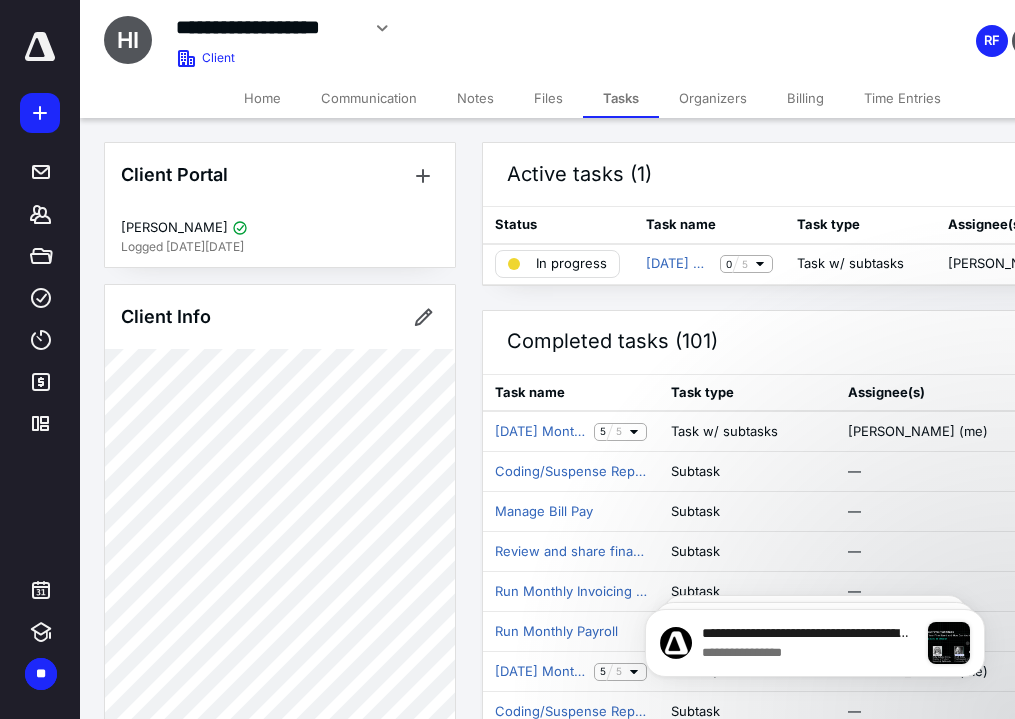 click on "Files" at bounding box center [548, 98] 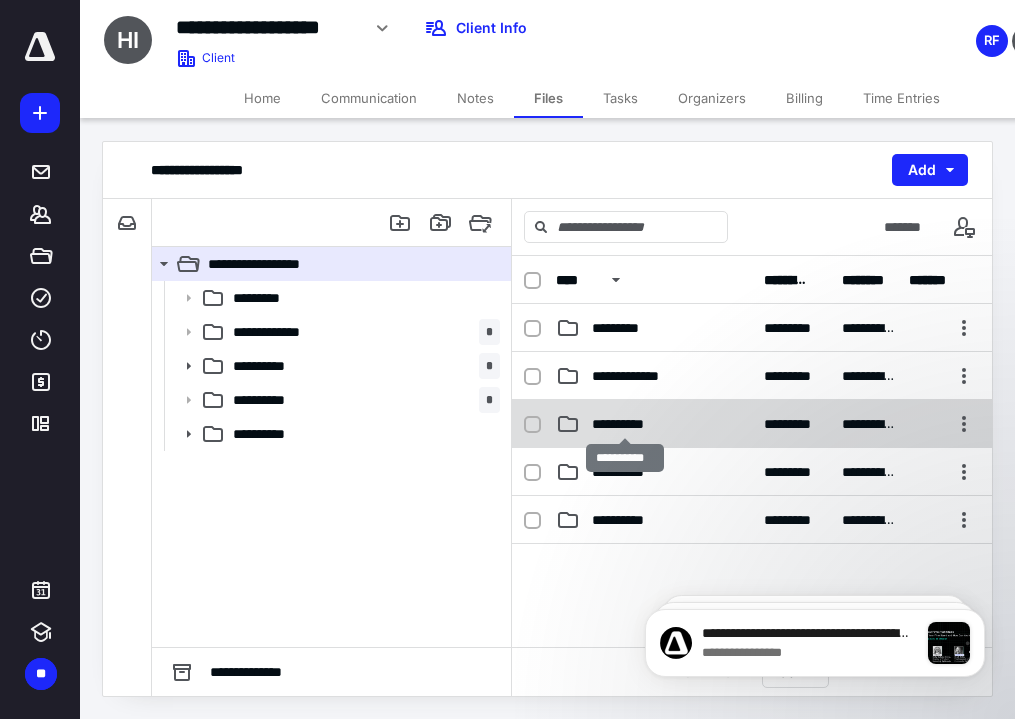 click on "**********" at bounding box center (625, 424) 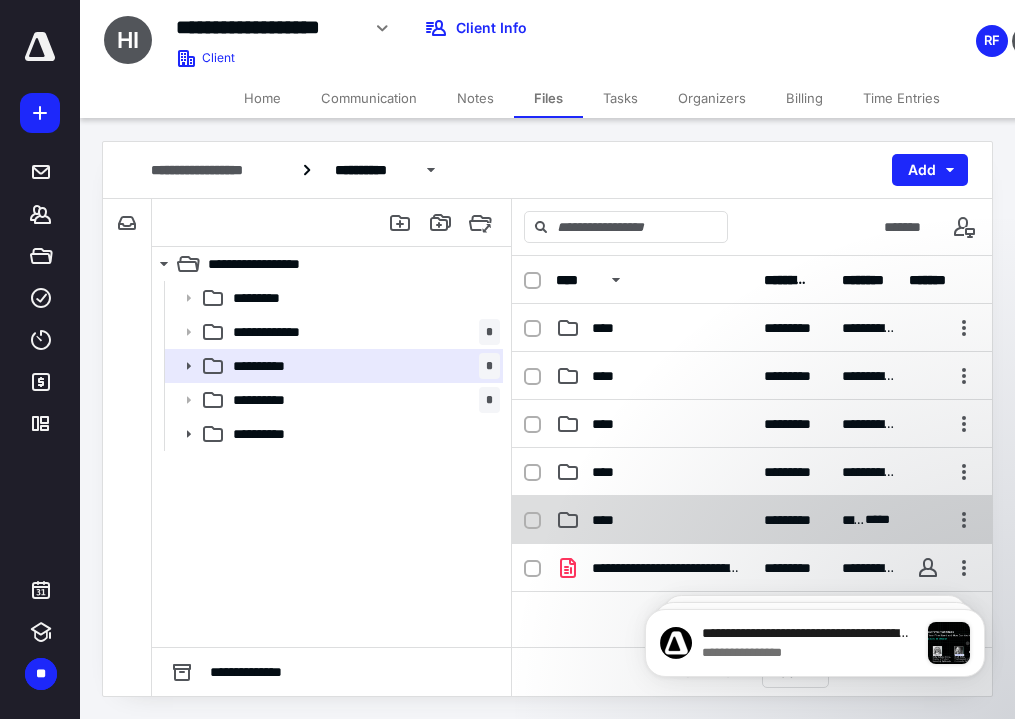 click on "****" at bounding box center (609, 520) 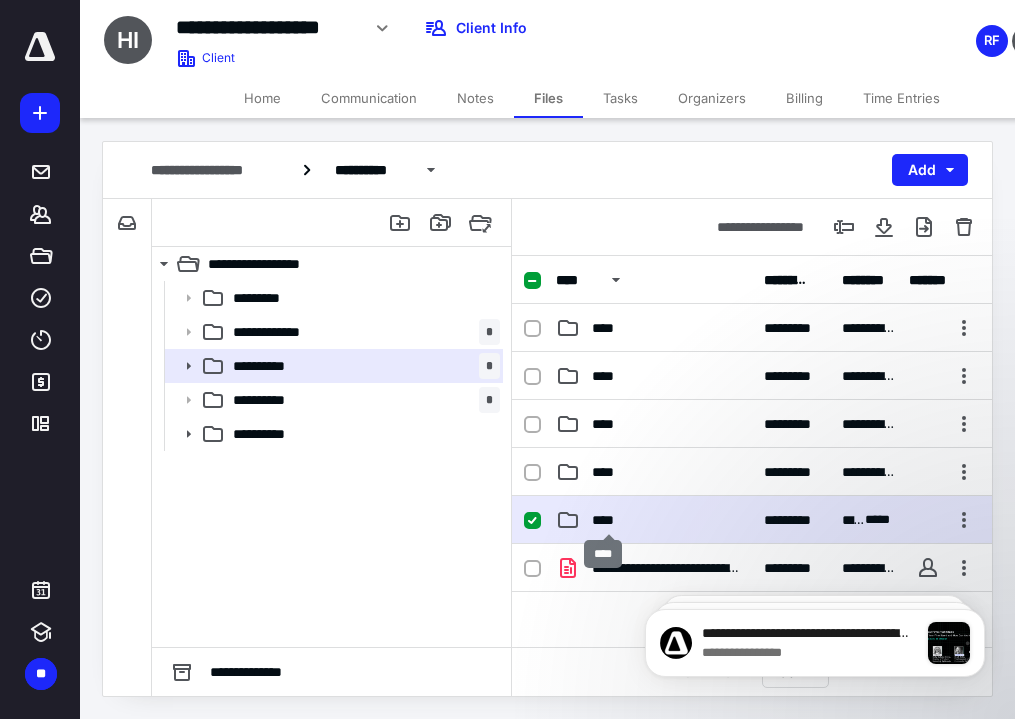 click on "****" at bounding box center [609, 520] 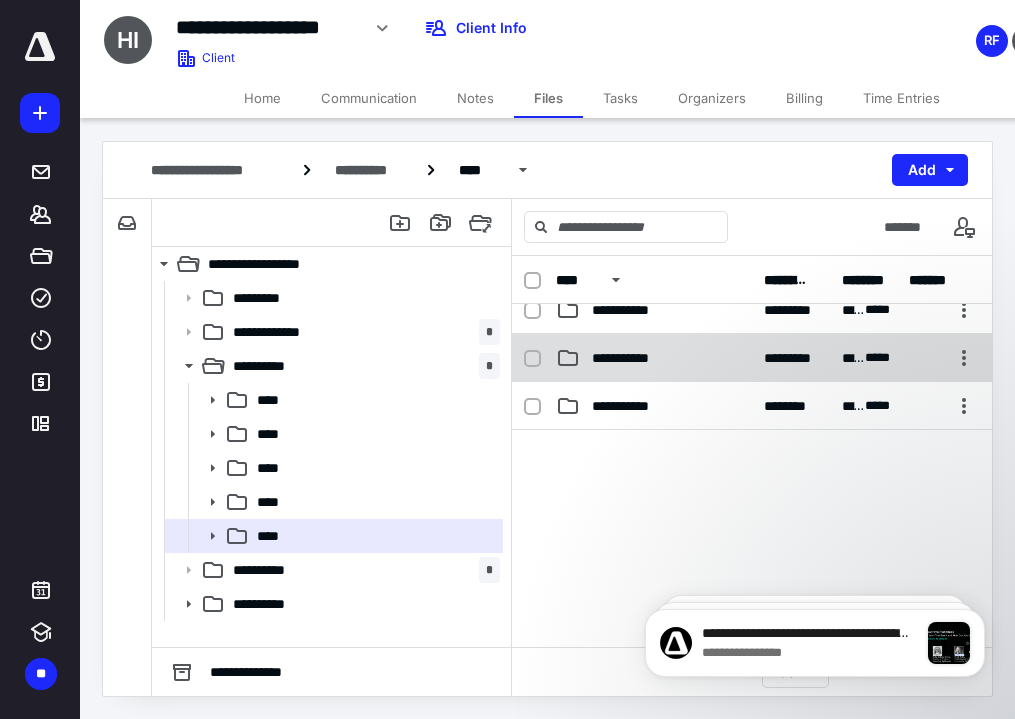 scroll, scrollTop: 130, scrollLeft: 0, axis: vertical 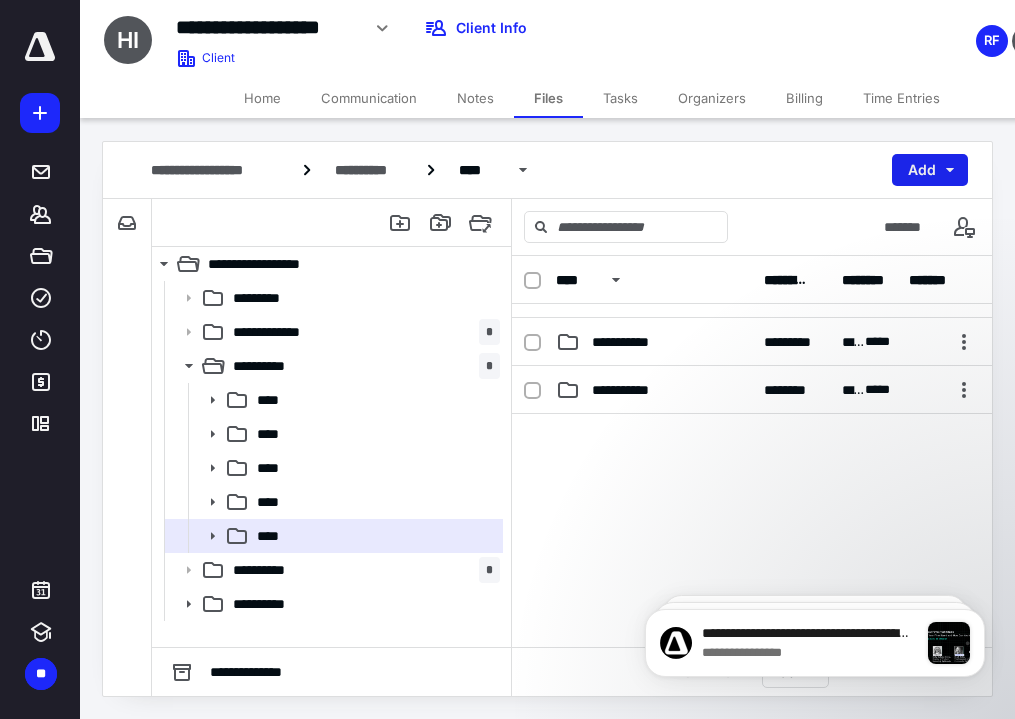 click on "Add" at bounding box center [930, 170] 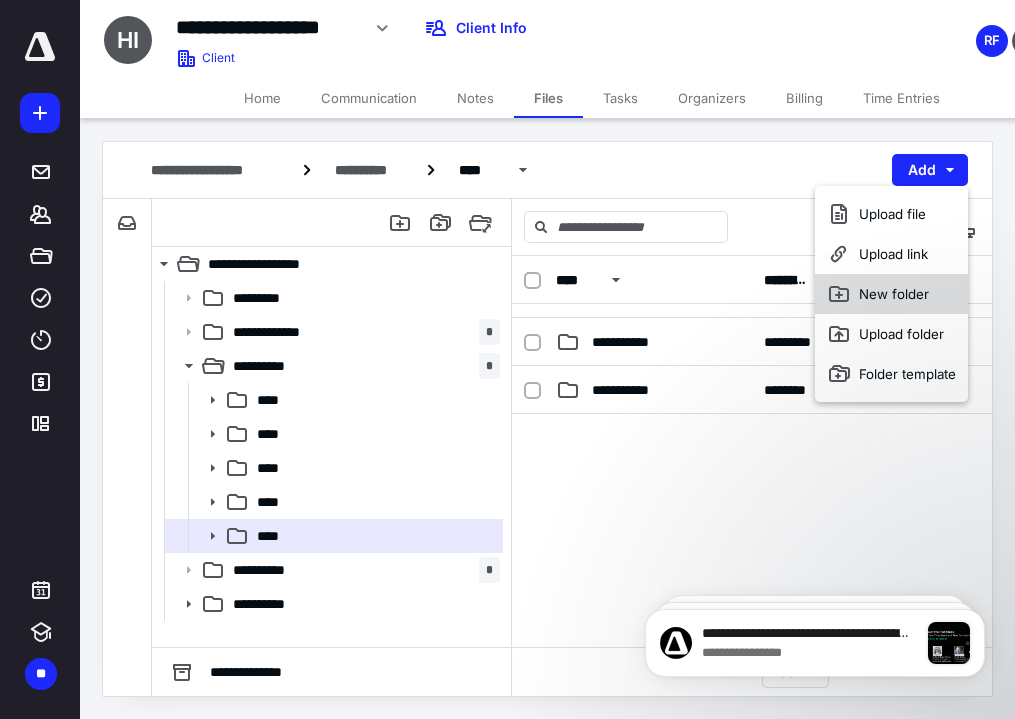 click on "New folder" at bounding box center (891, 294) 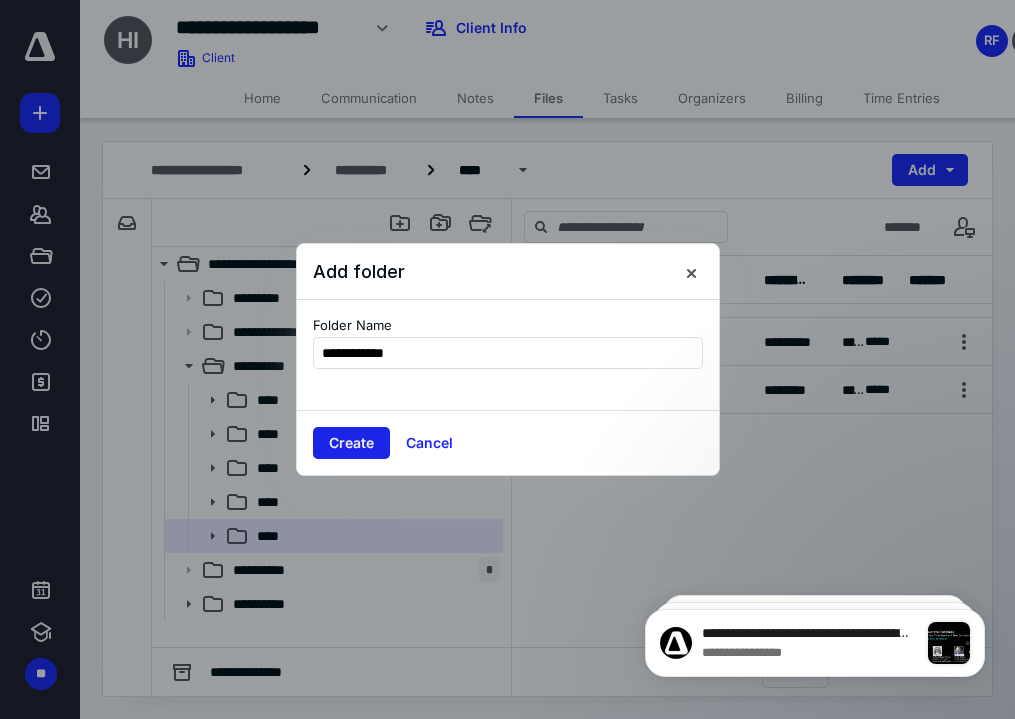 type on "**********" 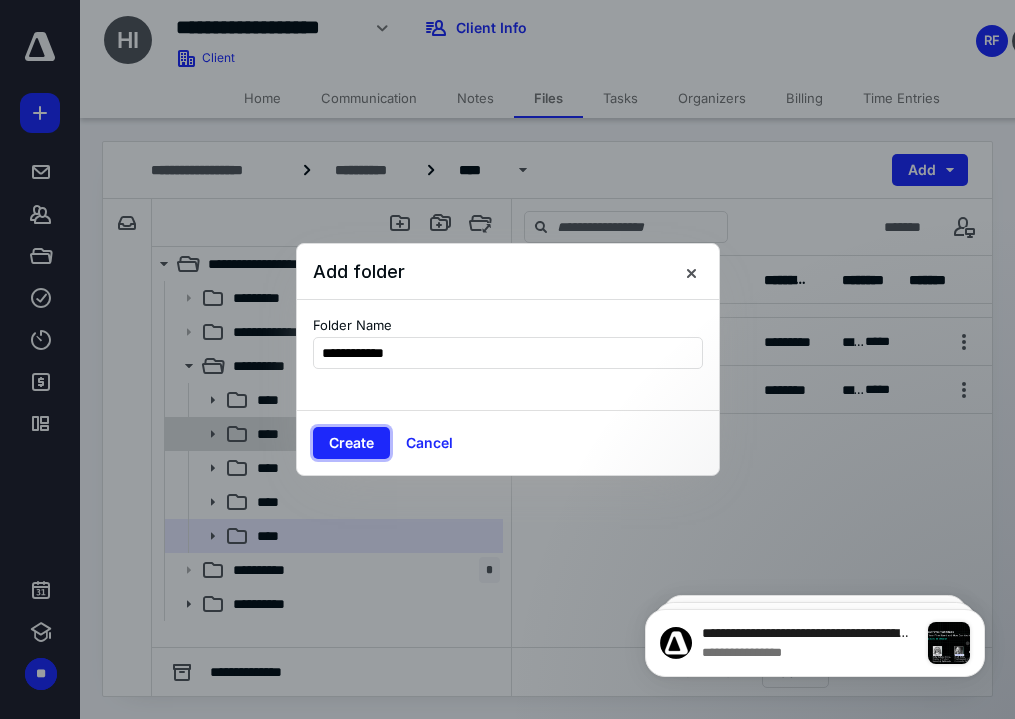 click on "Create" at bounding box center (351, 443) 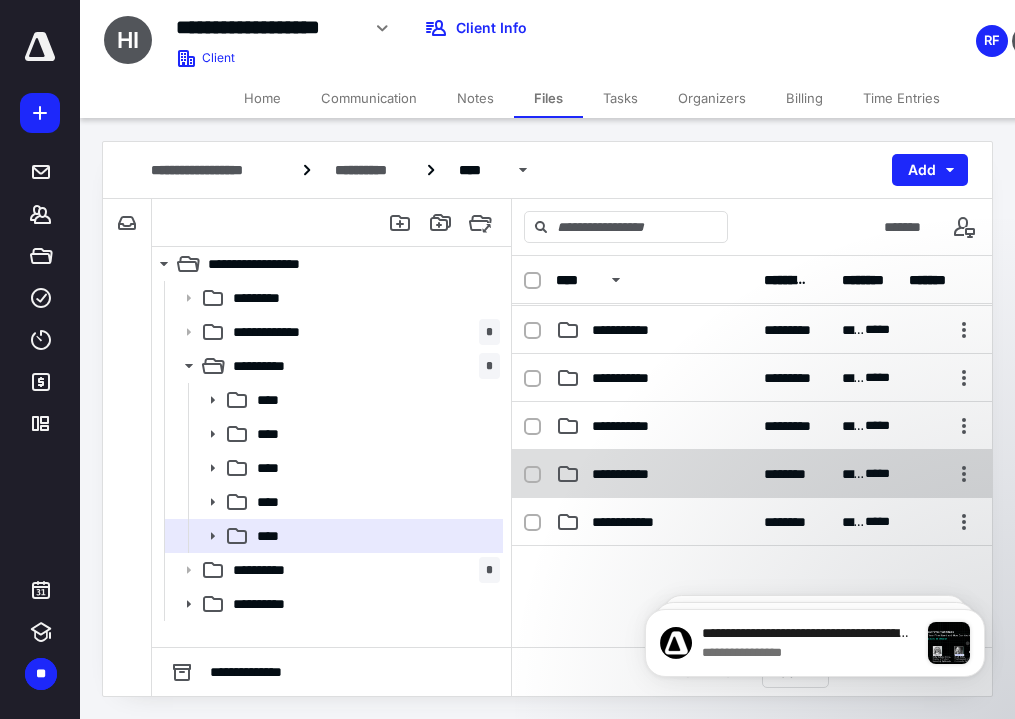 scroll, scrollTop: 0, scrollLeft: 0, axis: both 